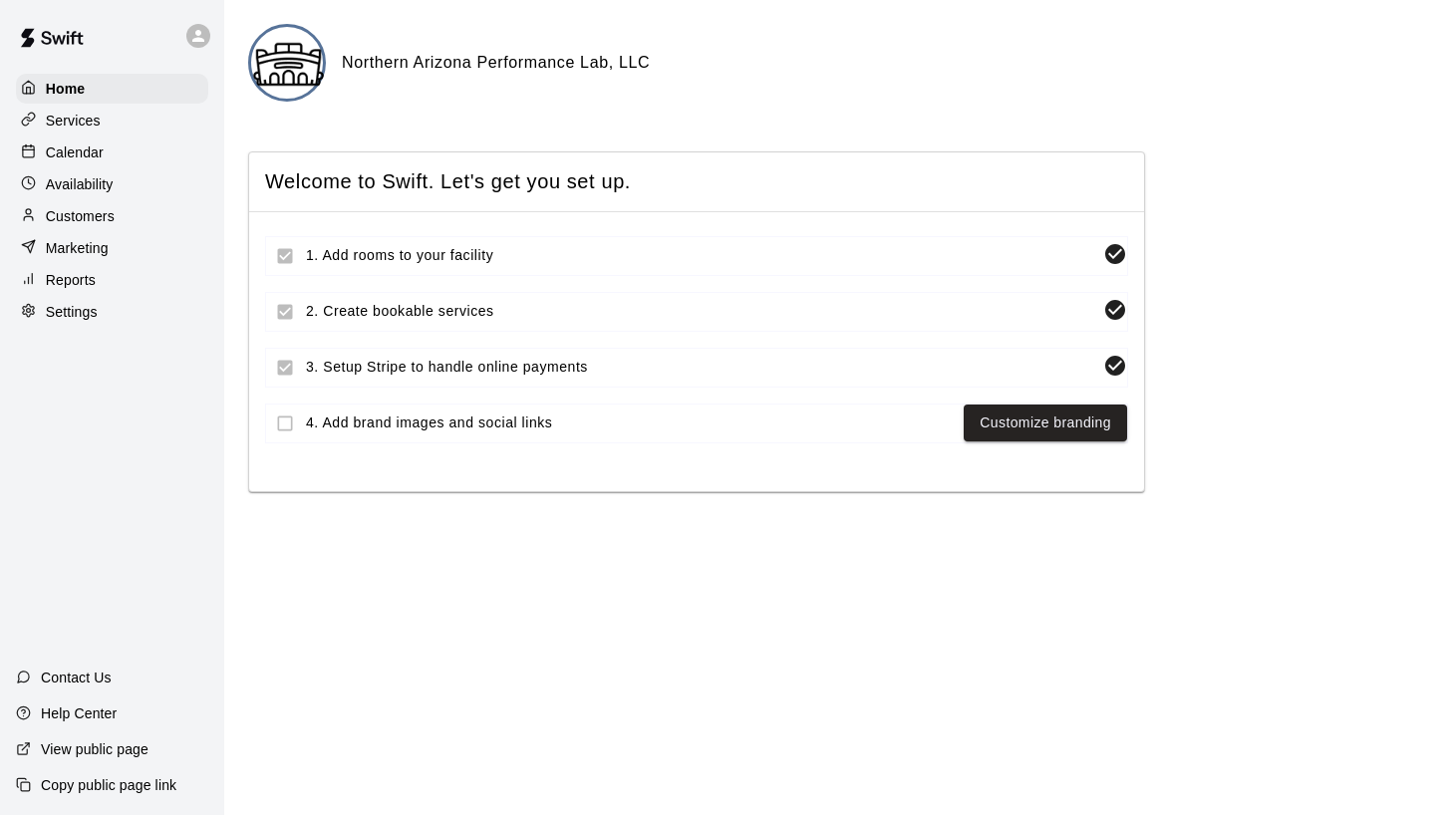 scroll, scrollTop: 0, scrollLeft: 0, axis: both 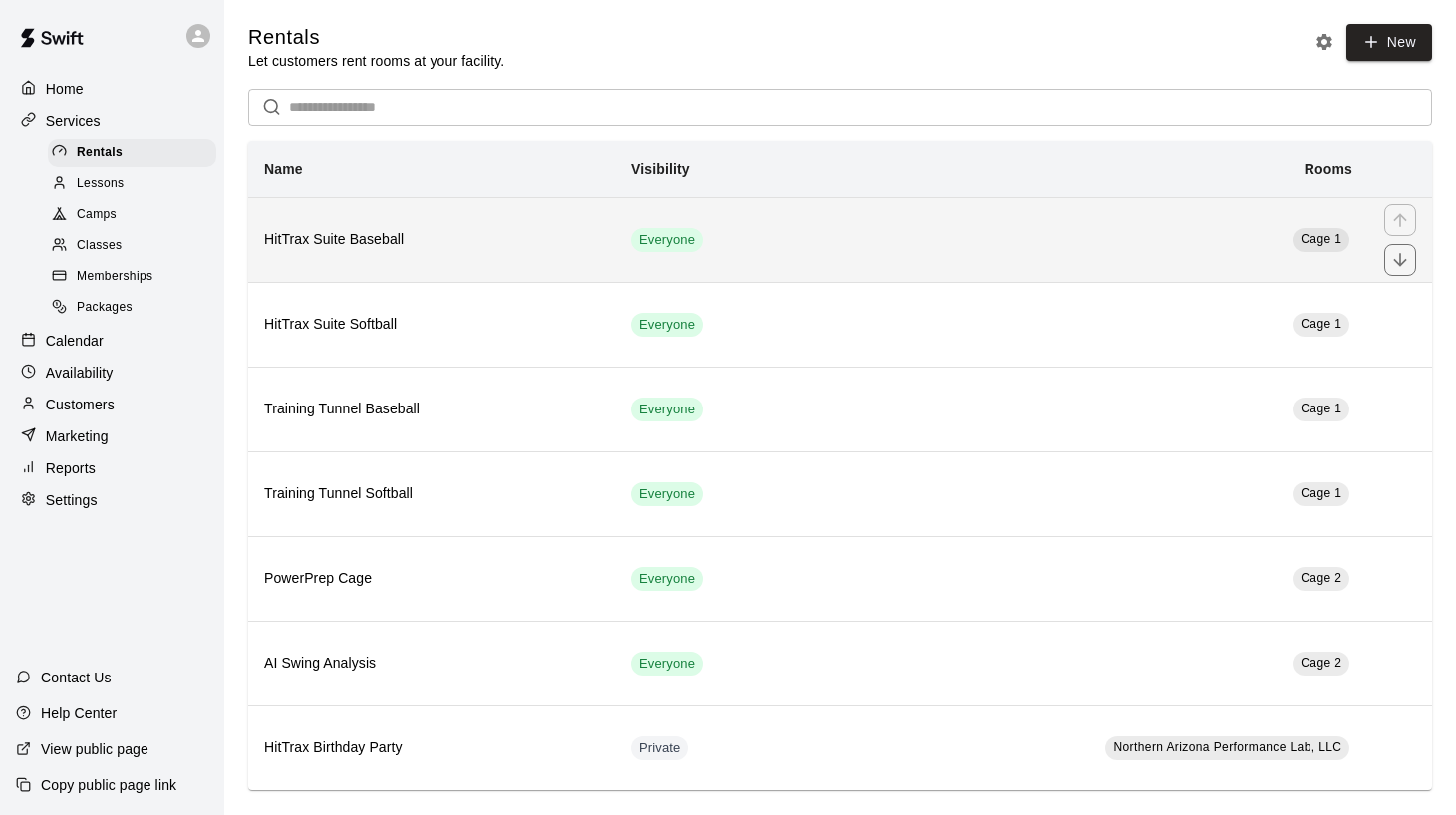 click on "Cage 1" at bounding box center (1093, 239) 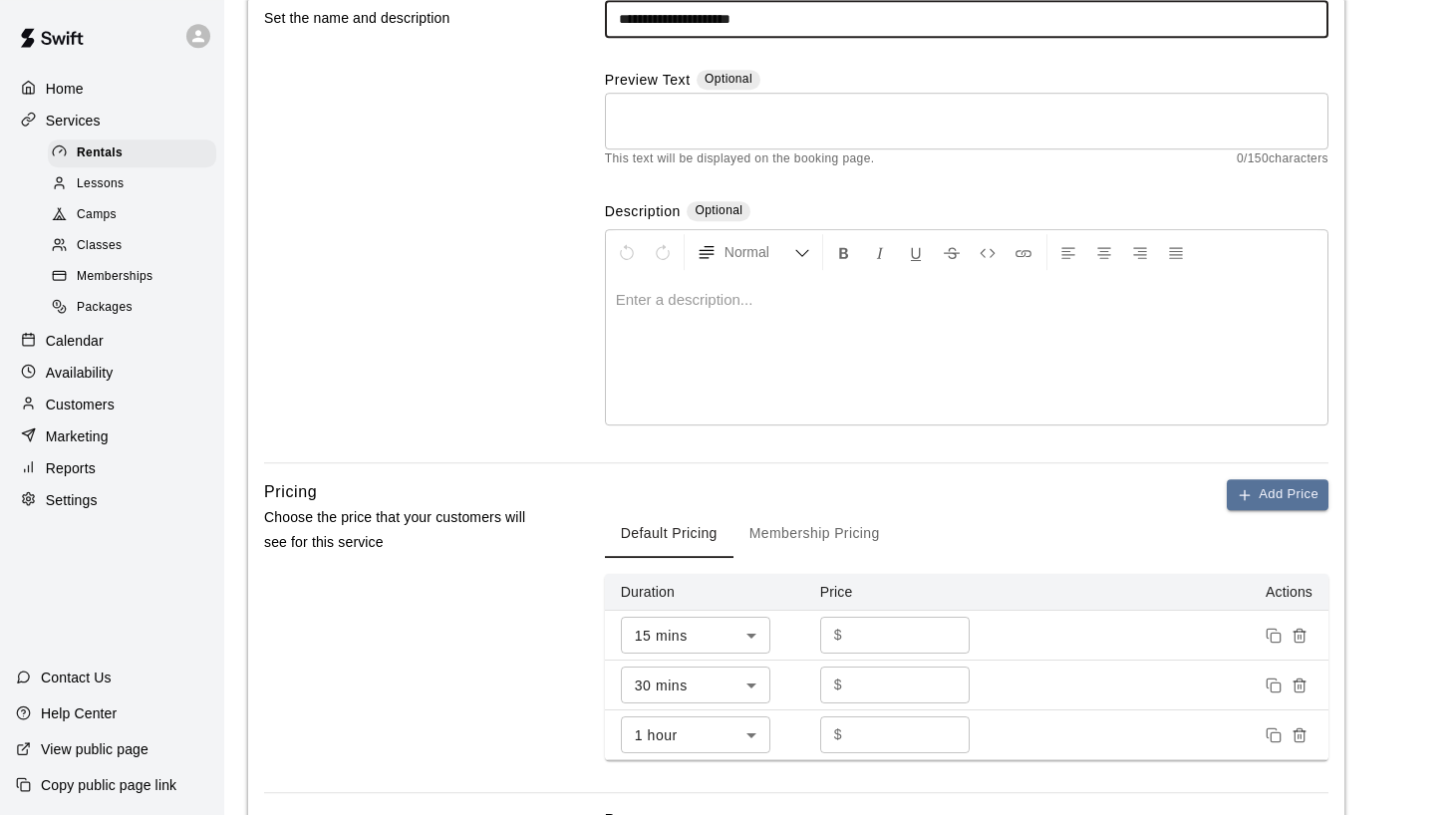 scroll, scrollTop: 203, scrollLeft: 0, axis: vertical 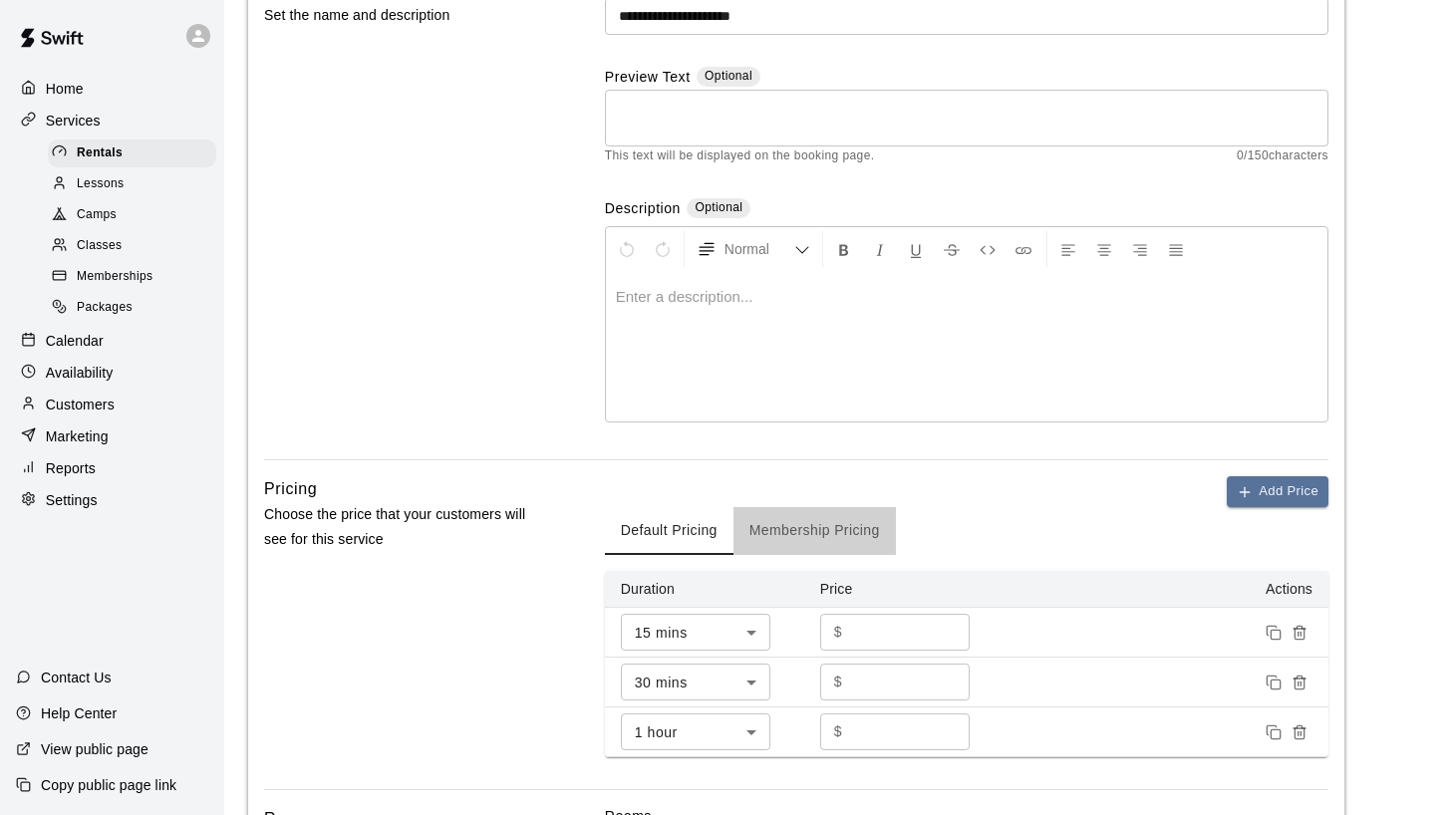 click on "Membership Pricing" at bounding box center [814, 531] 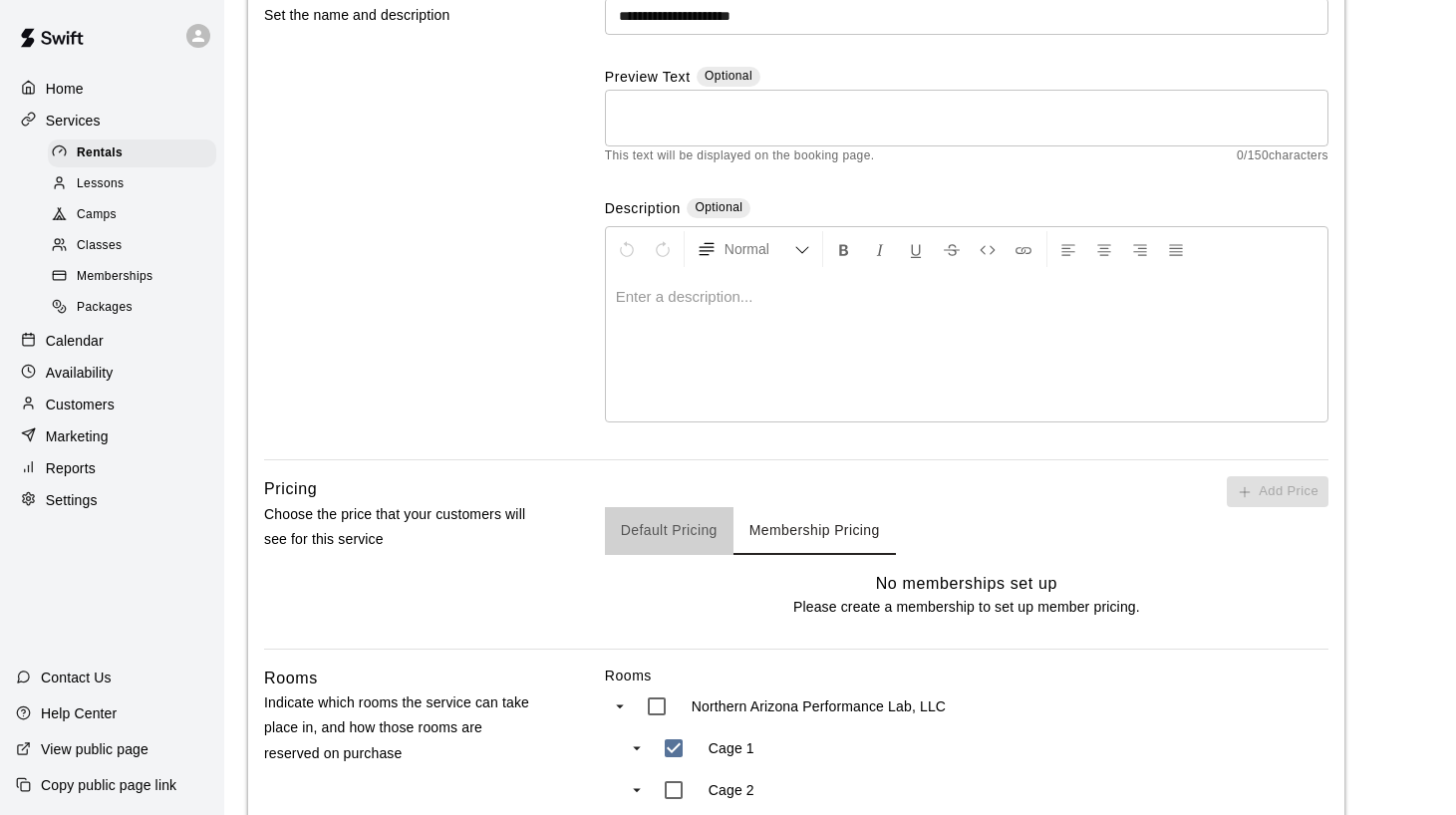 click on "Default Pricing" at bounding box center [669, 531] 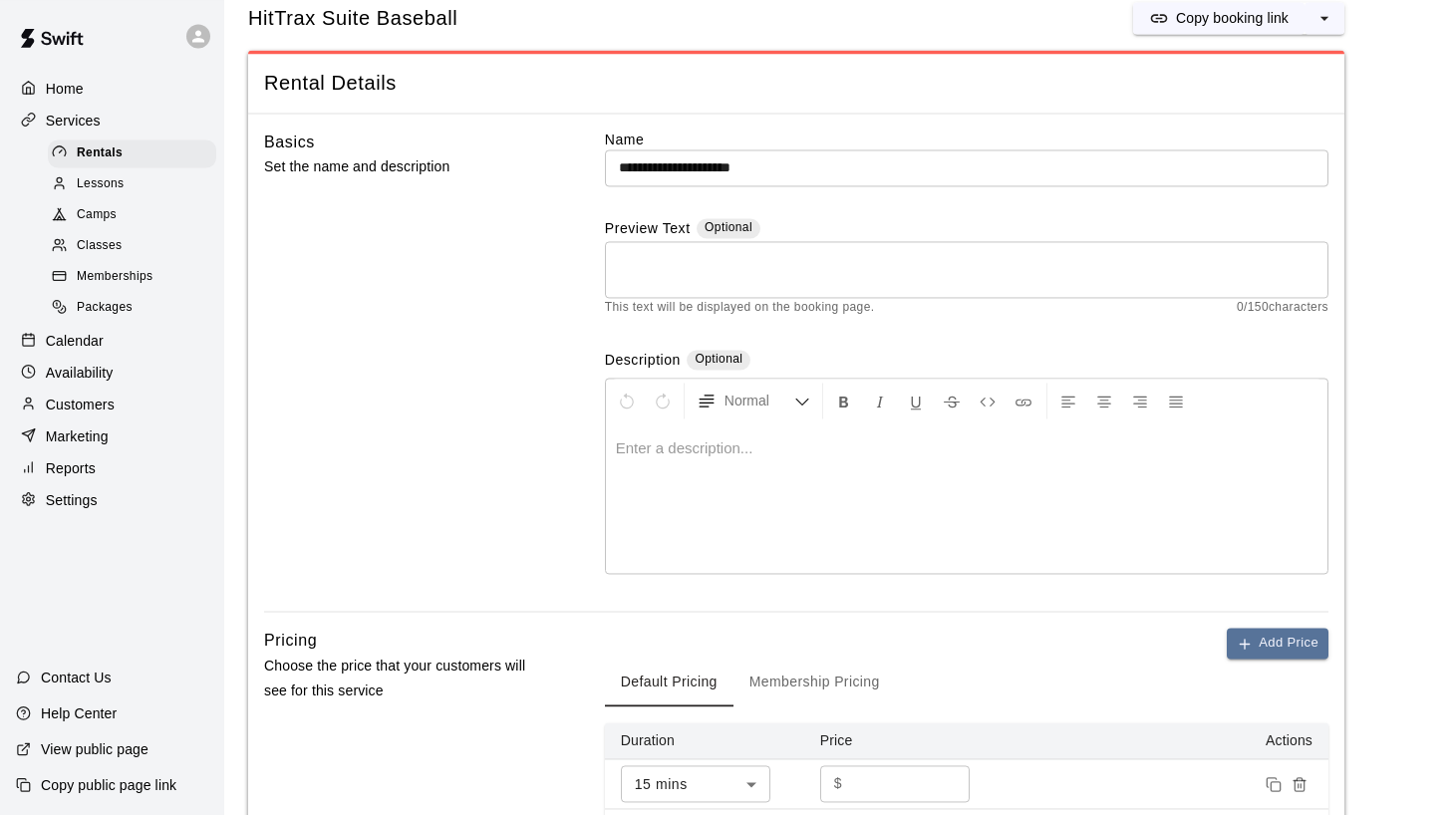 scroll, scrollTop: 0, scrollLeft: 0, axis: both 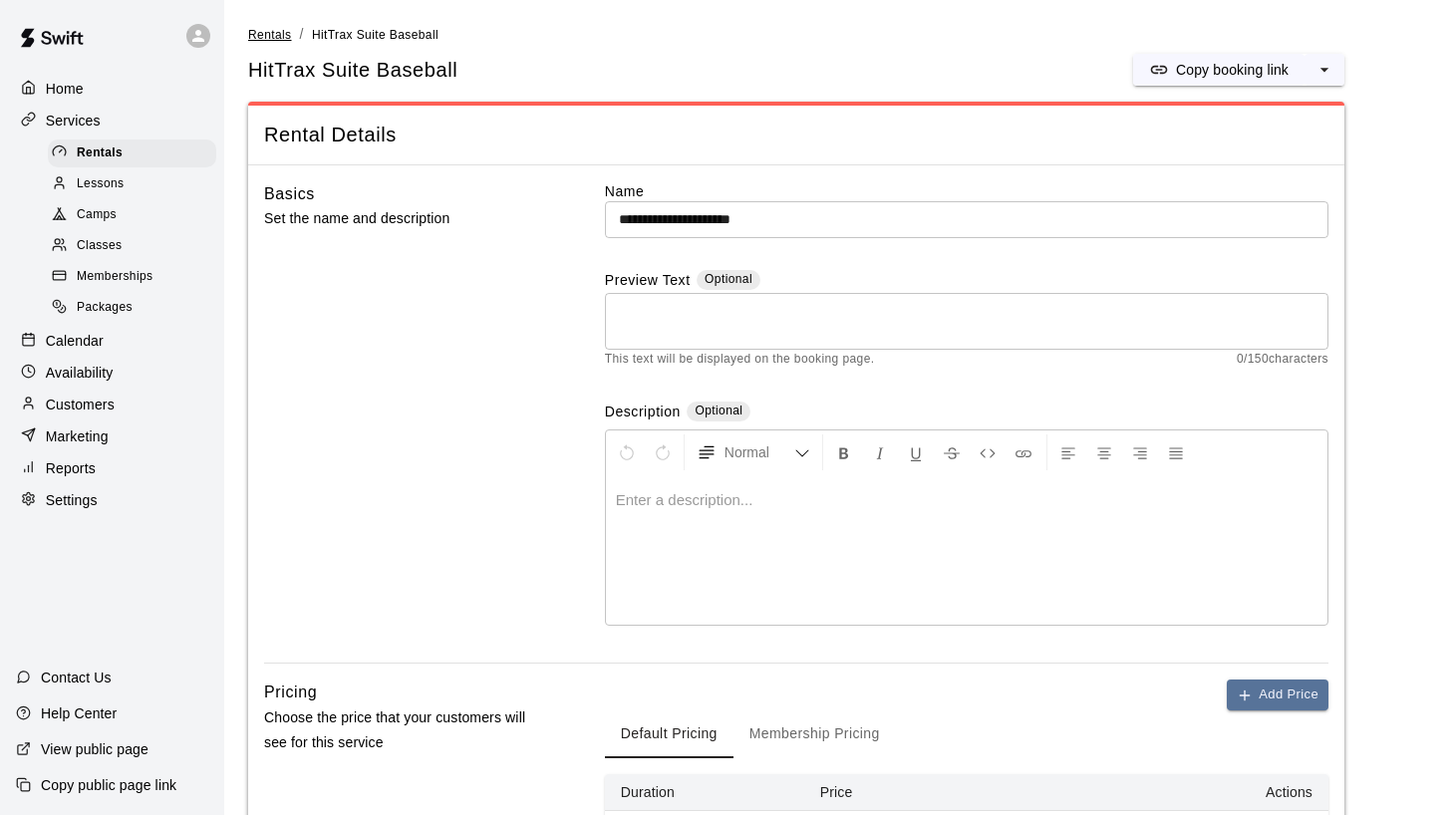 click on "Rentals" at bounding box center [270, 35] 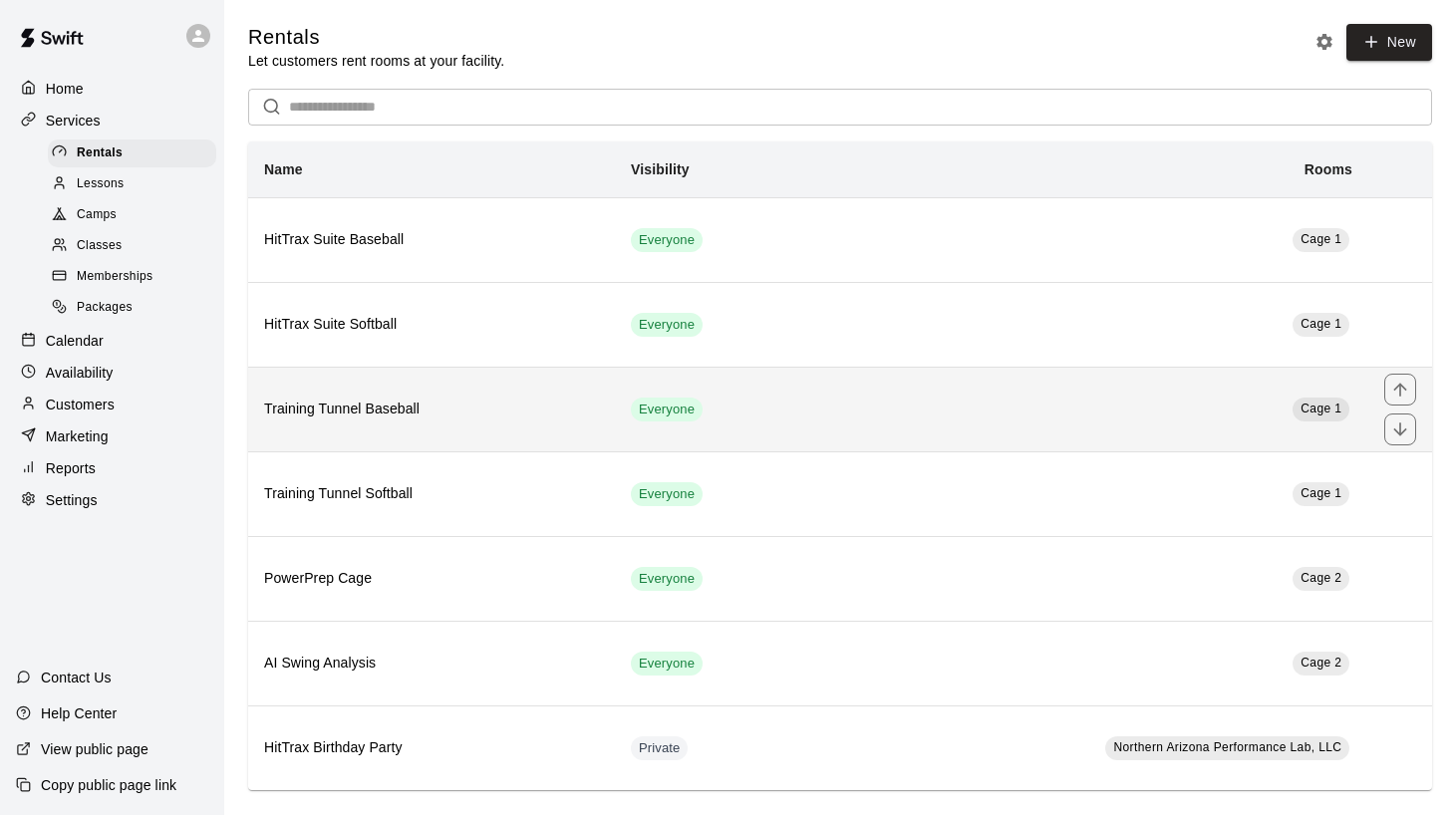 scroll, scrollTop: 18, scrollLeft: 0, axis: vertical 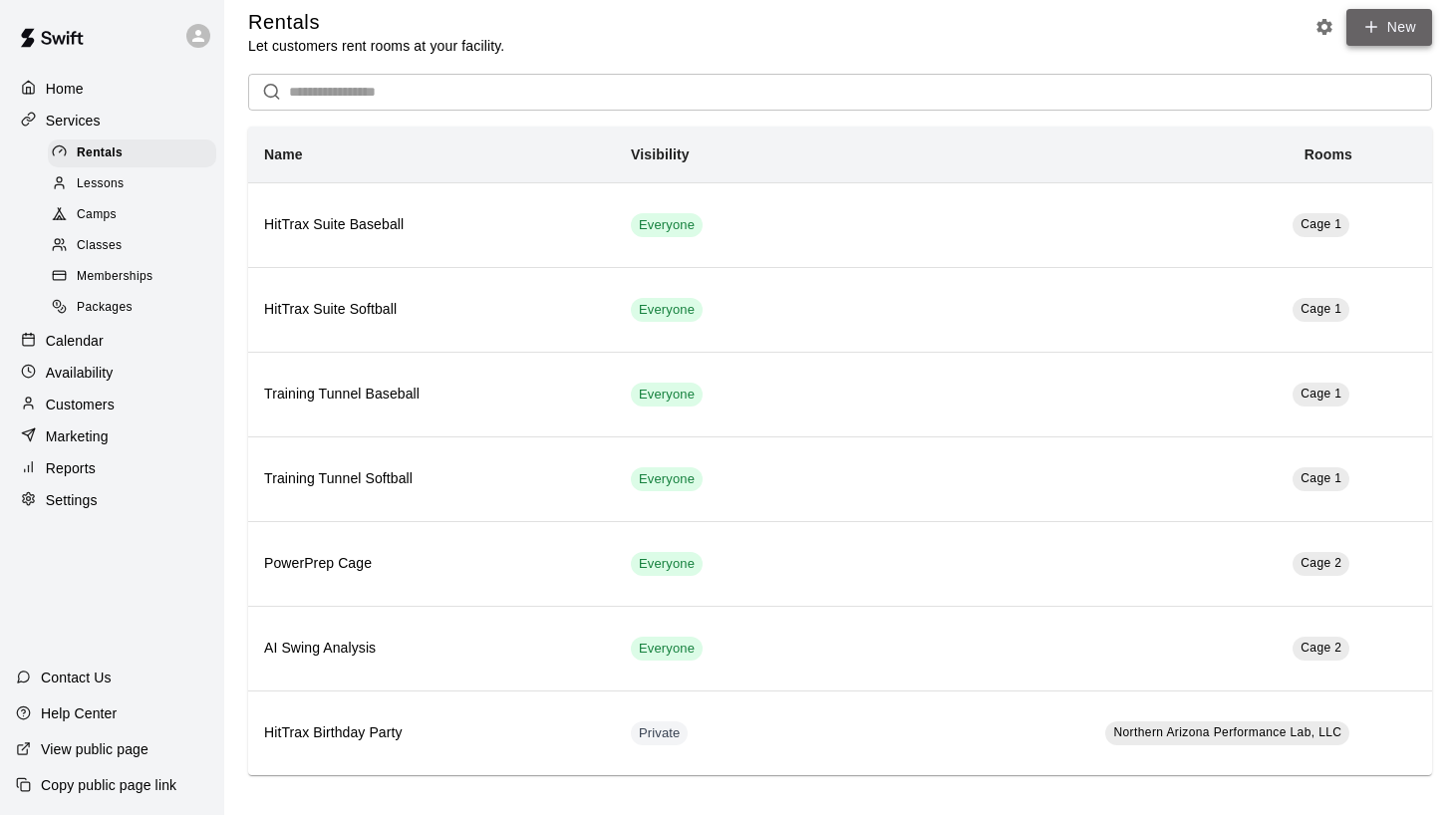 click 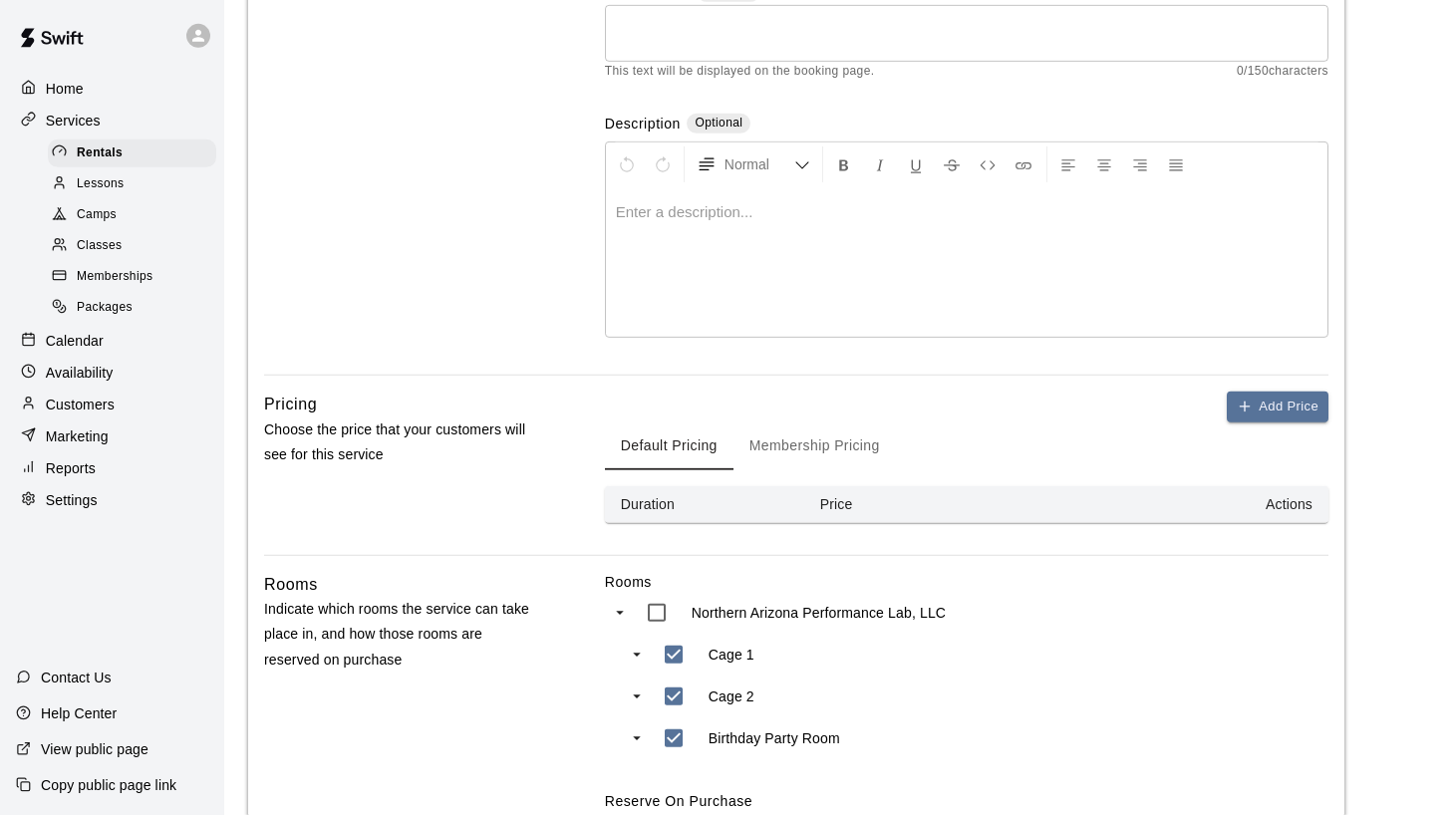 scroll, scrollTop: 305, scrollLeft: 0, axis: vertical 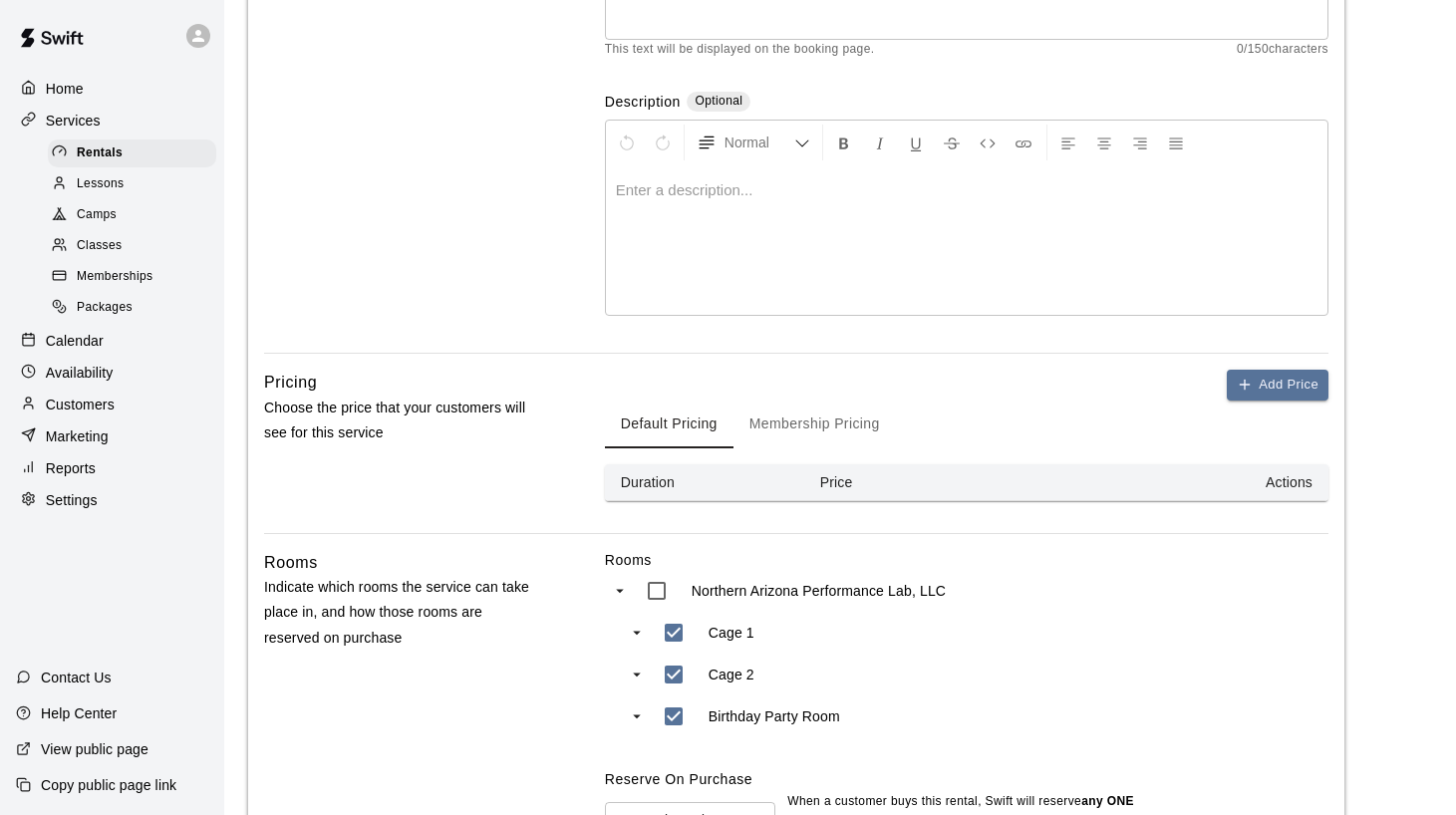 type on "**********" 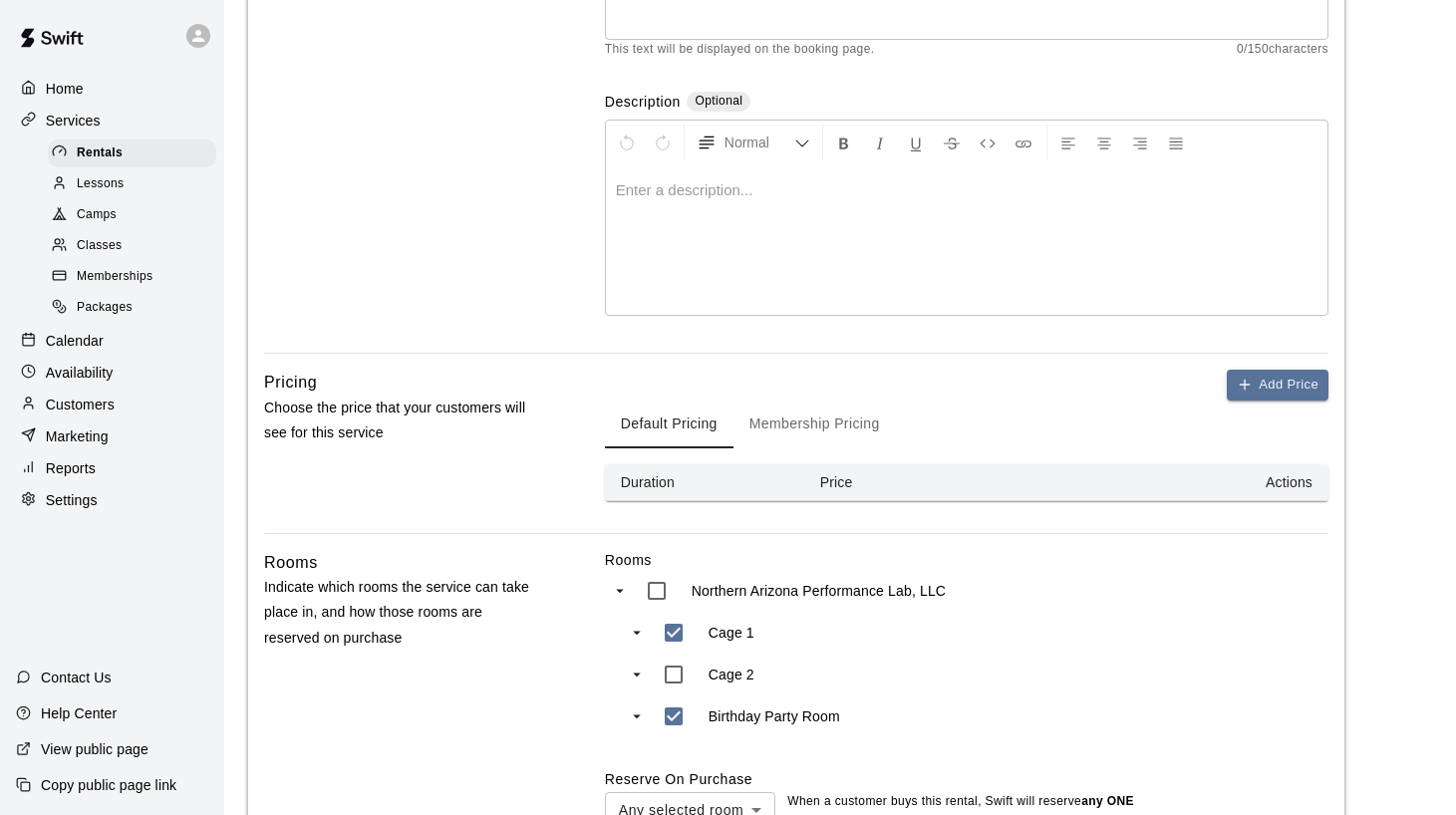type on "***" 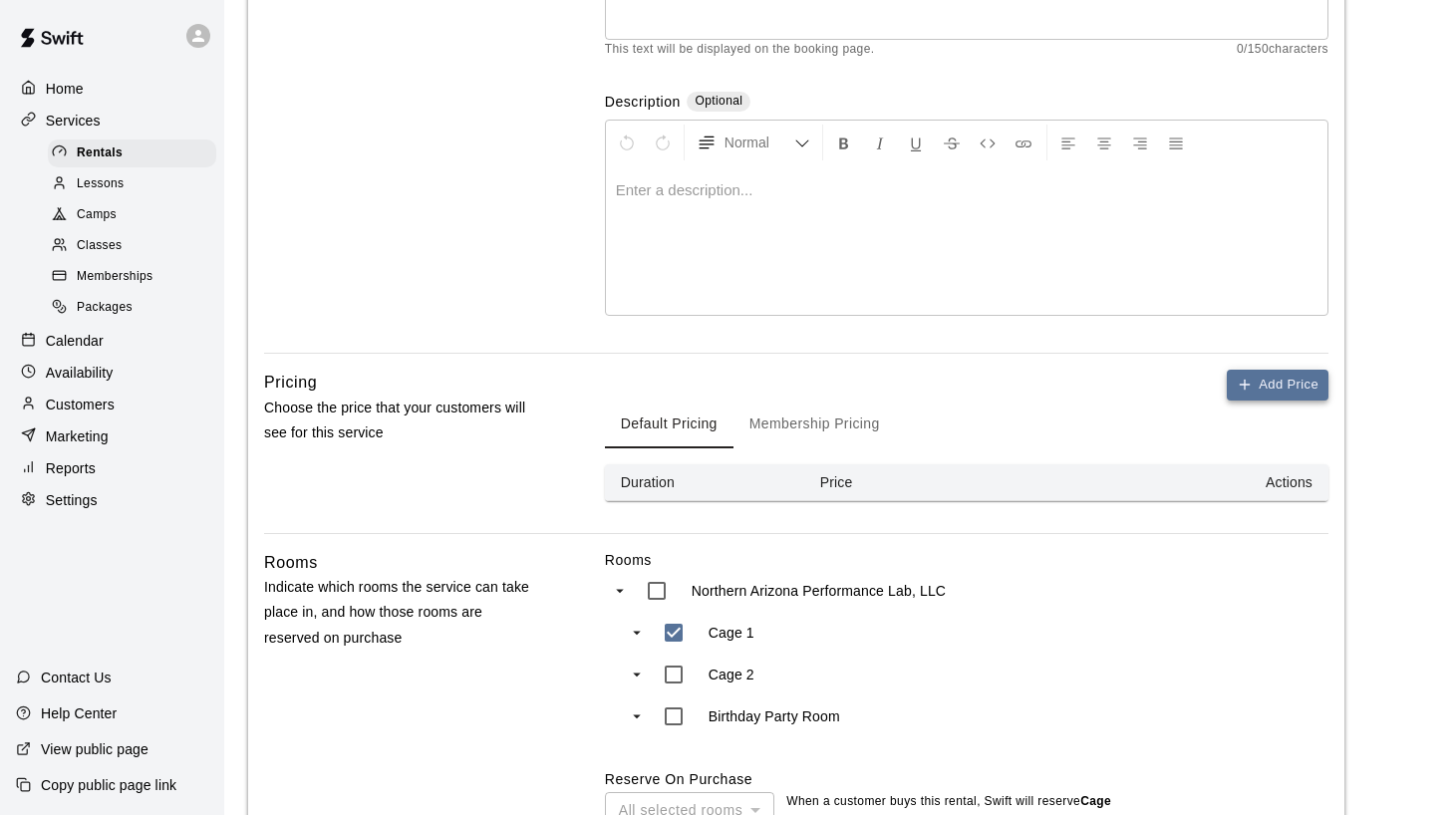 click on "Add Price" at bounding box center (1278, 385) 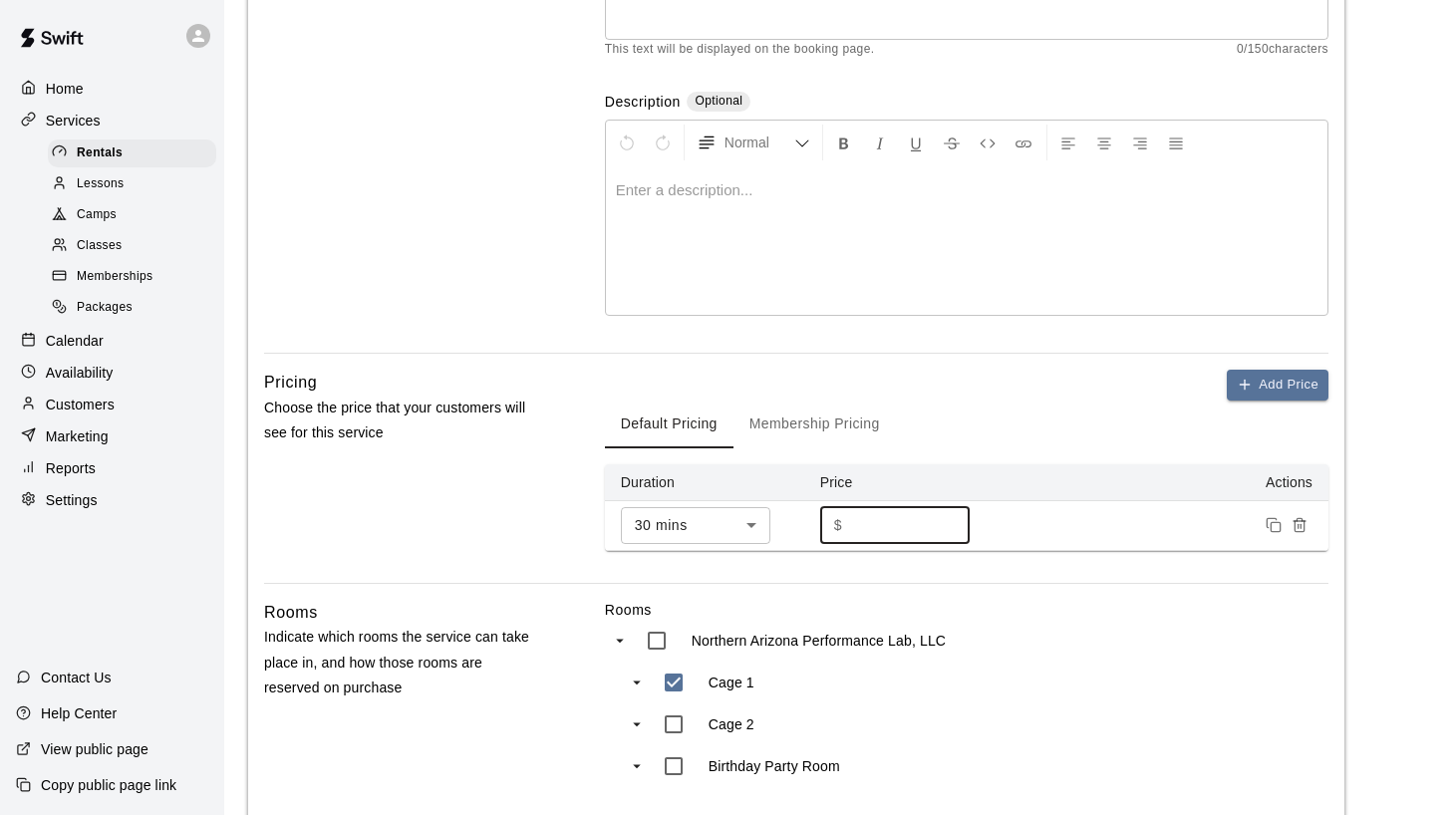 click on "*" at bounding box center (910, 525) 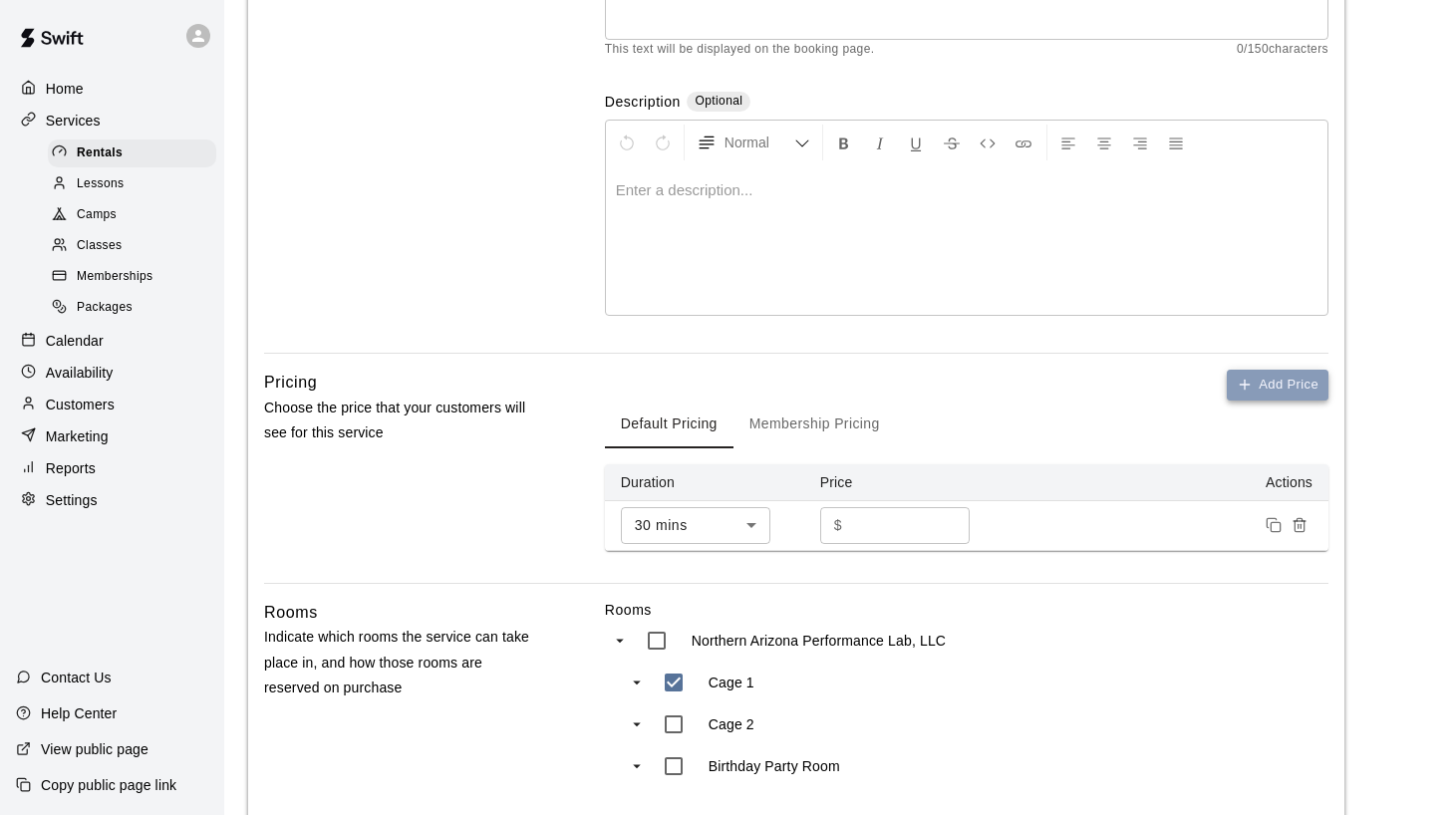click on "Add Price" at bounding box center [1278, 385] 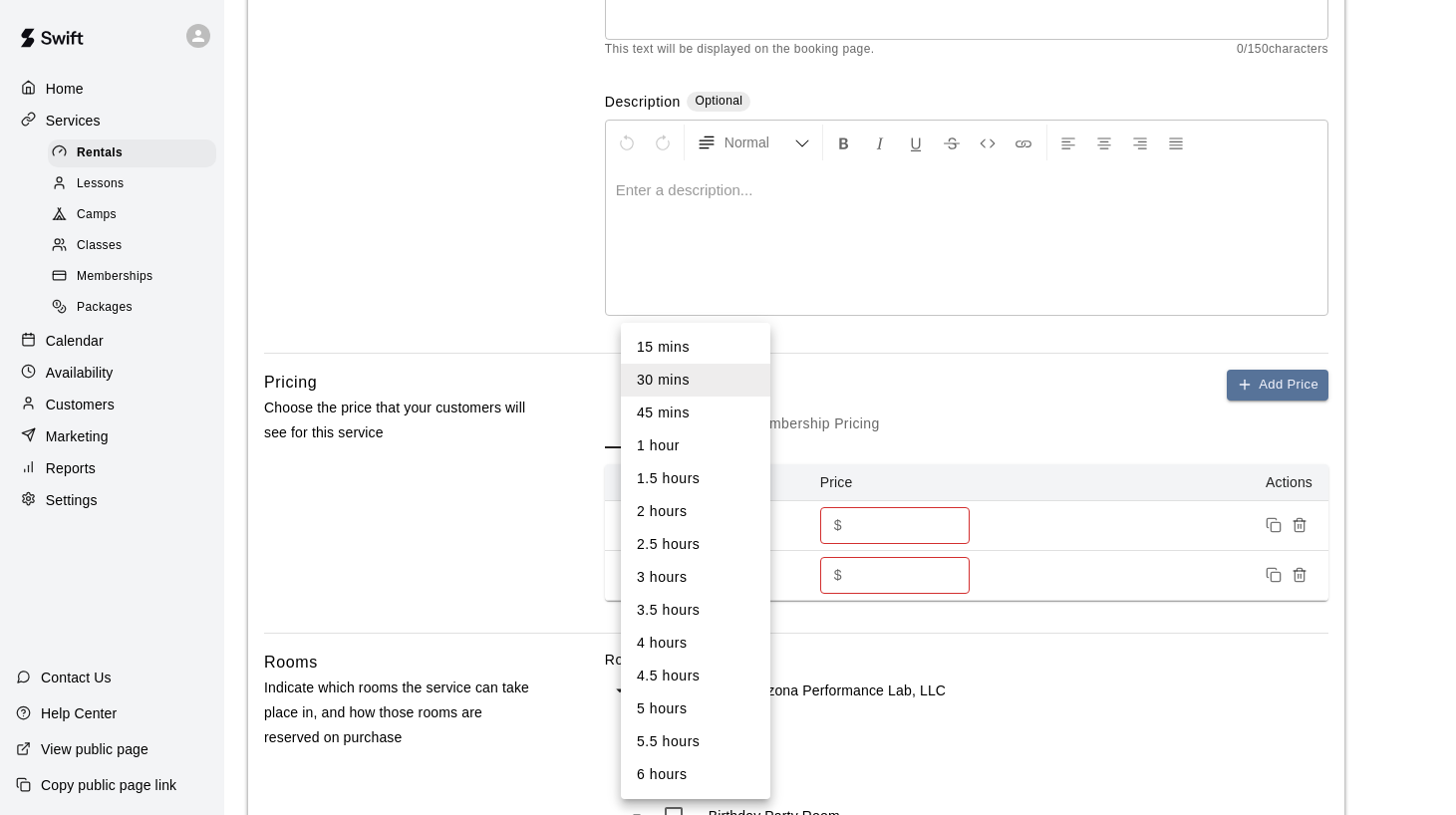 click on "**********" at bounding box center [728, 431] 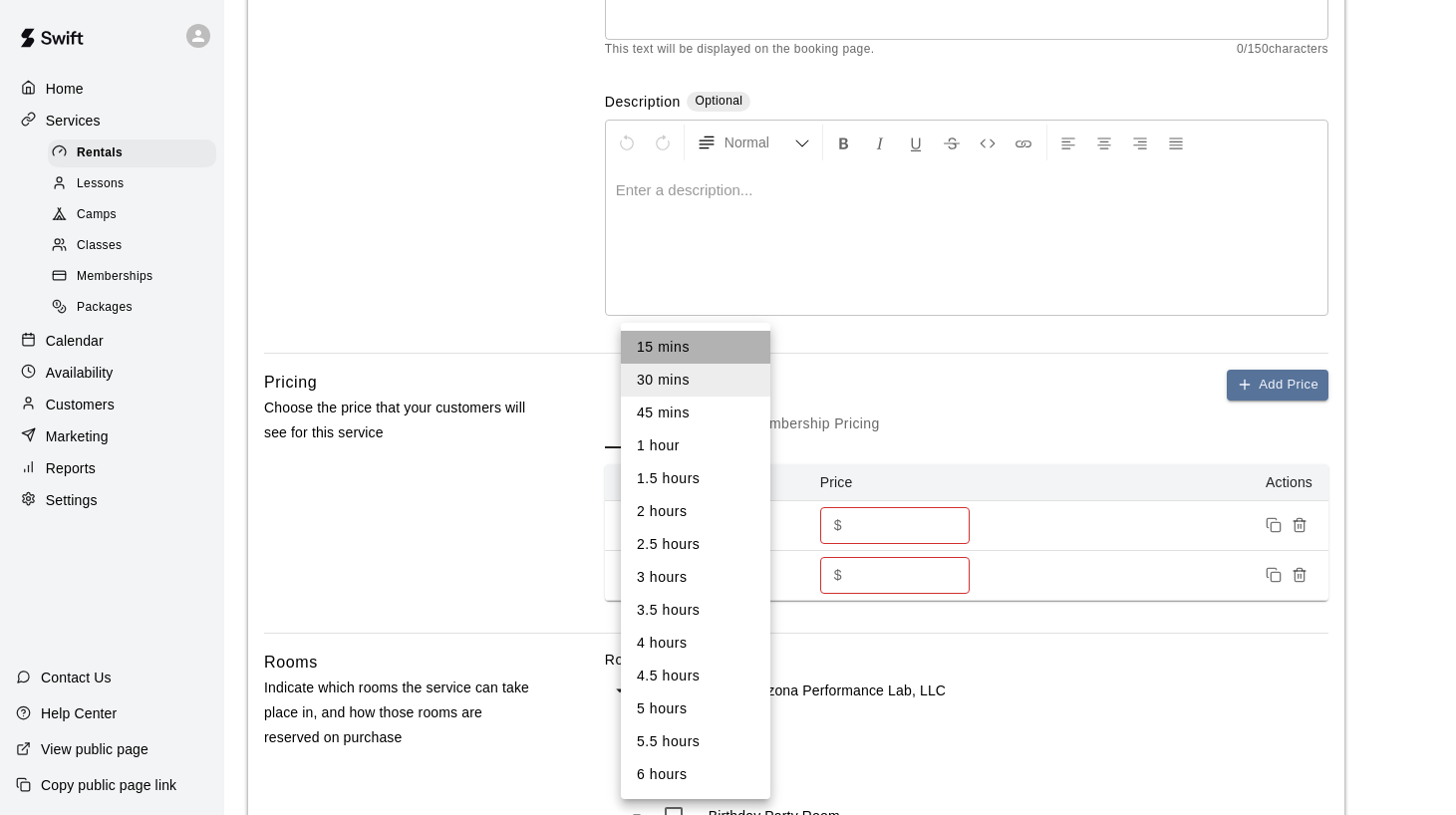 click on "15 mins" at bounding box center (696, 347) 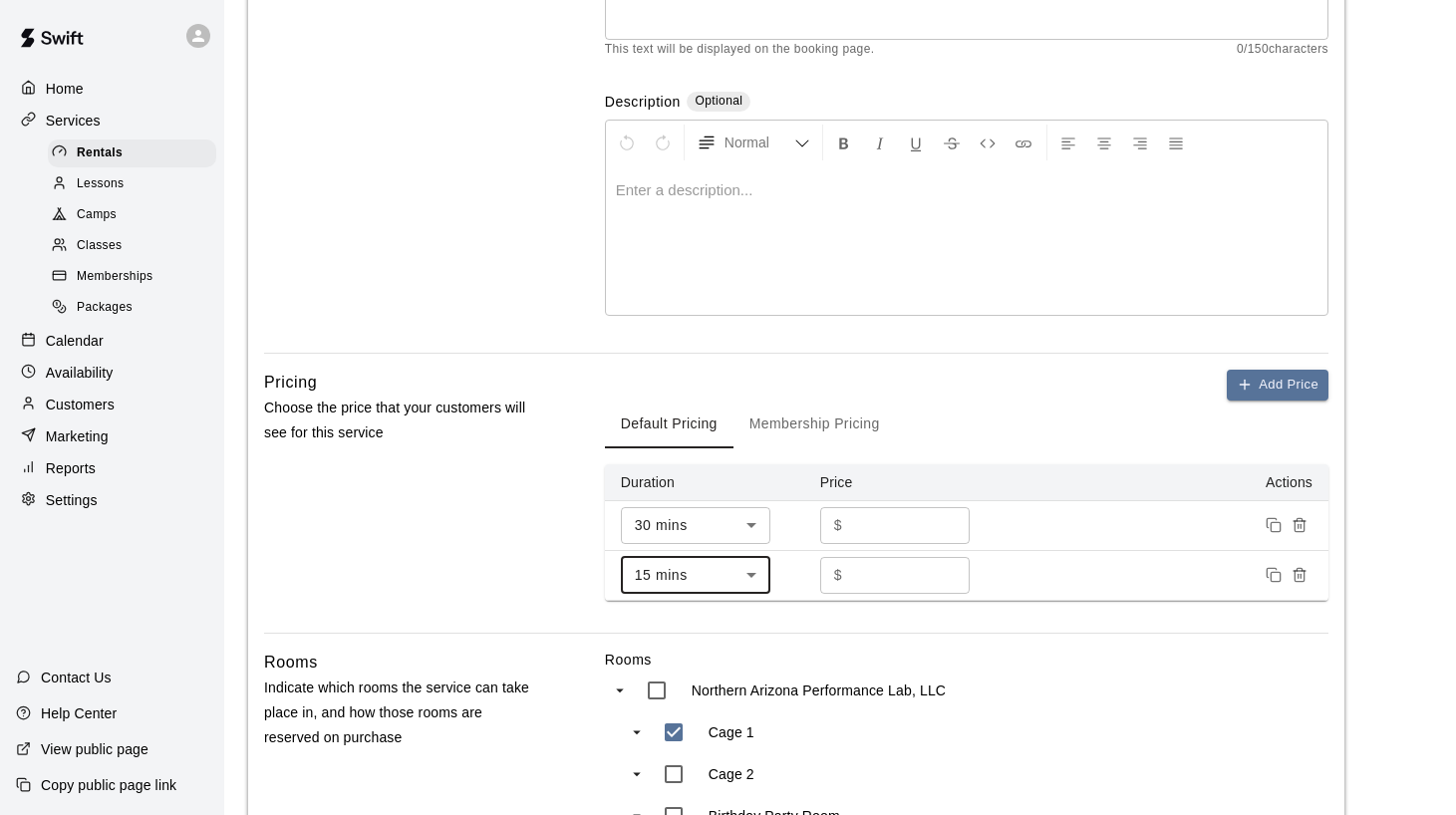 click on "*" at bounding box center [910, 575] 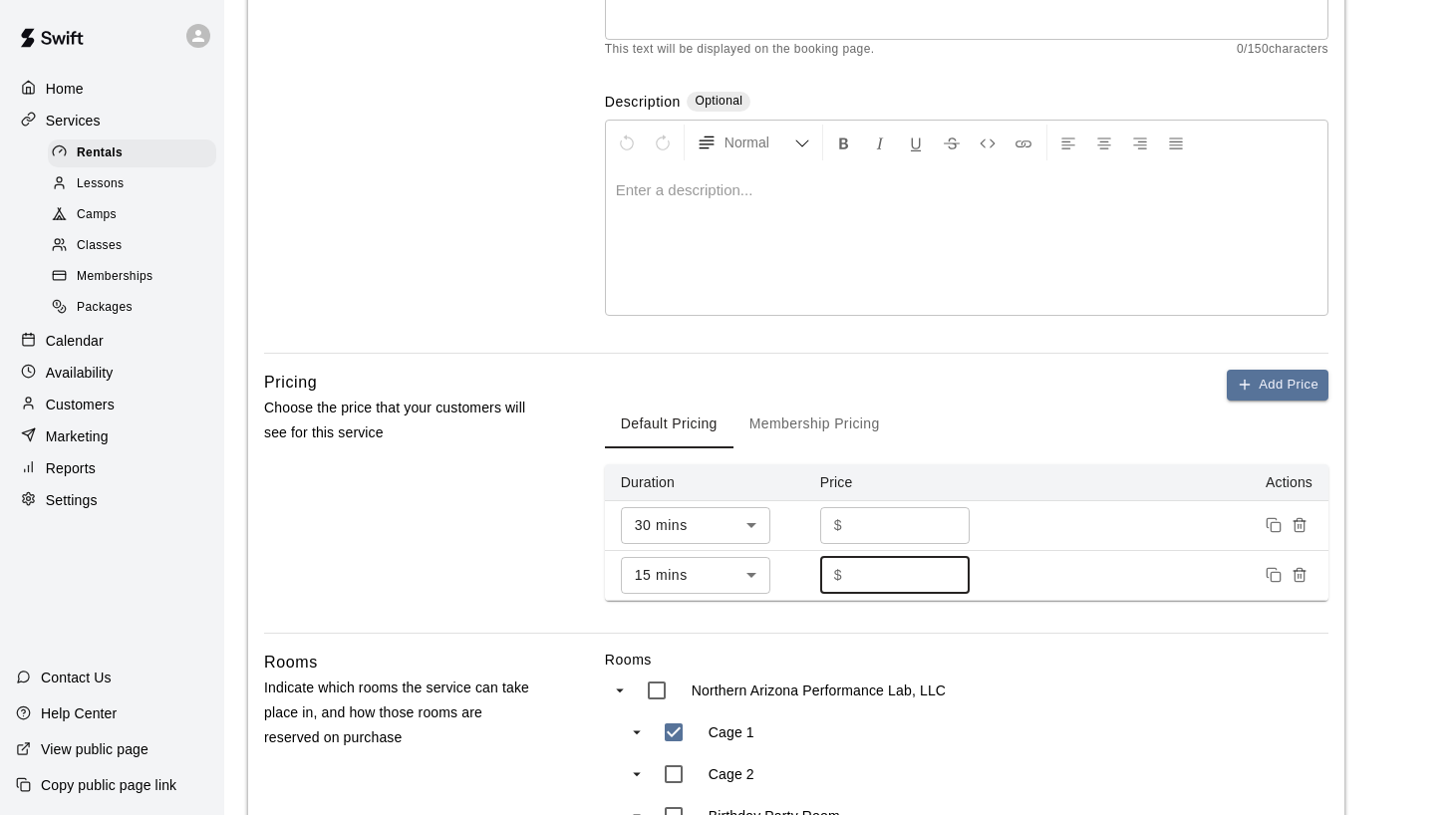 drag, startPoint x: 899, startPoint y: 574, endPoint x: 859, endPoint y: 566, distance: 40.792156 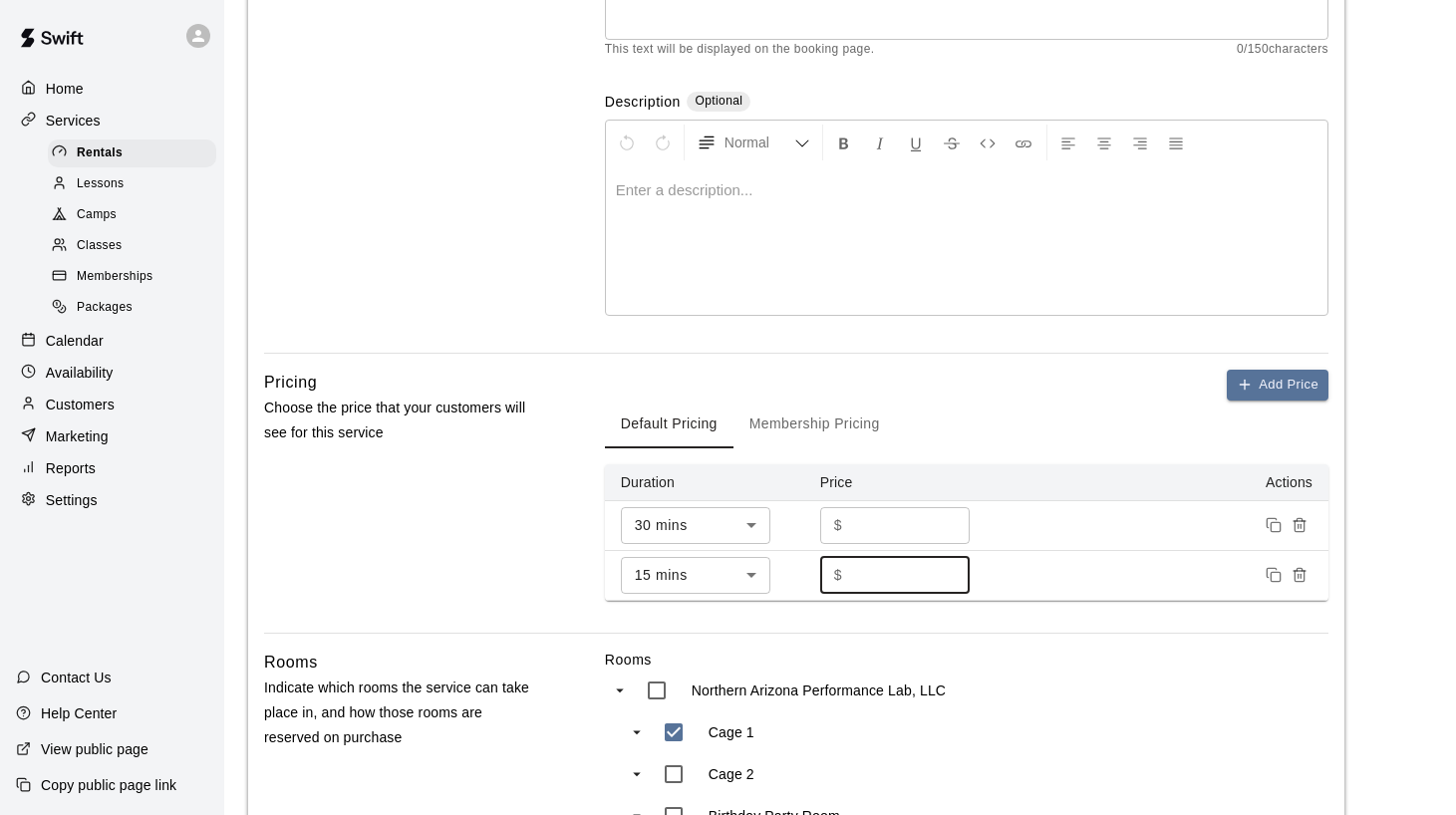 type on "**" 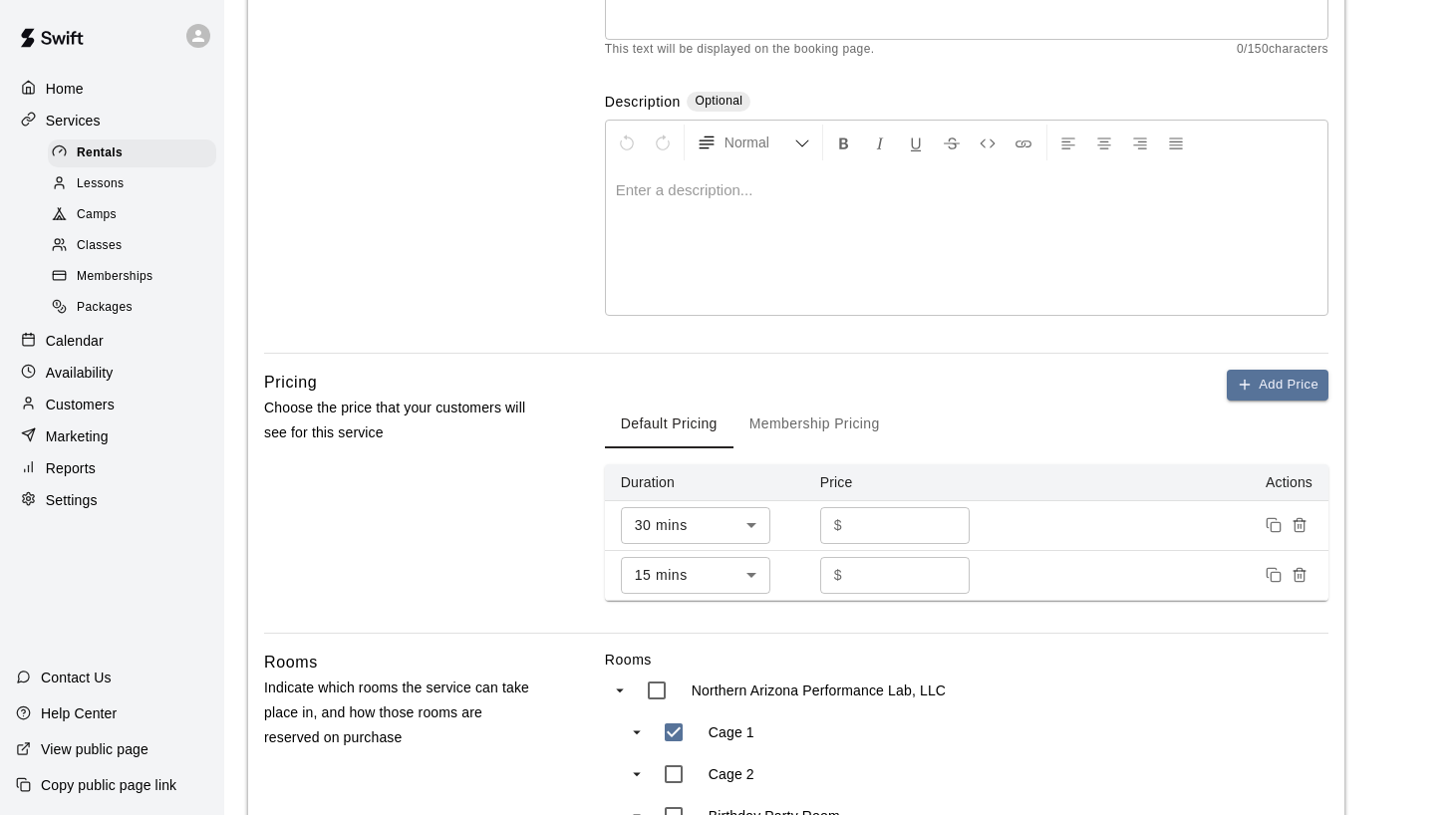 click on "Rooms" at bounding box center (967, 660) 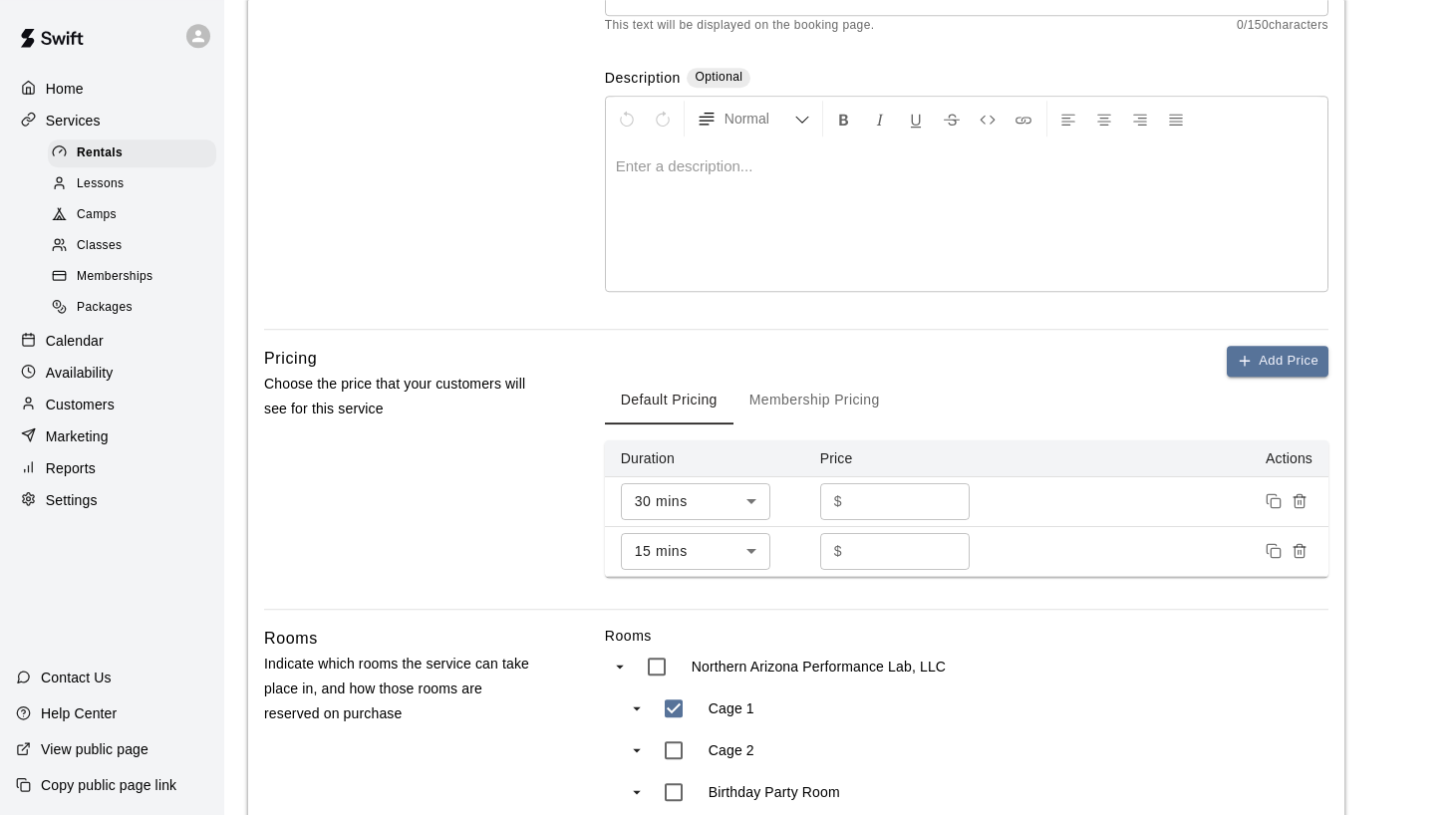 scroll, scrollTop: 660, scrollLeft: 0, axis: vertical 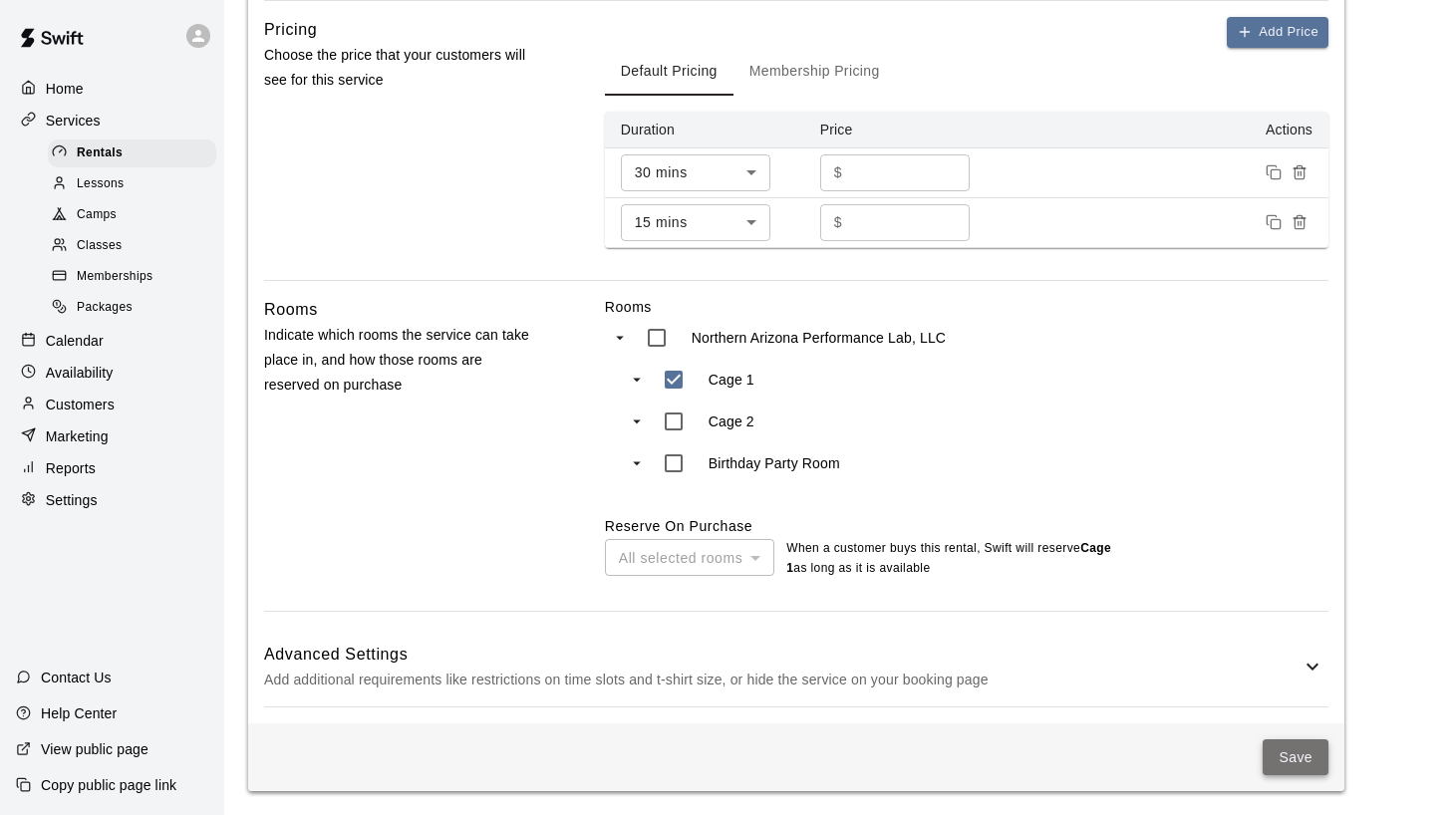 click on "Save" at bounding box center (1296, 757) 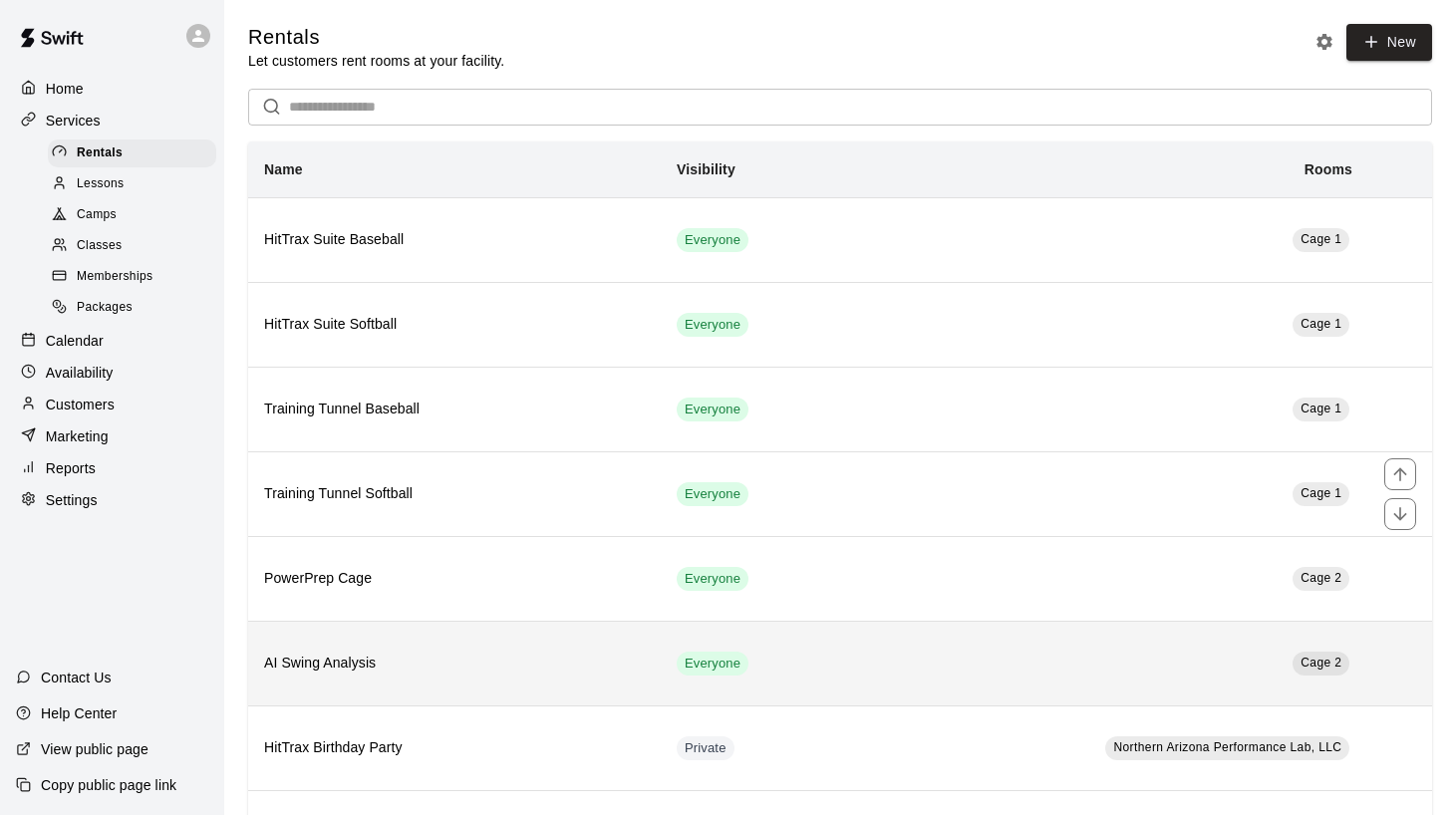scroll, scrollTop: 103, scrollLeft: 0, axis: vertical 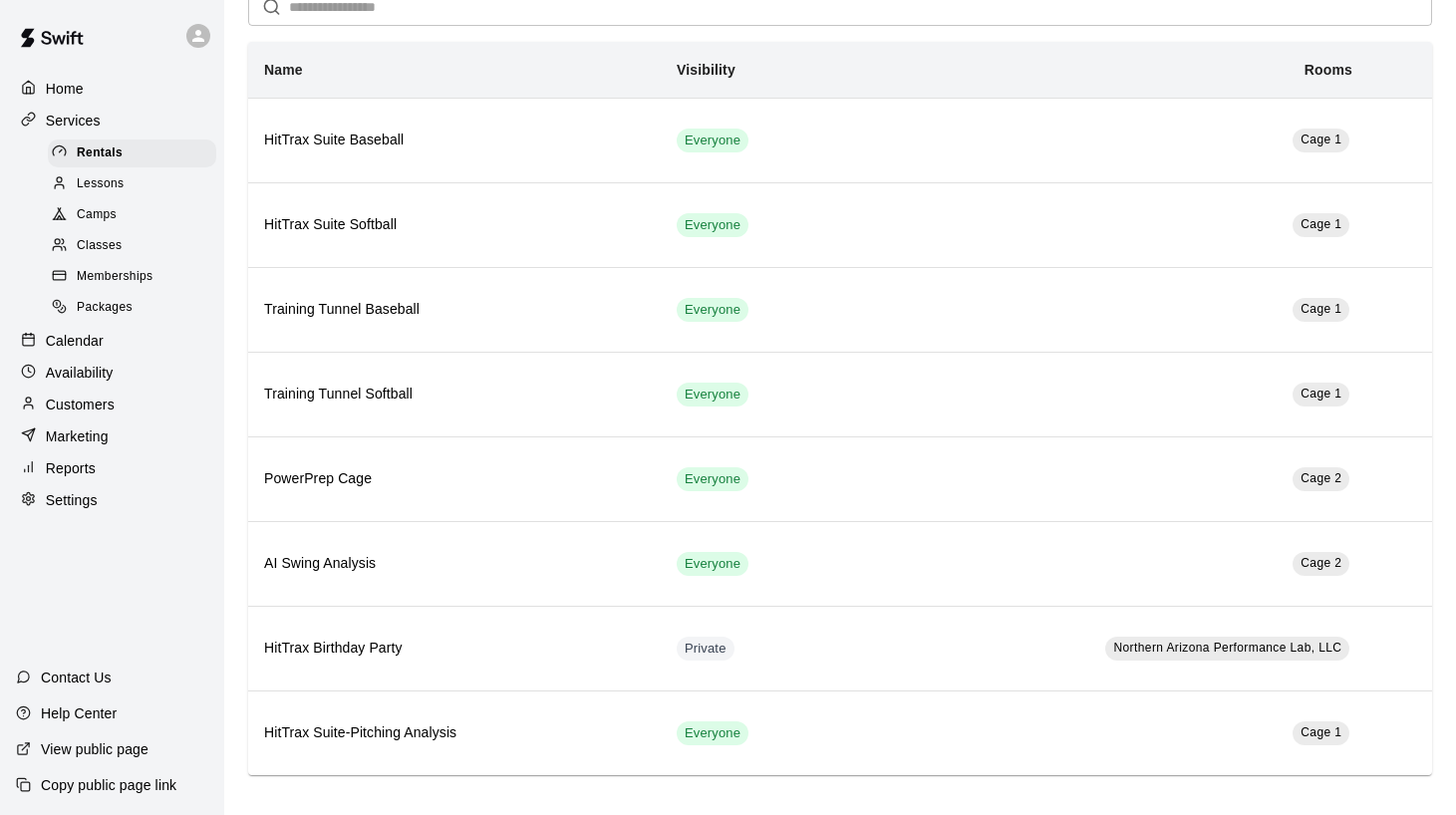 click on "Lessons" at bounding box center (101, 184) 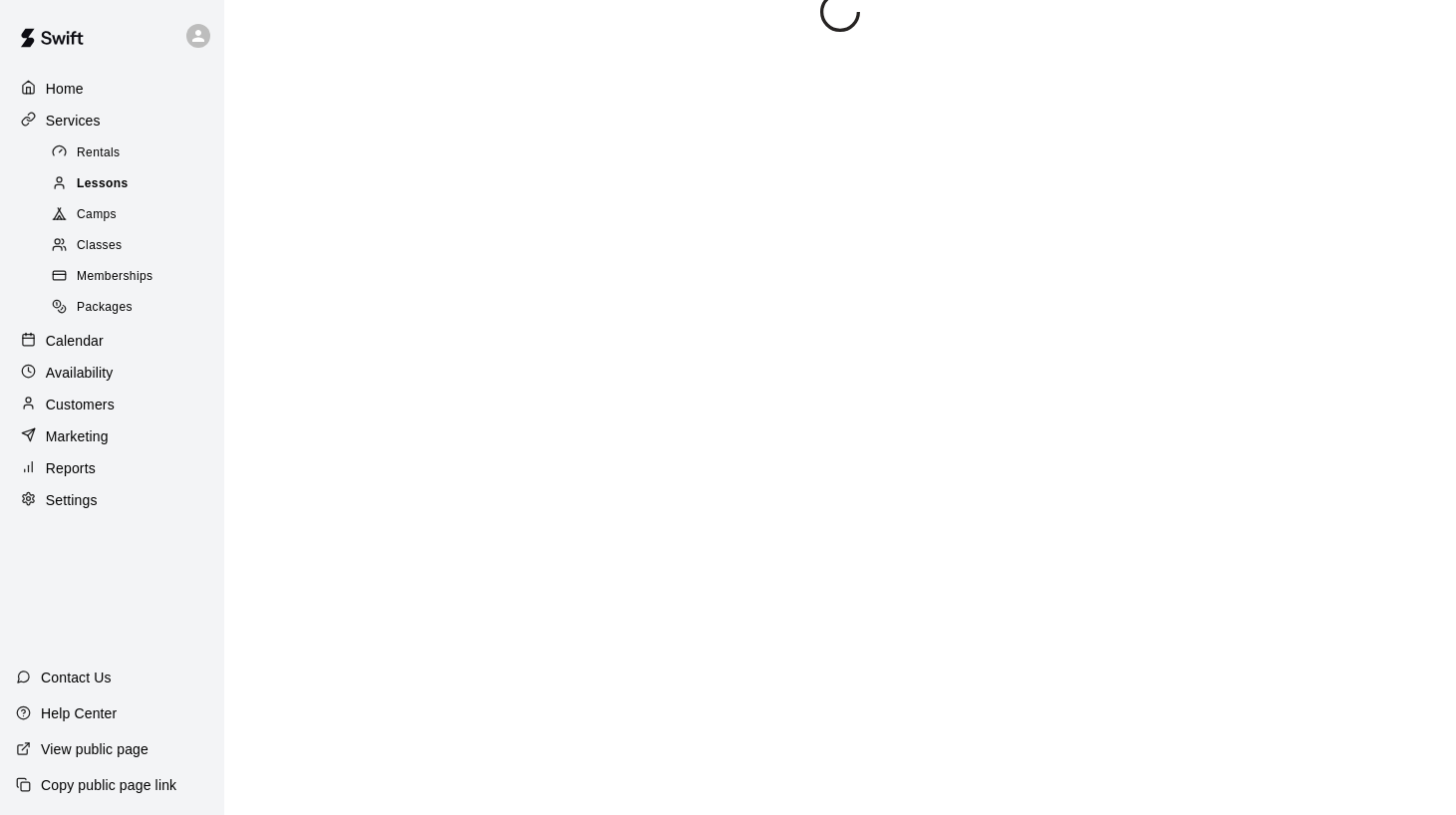 scroll, scrollTop: 0, scrollLeft: 0, axis: both 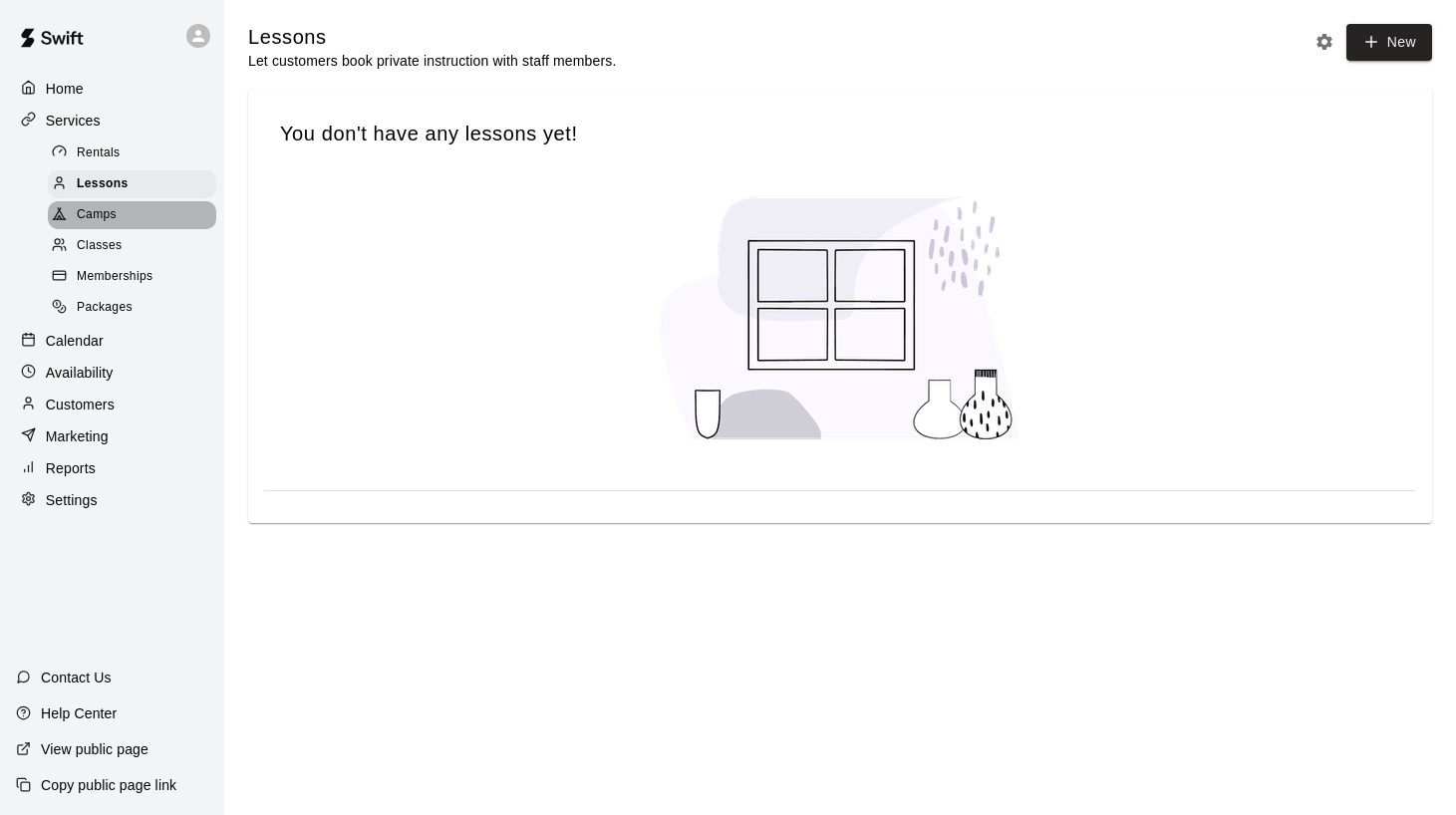 click on "Camps" at bounding box center (97, 215) 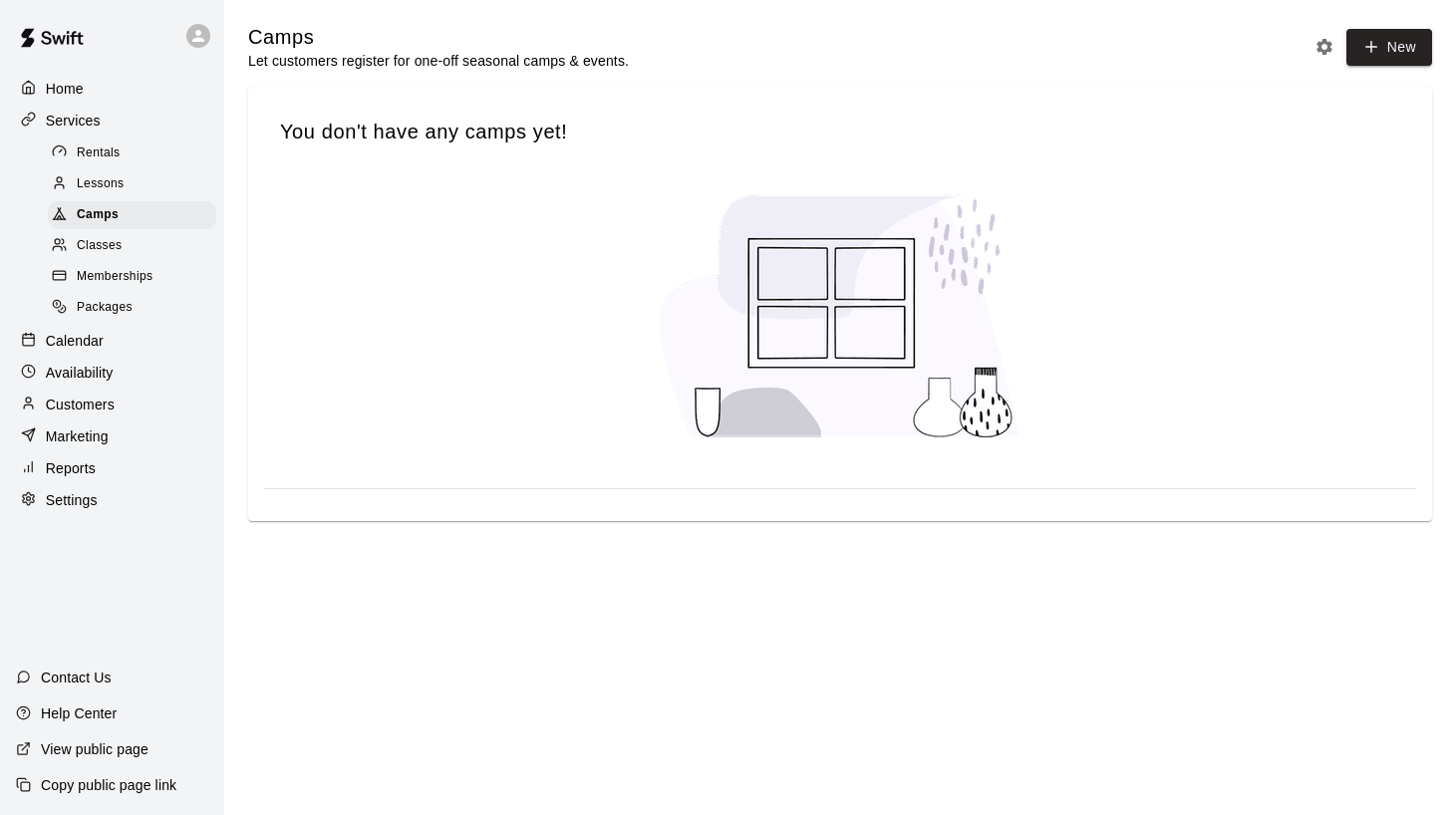 click on "Classes" at bounding box center (99, 246) 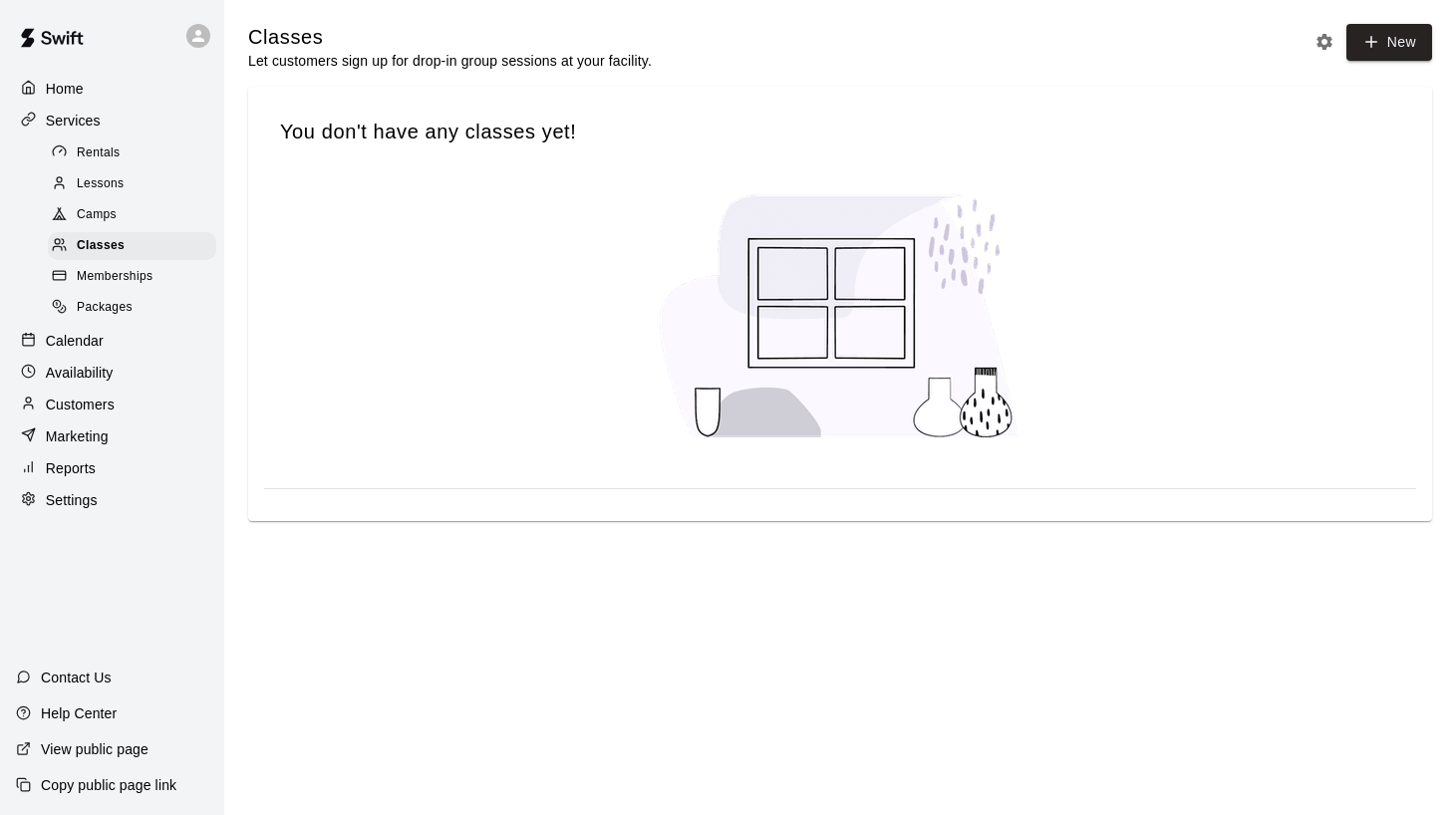 click on "Memberships" at bounding box center [115, 277] 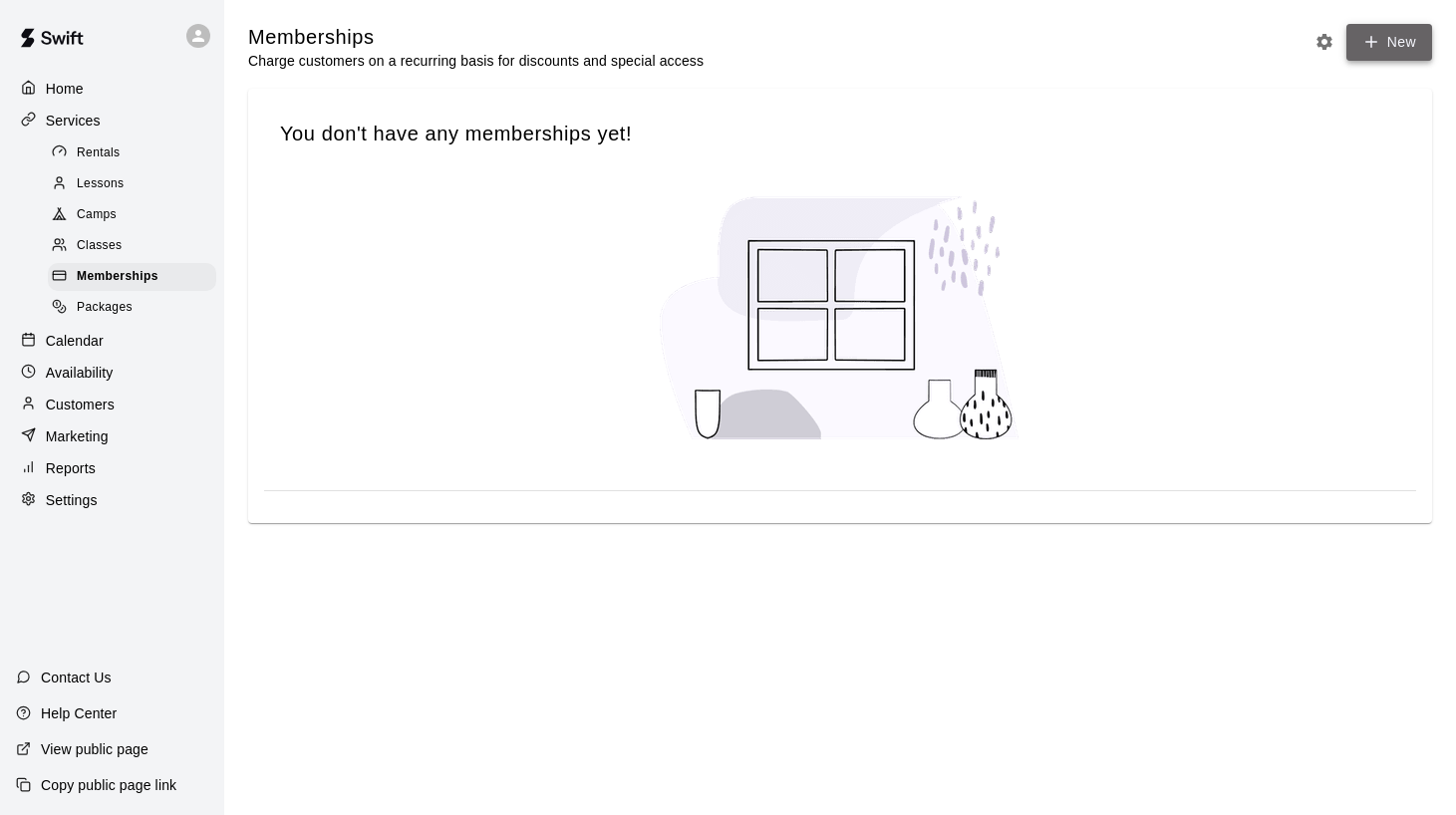 click on "New" at bounding box center (1389, 42) 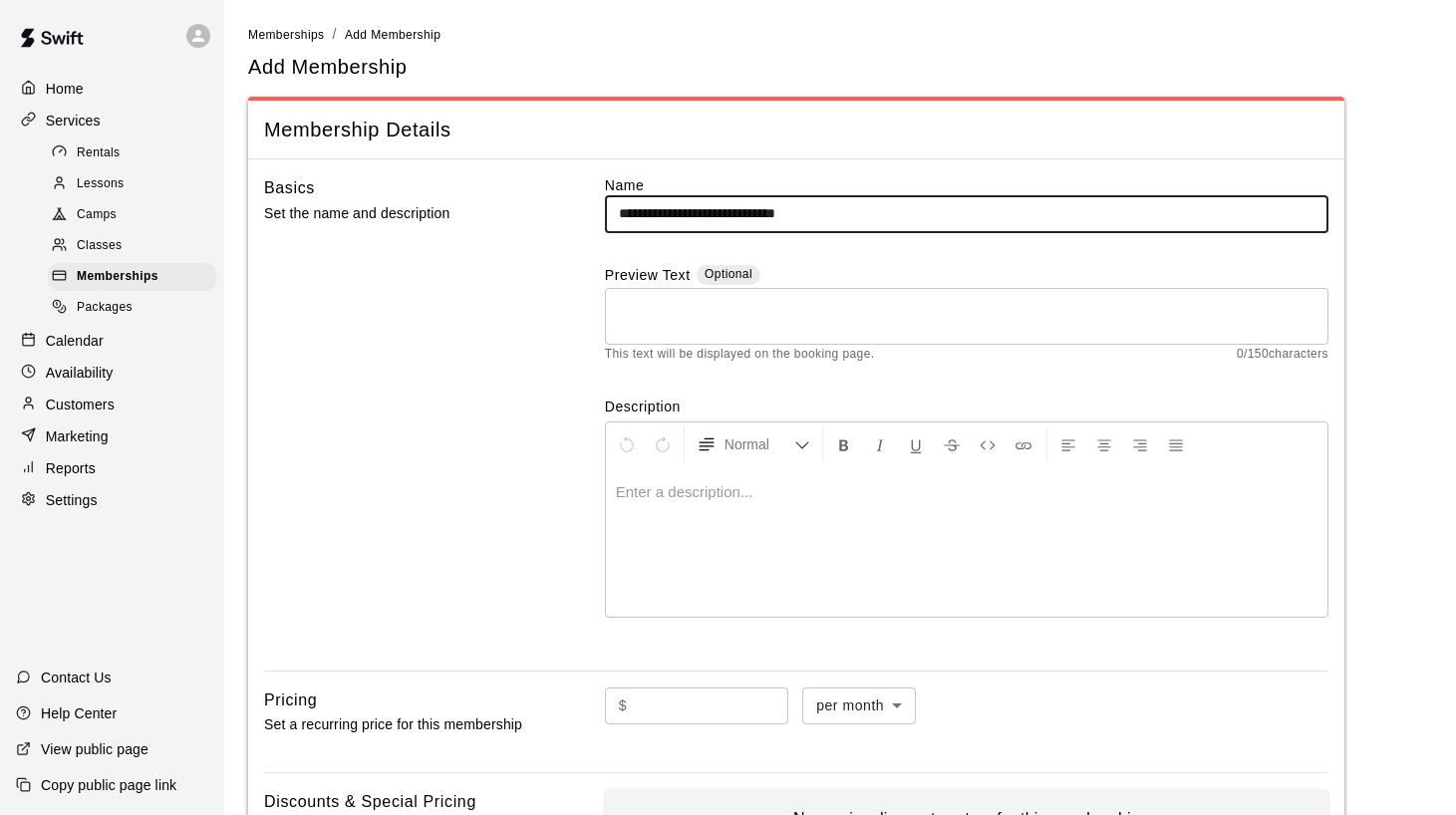 type on "**********" 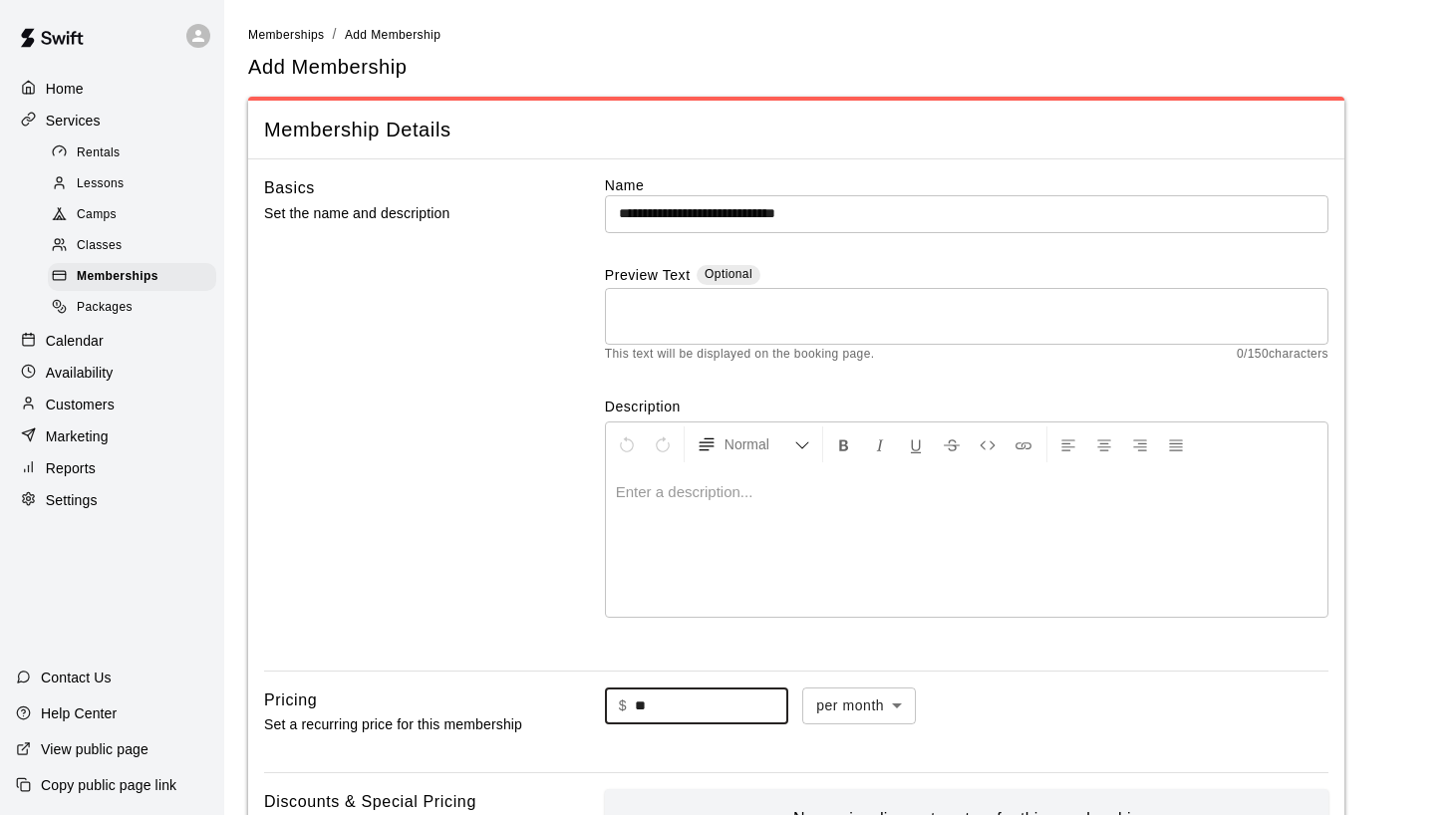type on "**" 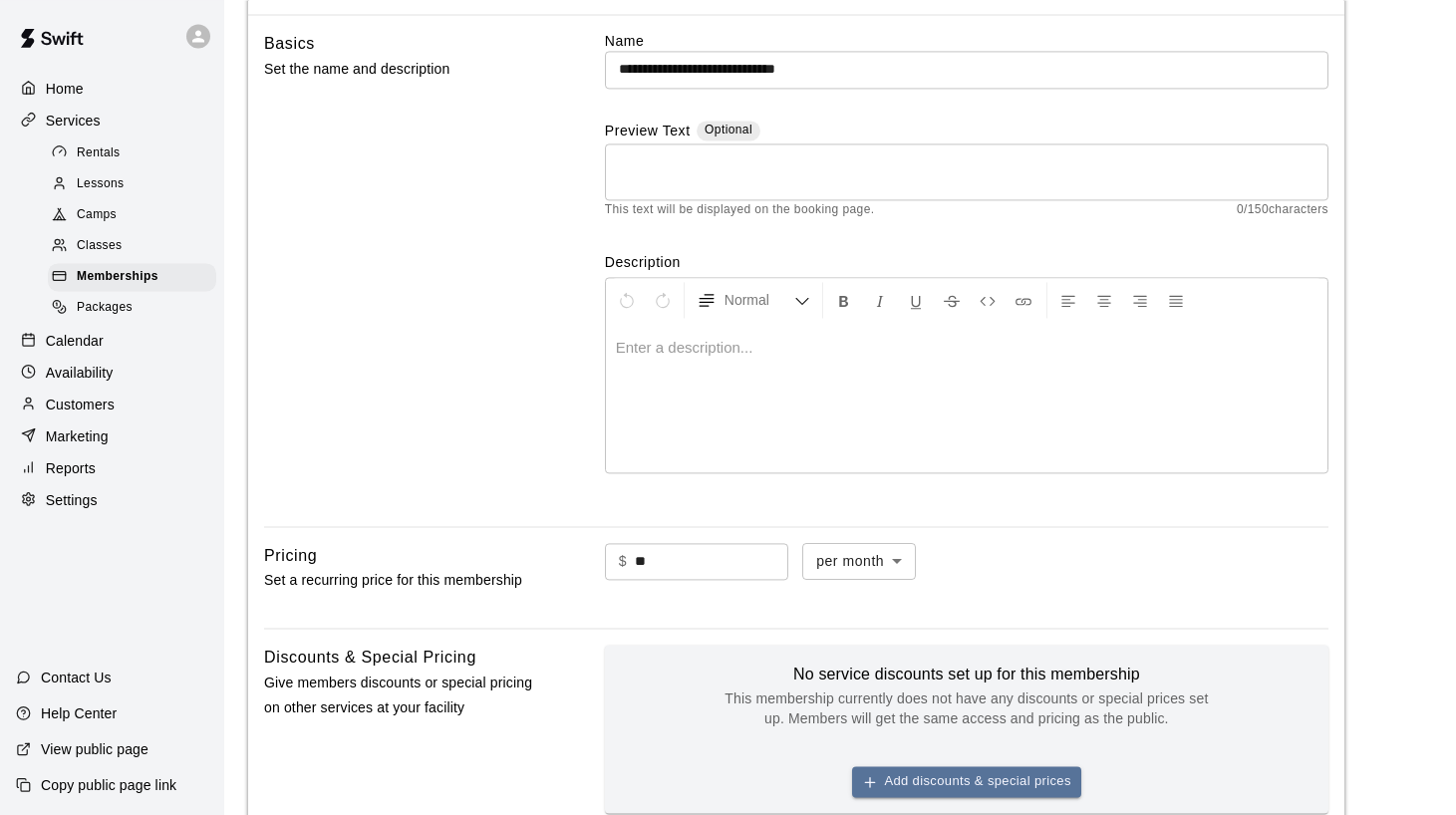 scroll, scrollTop: 203, scrollLeft: 0, axis: vertical 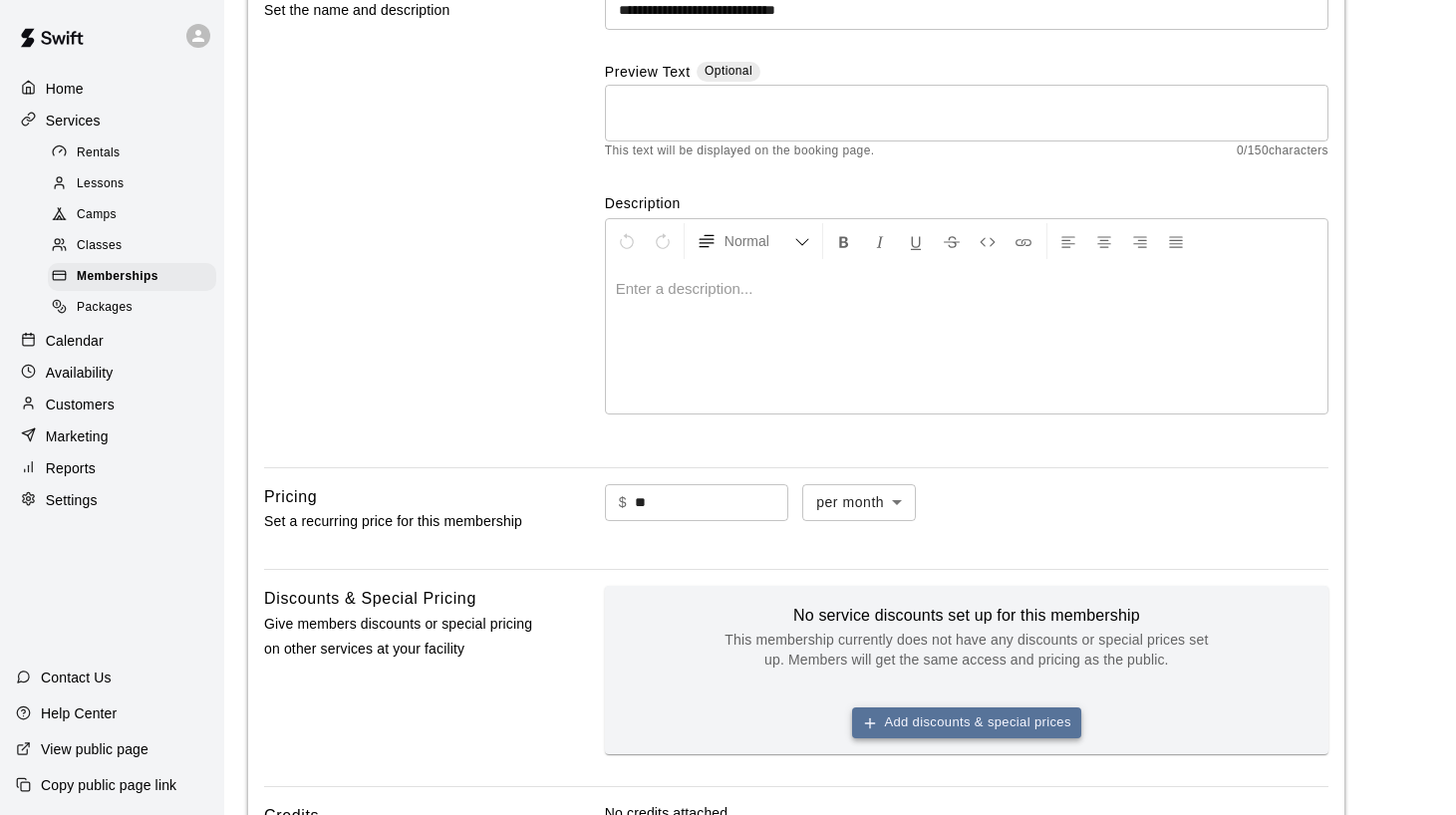 click on "Add discounts & special prices" at bounding box center (967, 722) 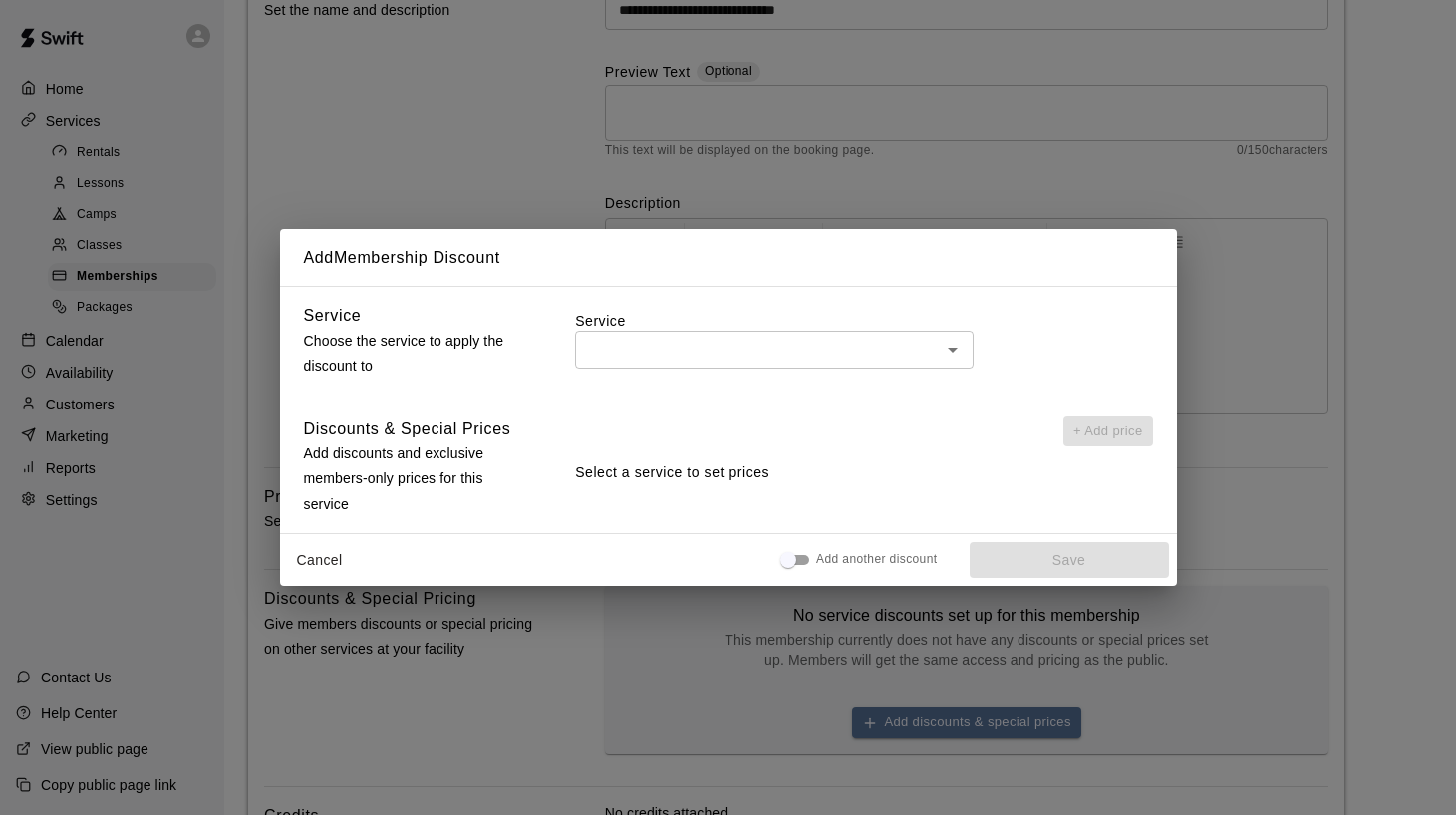 click 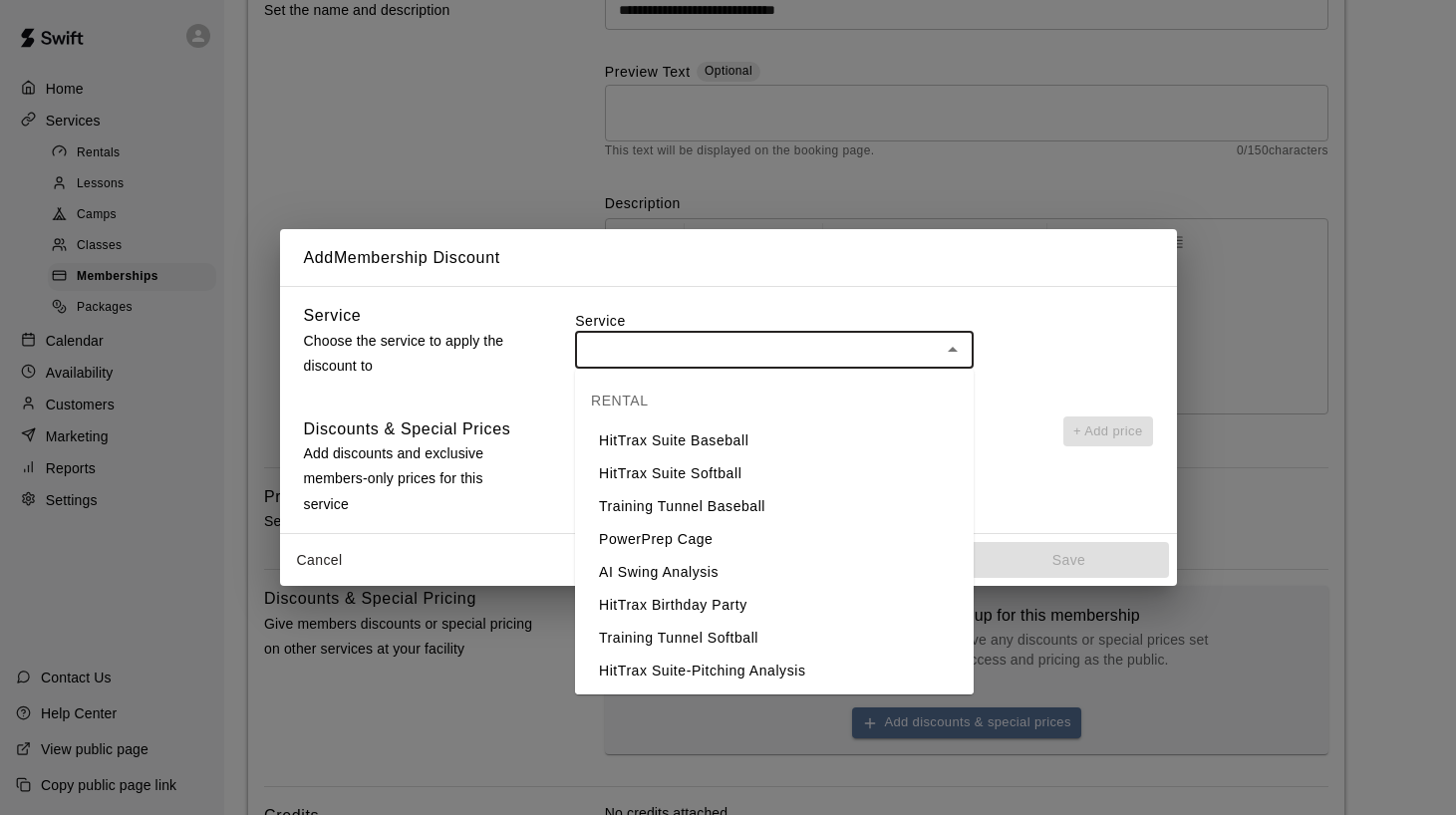 click on "HitTrax Suite Baseball" at bounding box center [774, 440] 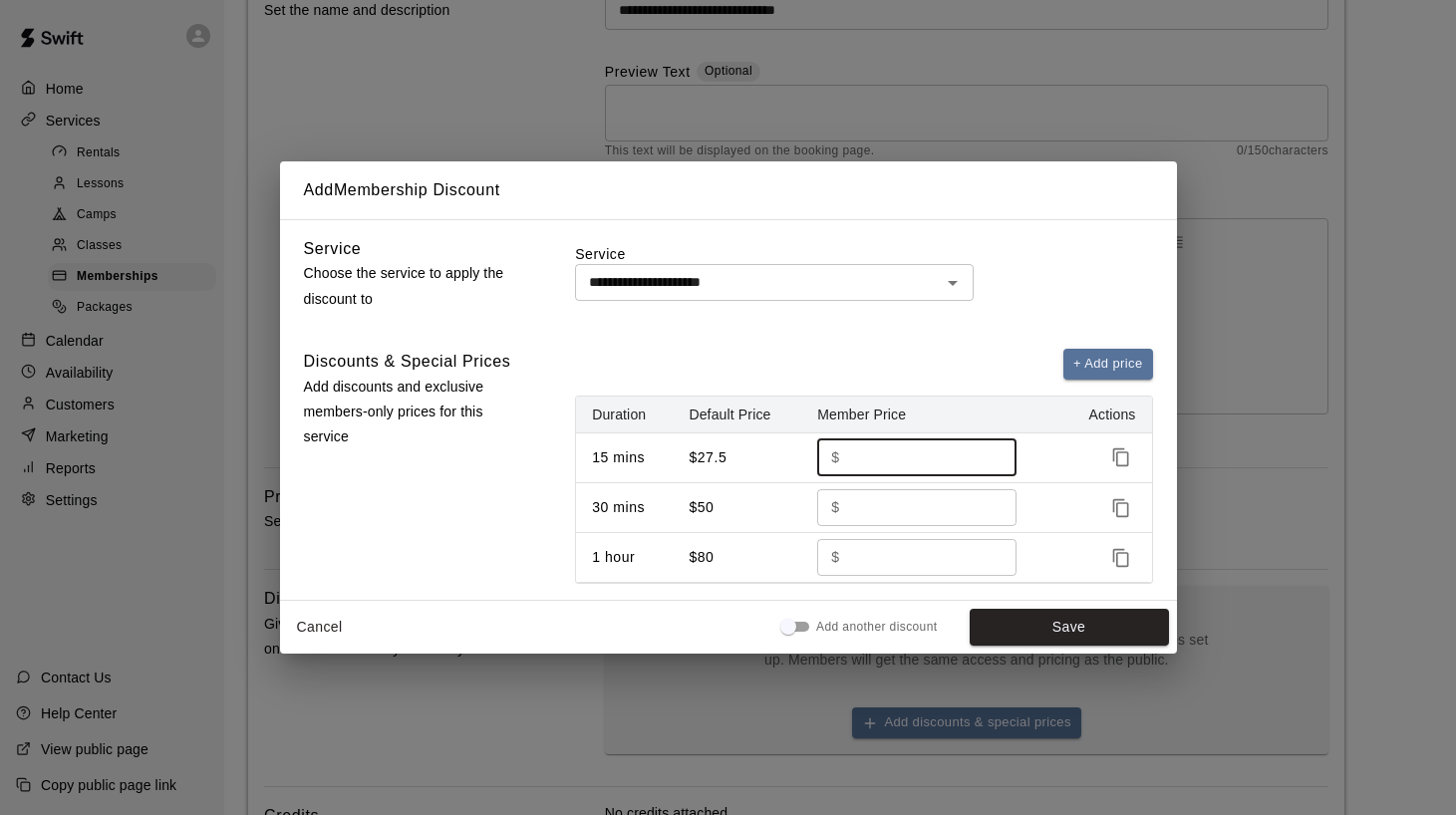 drag, startPoint x: 922, startPoint y: 457, endPoint x: 847, endPoint y: 449, distance: 75.42546 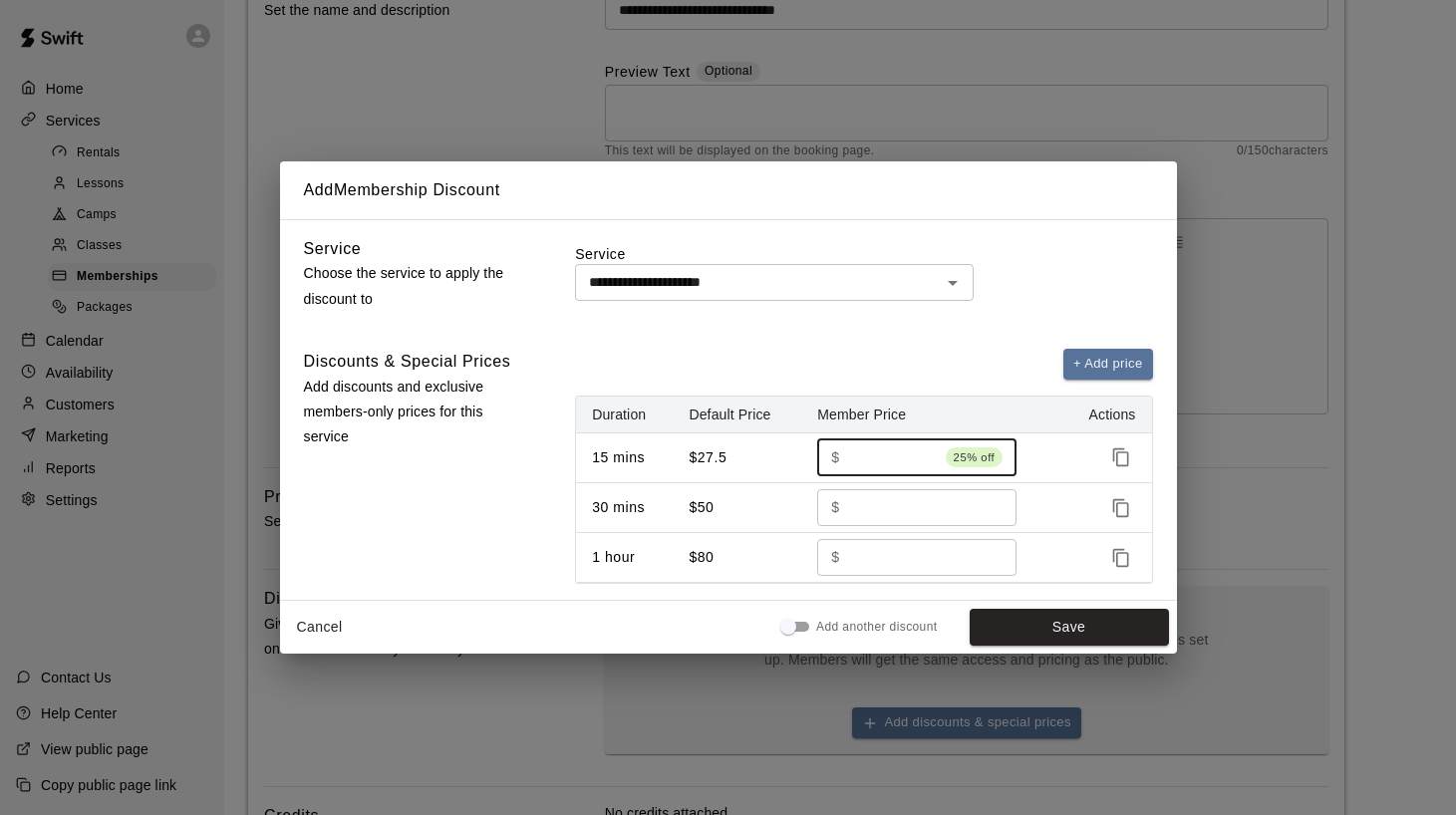 type on "*****" 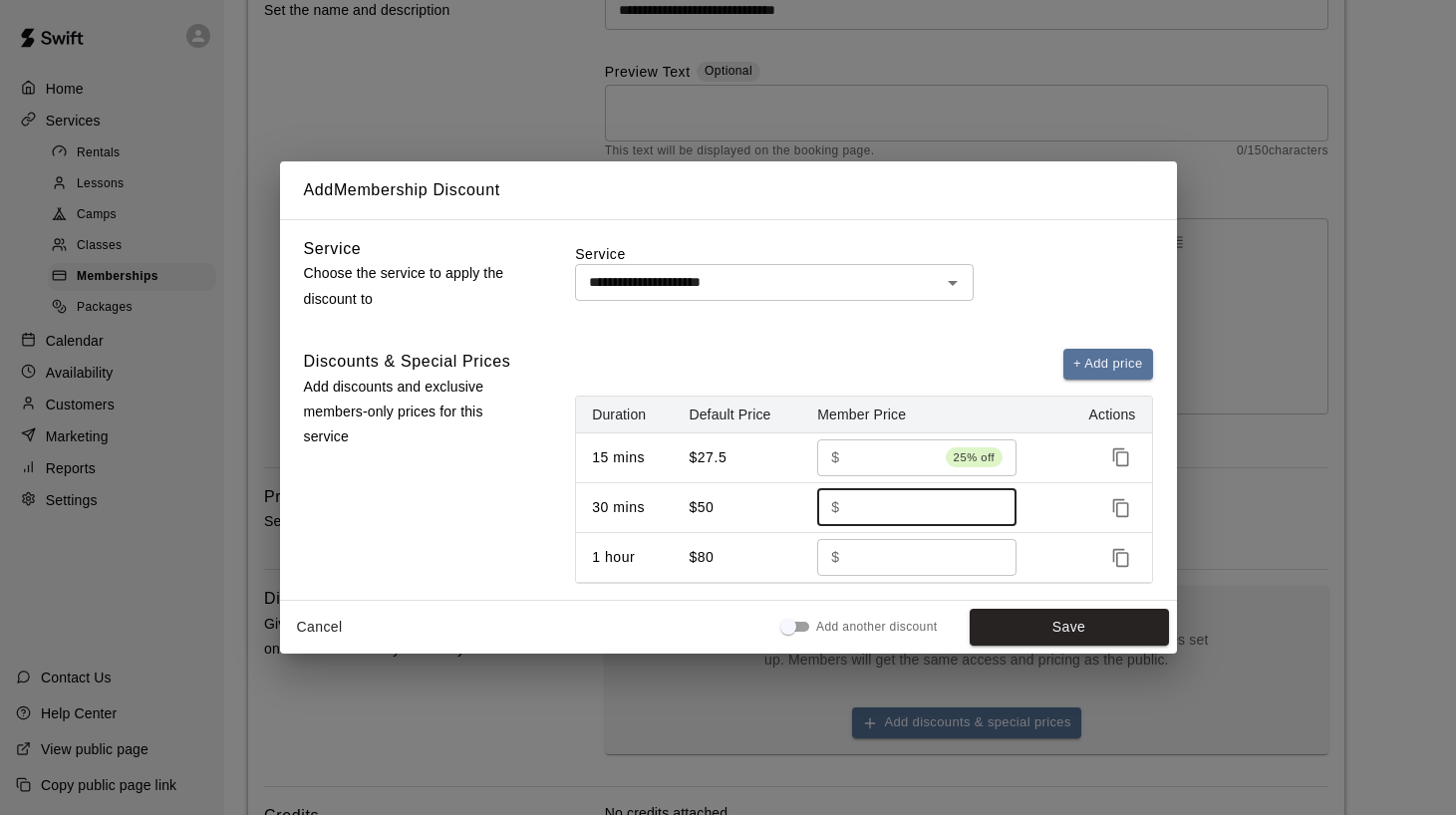 click on "**" at bounding box center [922, 507] 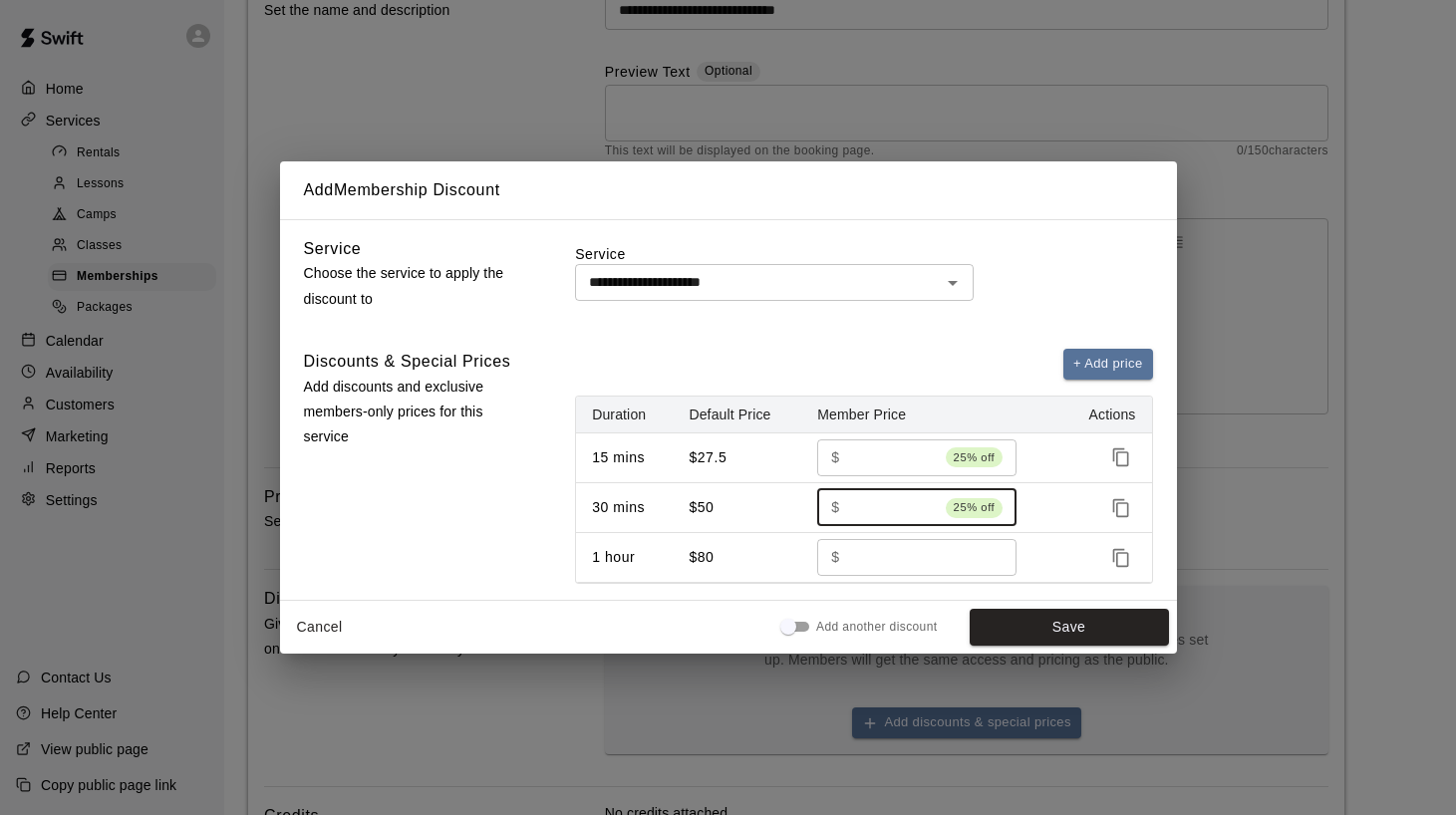 type on "****" 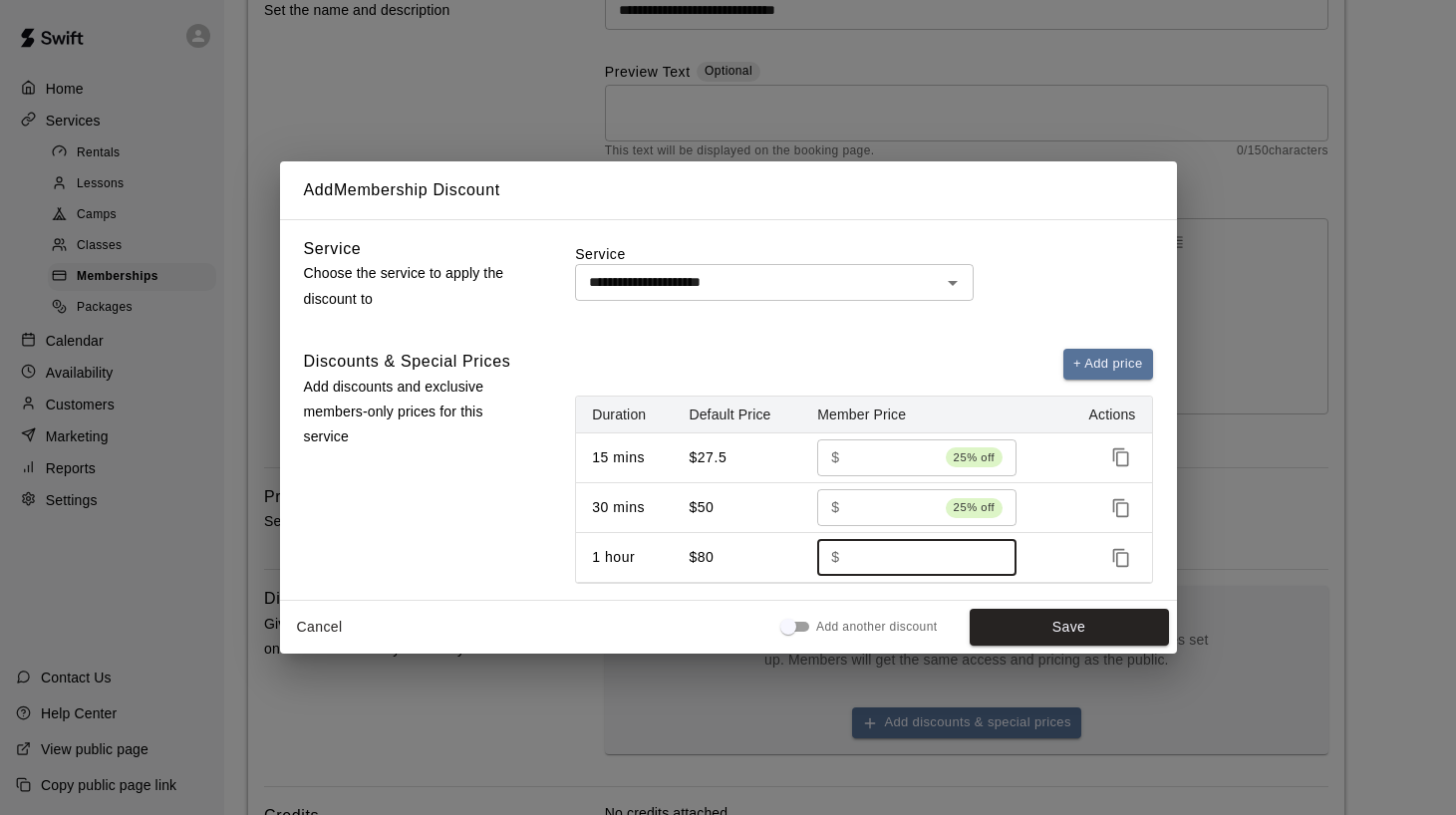 drag, startPoint x: 873, startPoint y: 558, endPoint x: 832, endPoint y: 558, distance: 41 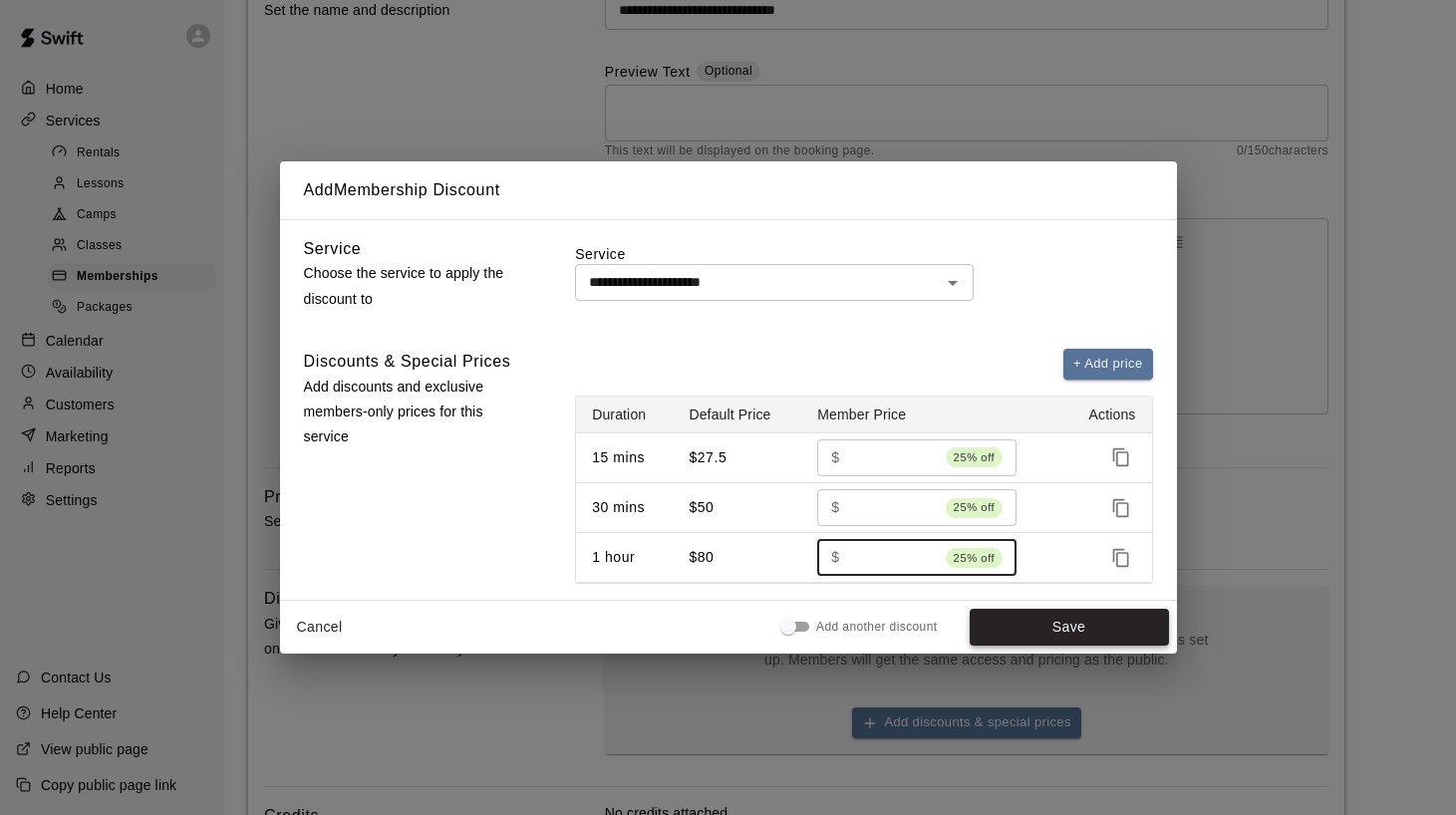 type on "**" 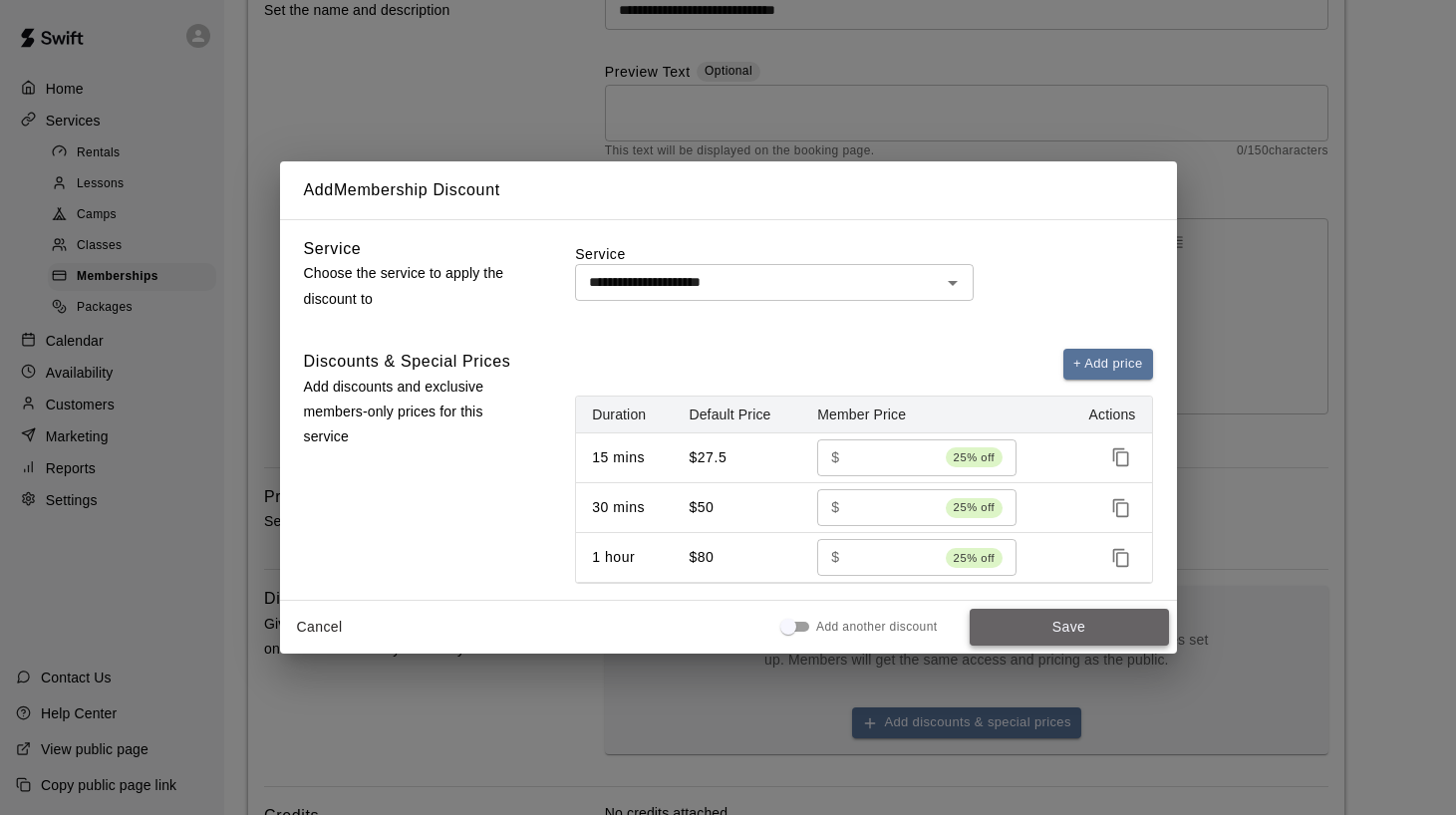 click on "Save" at bounding box center (1069, 627) 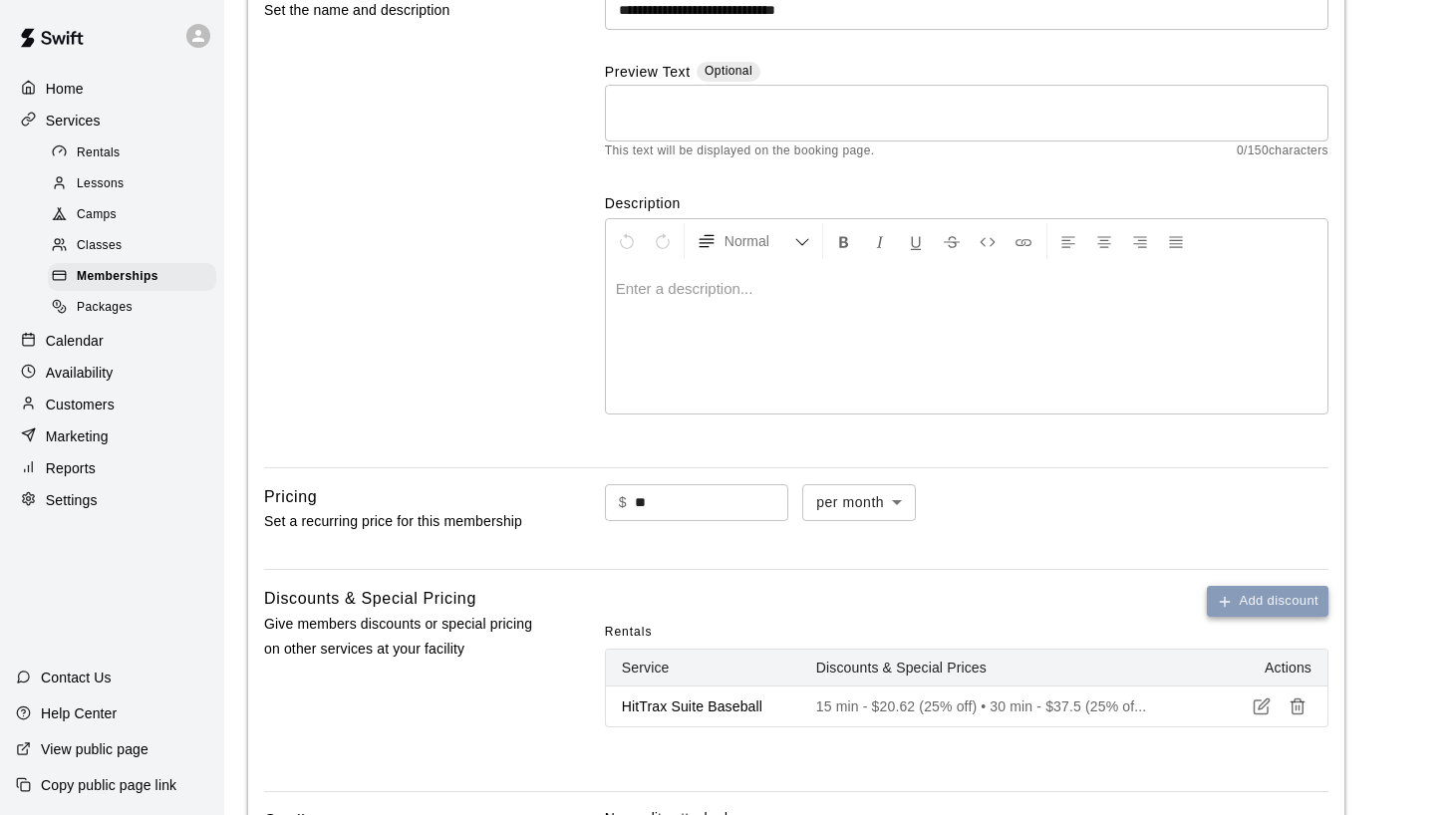 click on "Add discount" at bounding box center (1268, 601) 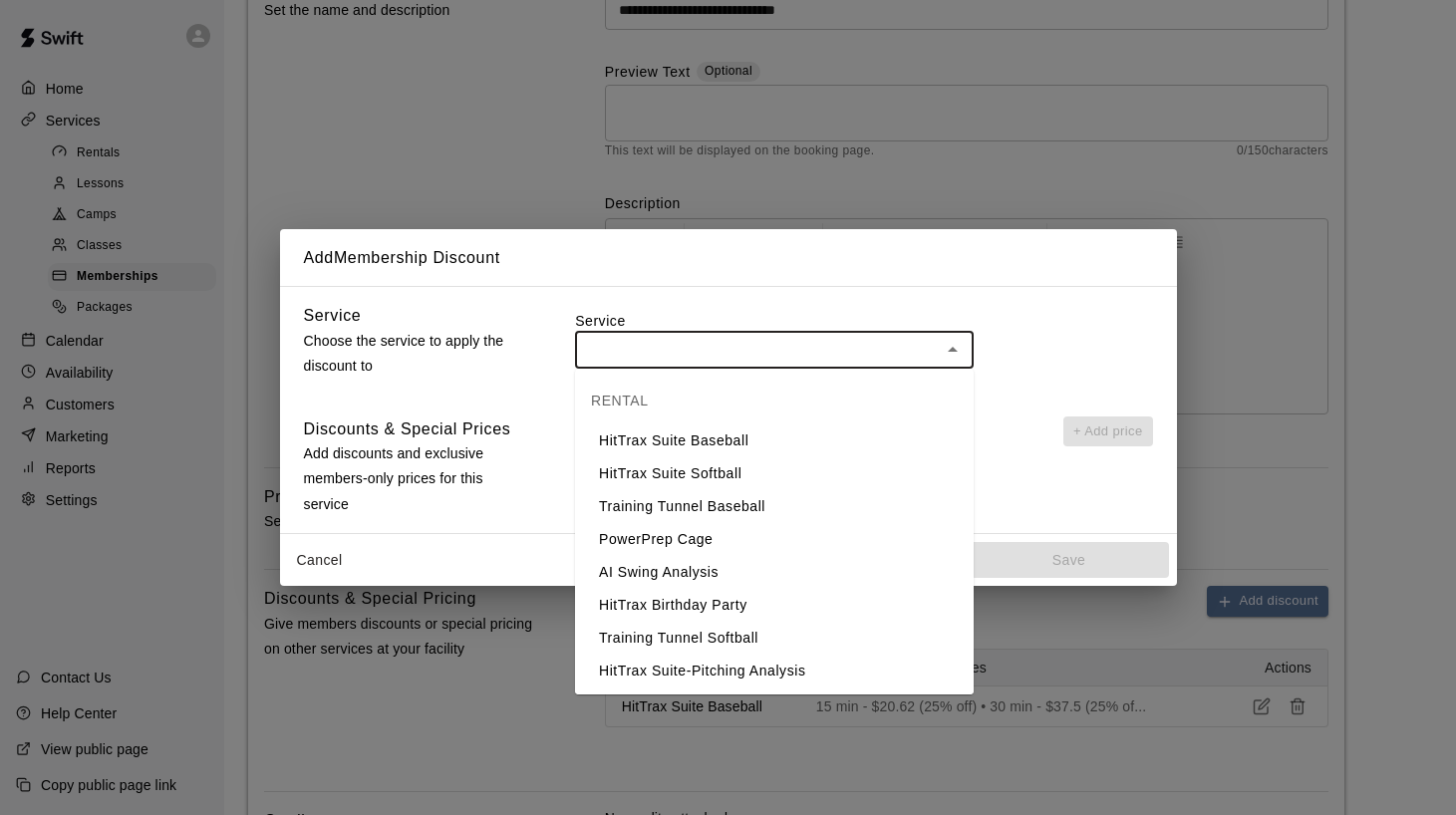 click at bounding box center (757, 349) 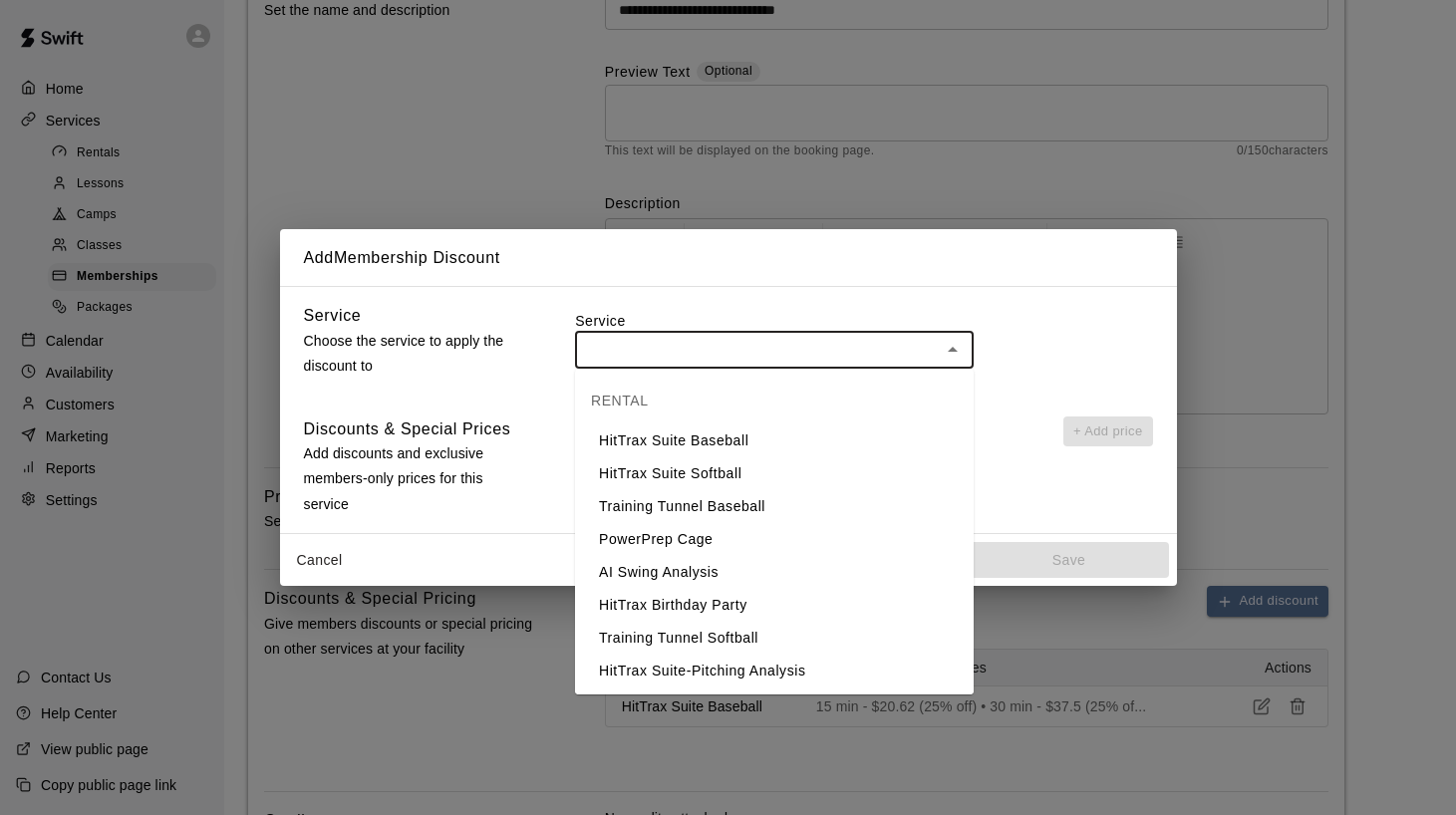 click on "HitTrax Suite Softball" at bounding box center (774, 473) 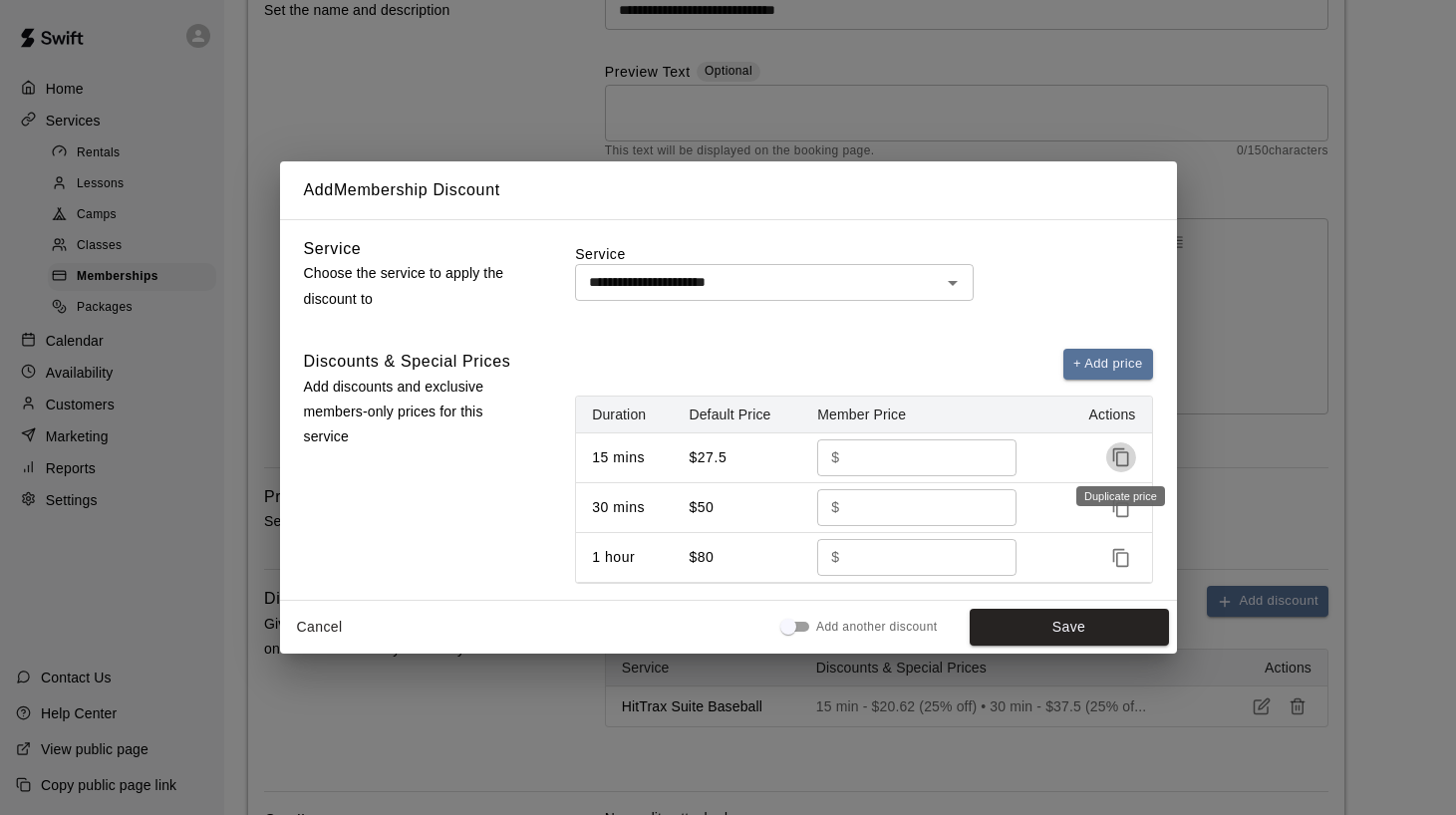 click 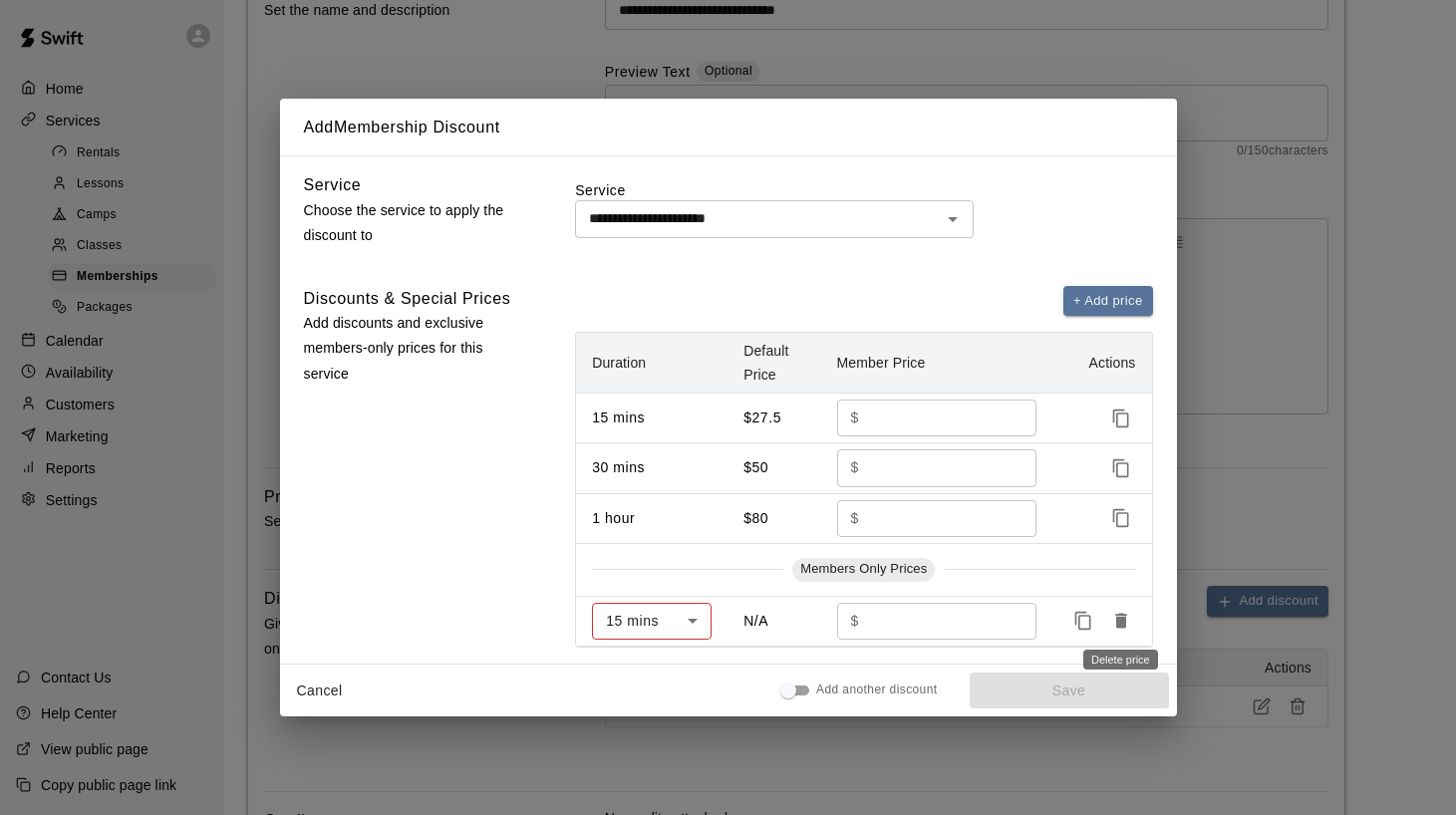 click 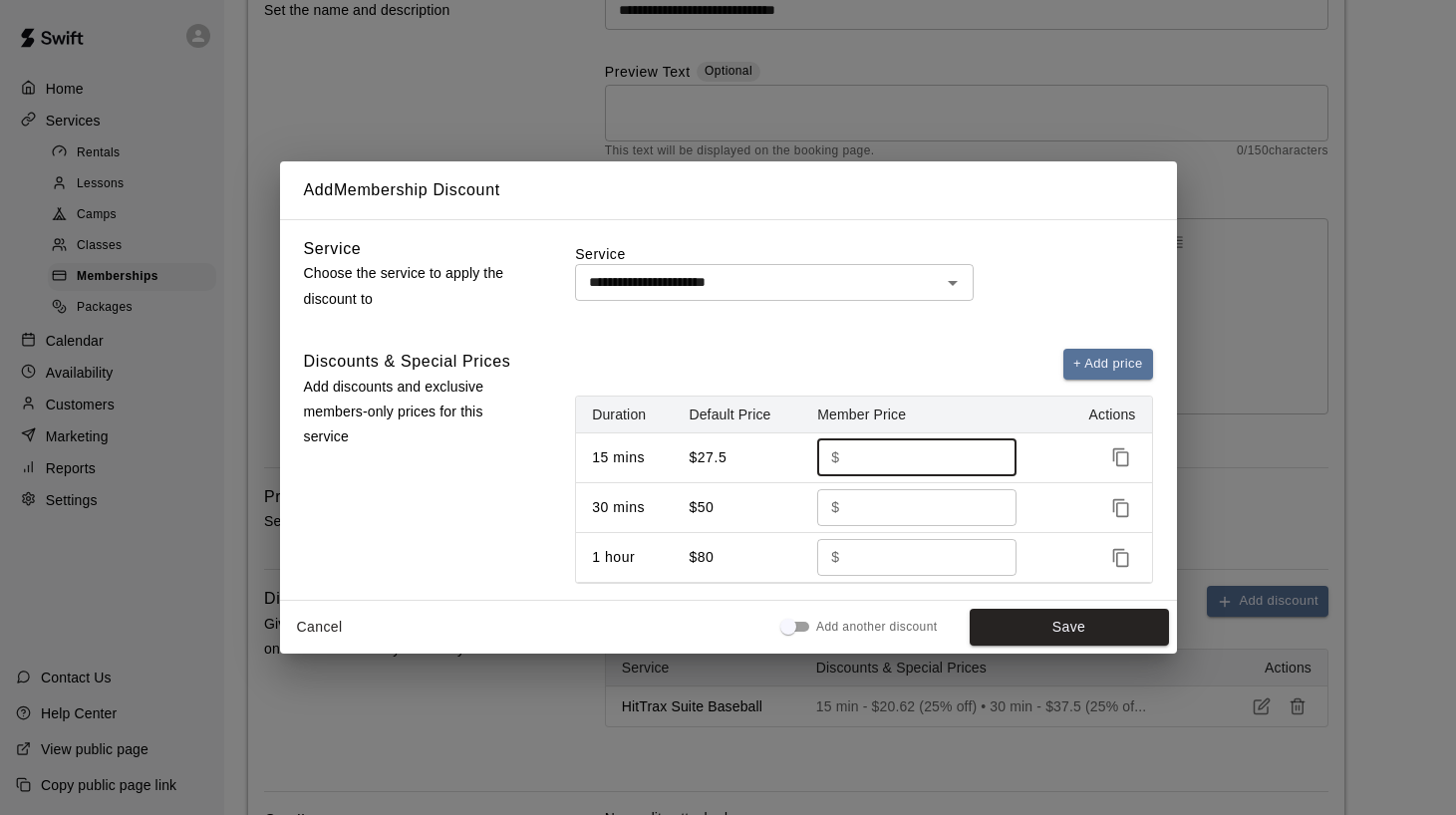 drag, startPoint x: 922, startPoint y: 454, endPoint x: 821, endPoint y: 455, distance: 101.00495 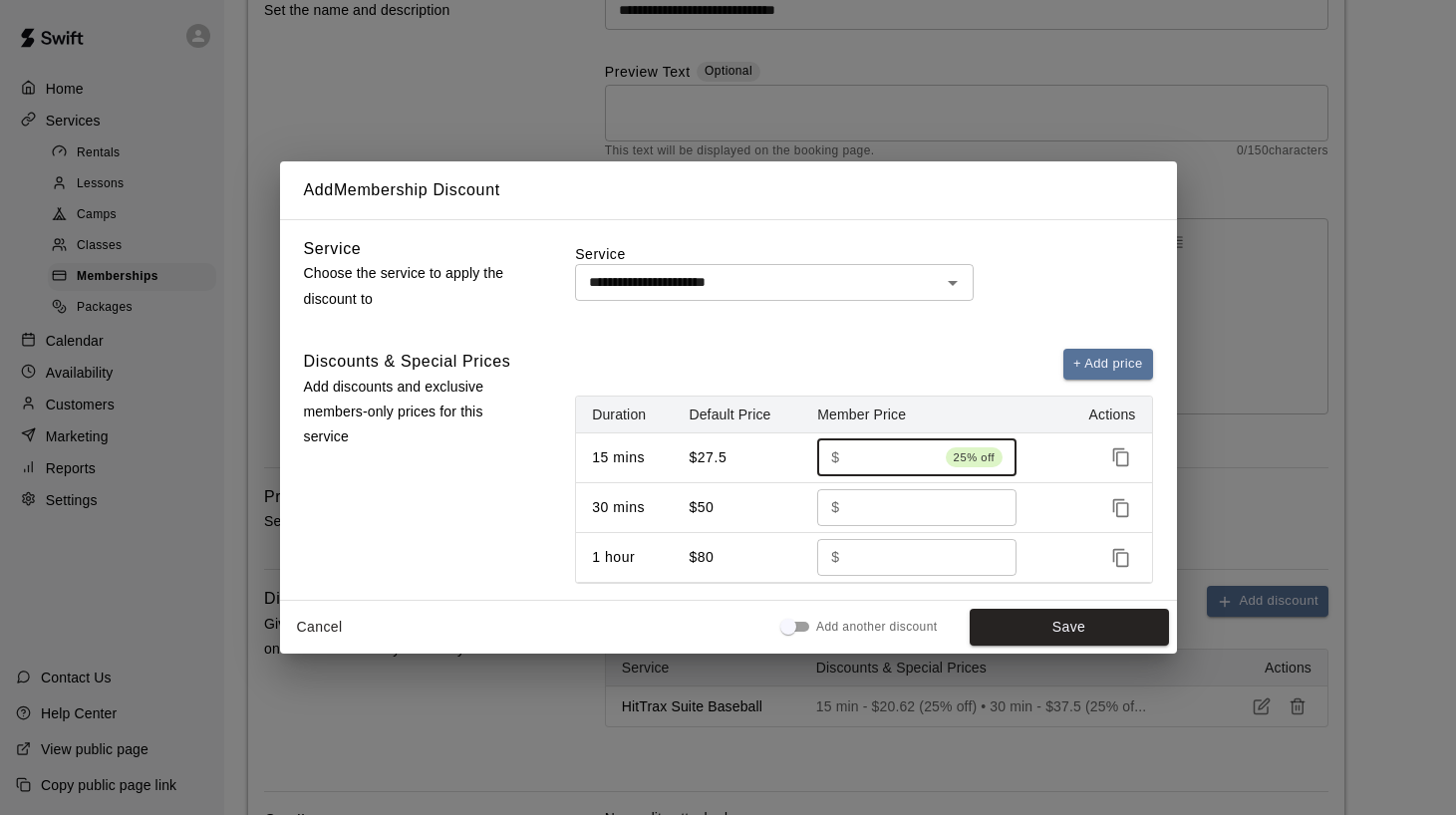 type on "*****" 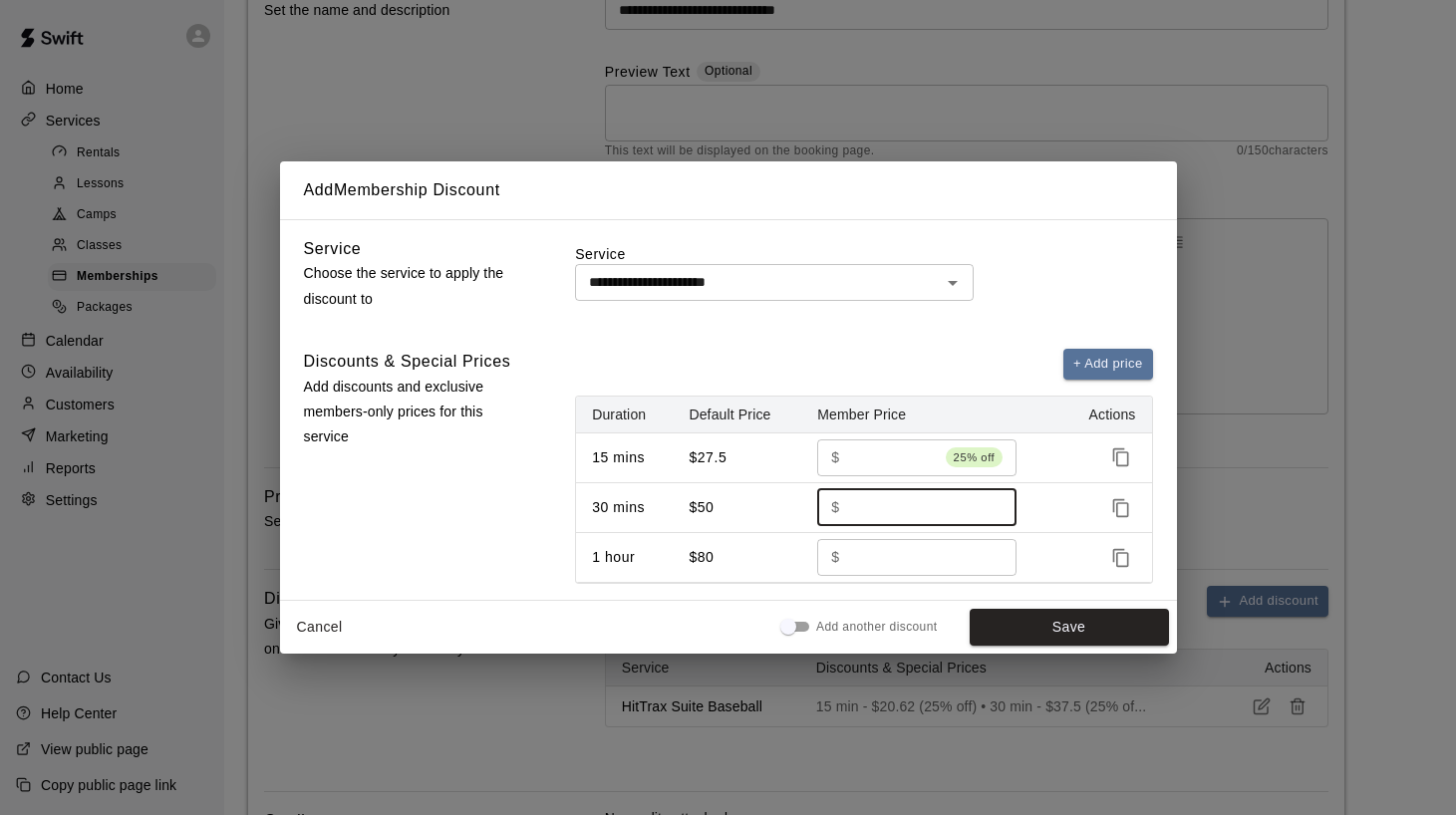 drag, startPoint x: 938, startPoint y: 510, endPoint x: 820, endPoint y: 502, distance: 118.270876 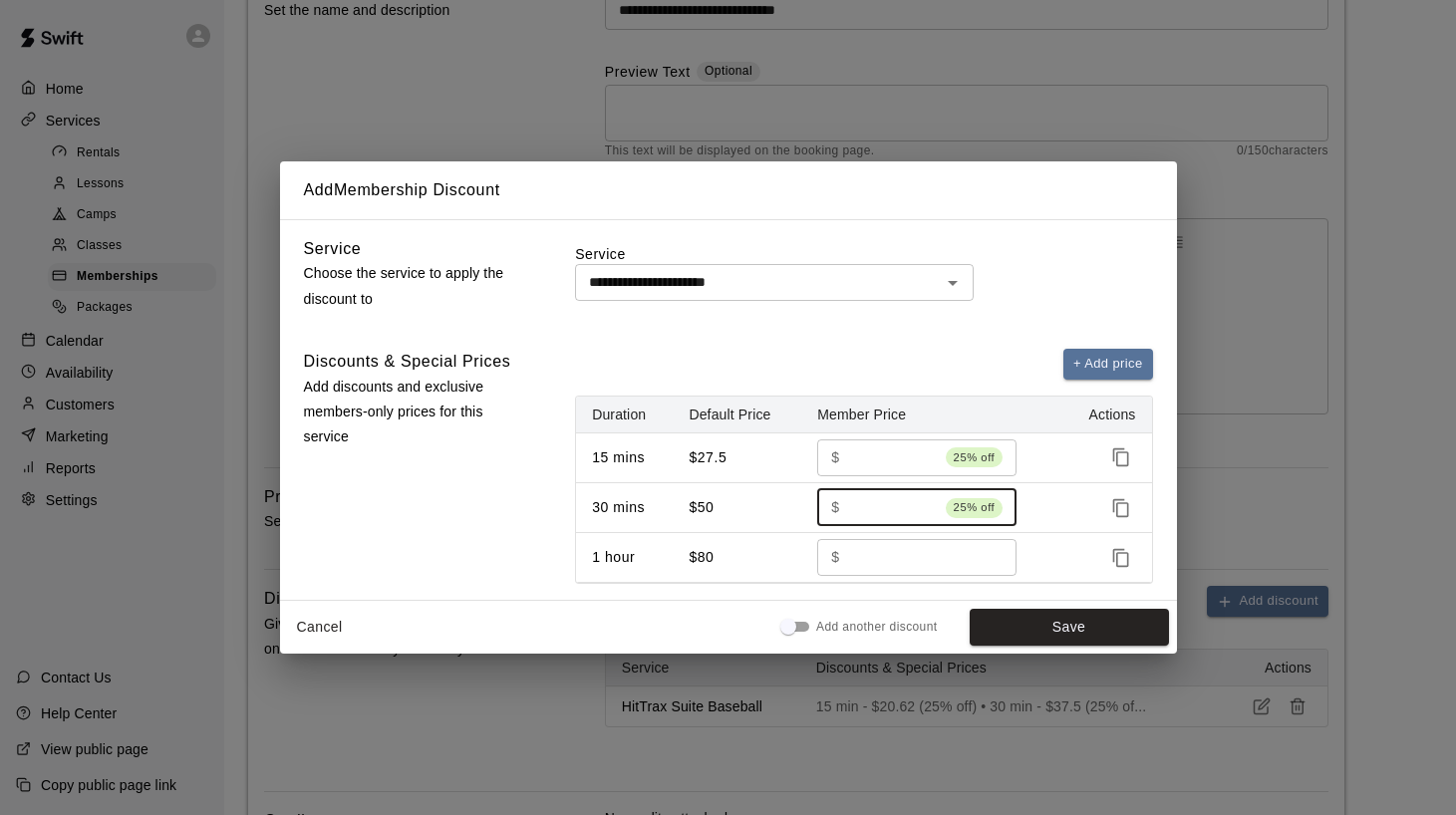 type on "****" 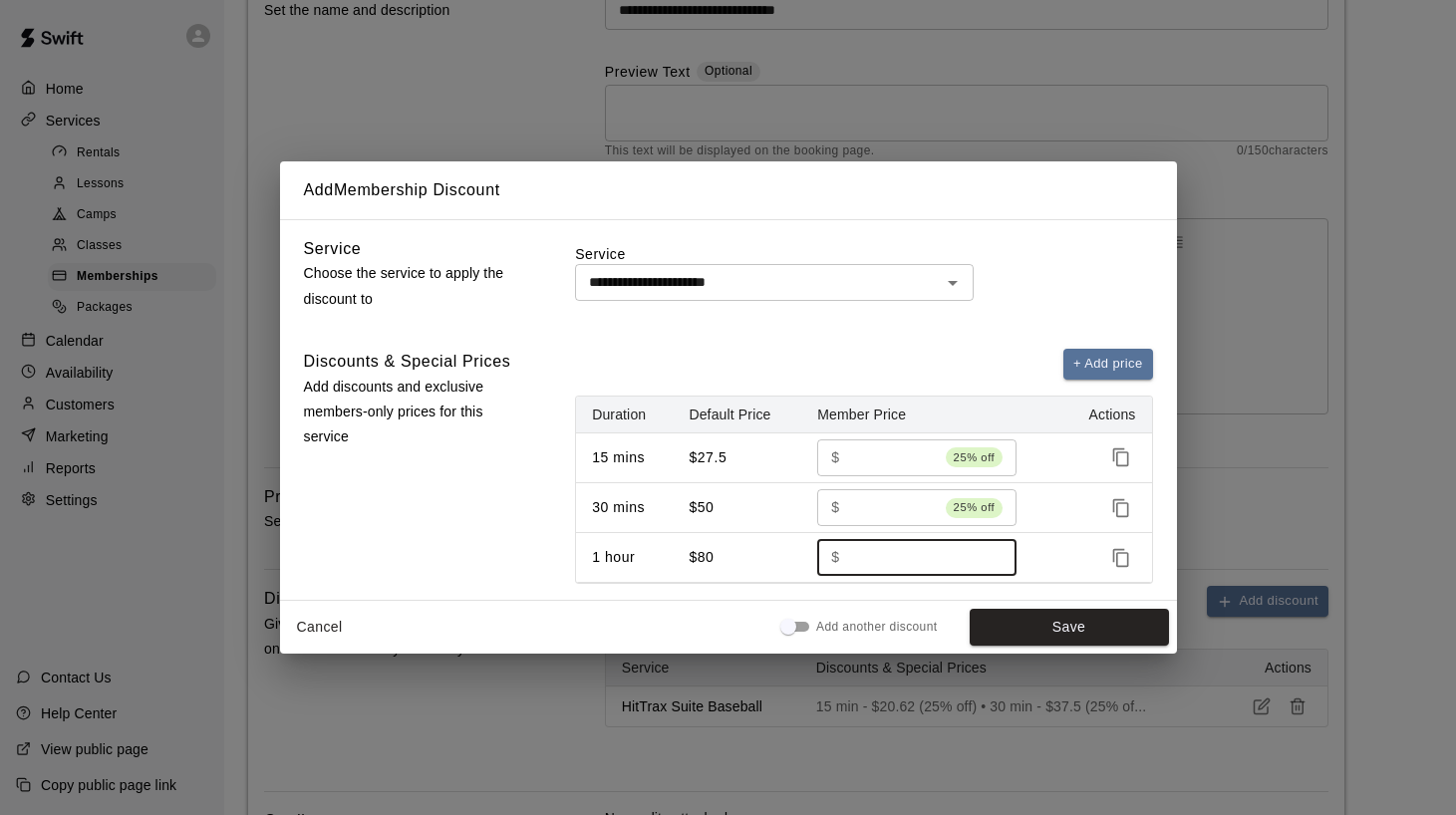 drag, startPoint x: 869, startPoint y: 563, endPoint x: 826, endPoint y: 563, distance: 43 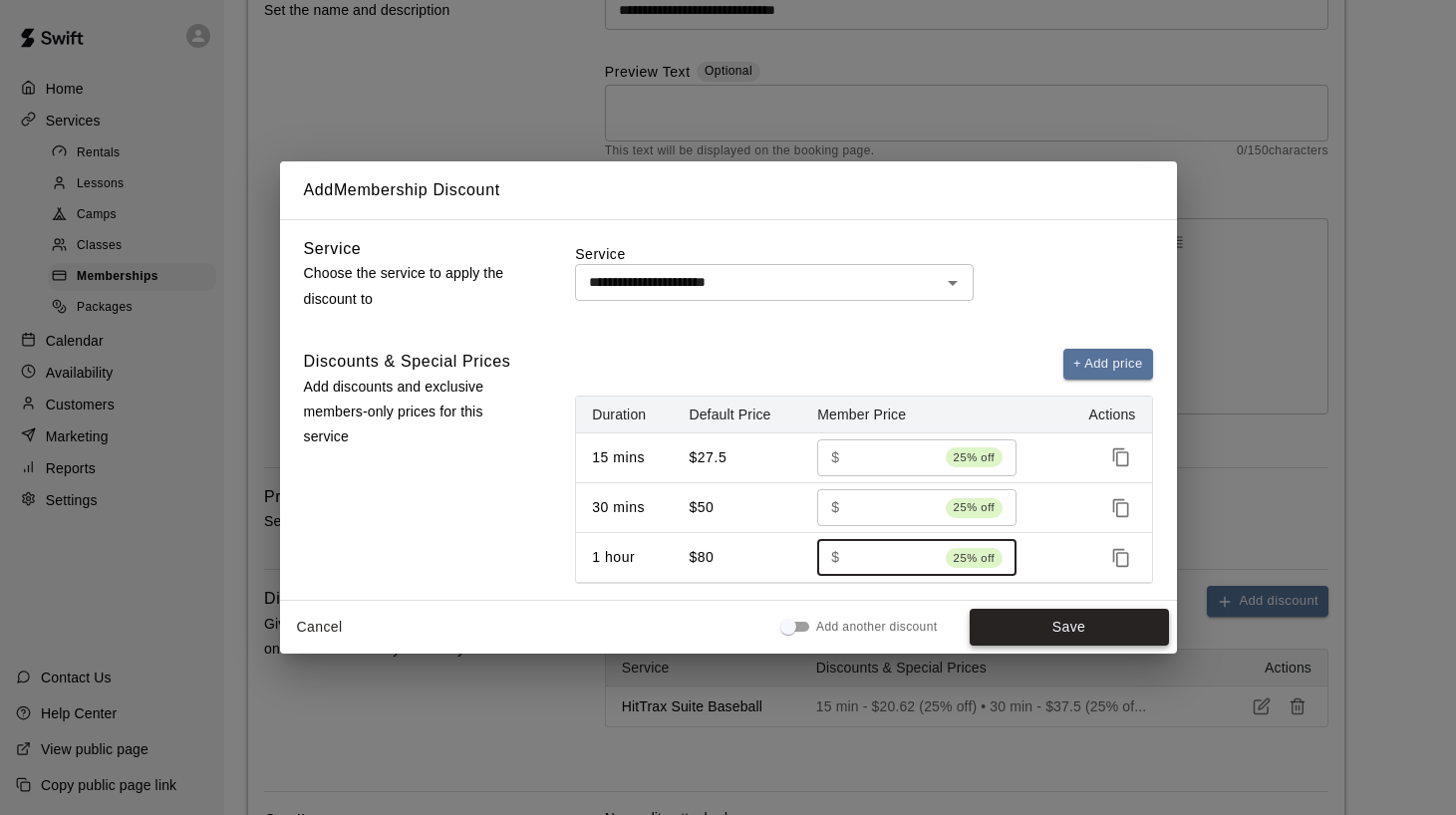 type on "**" 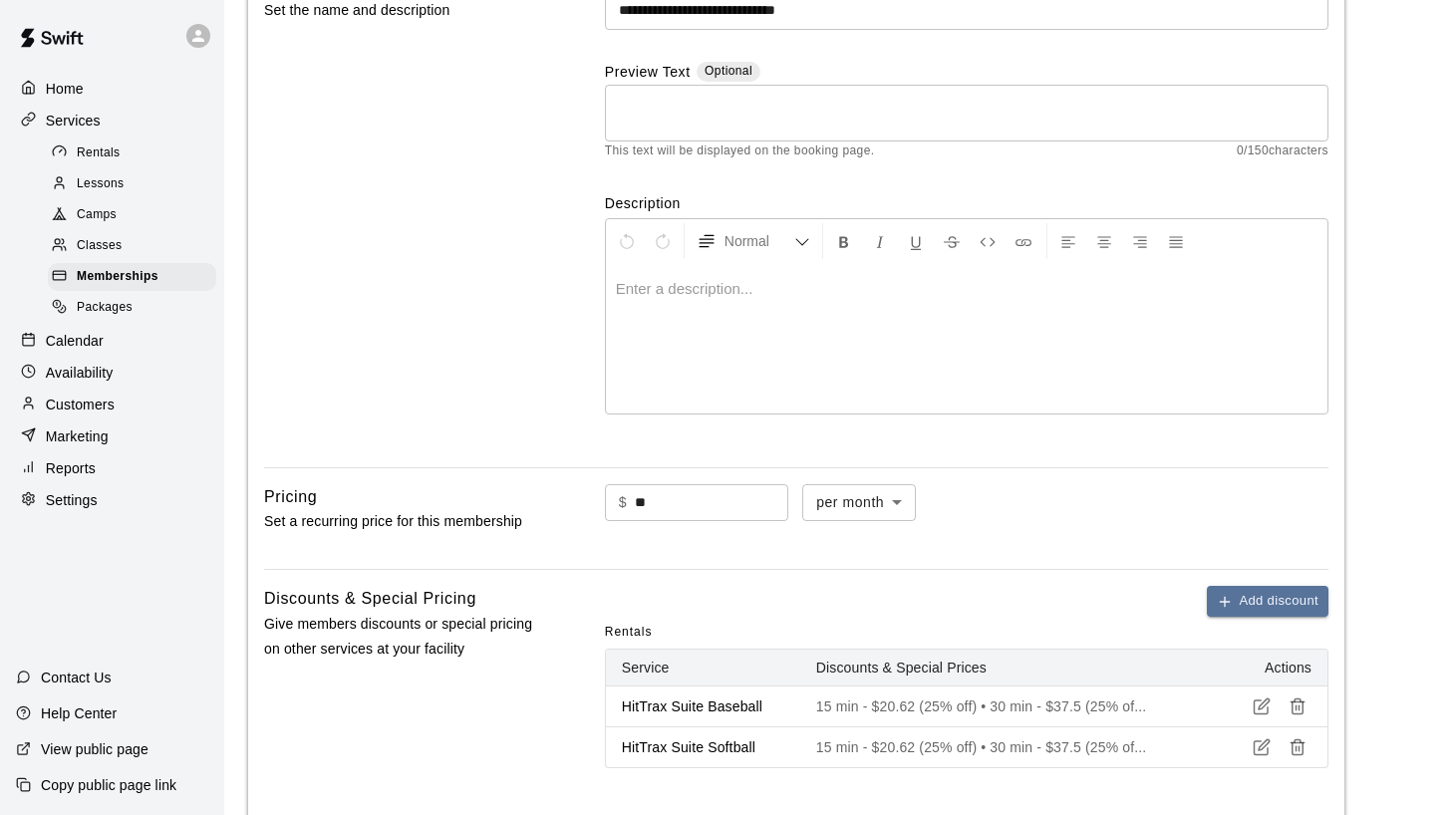 type 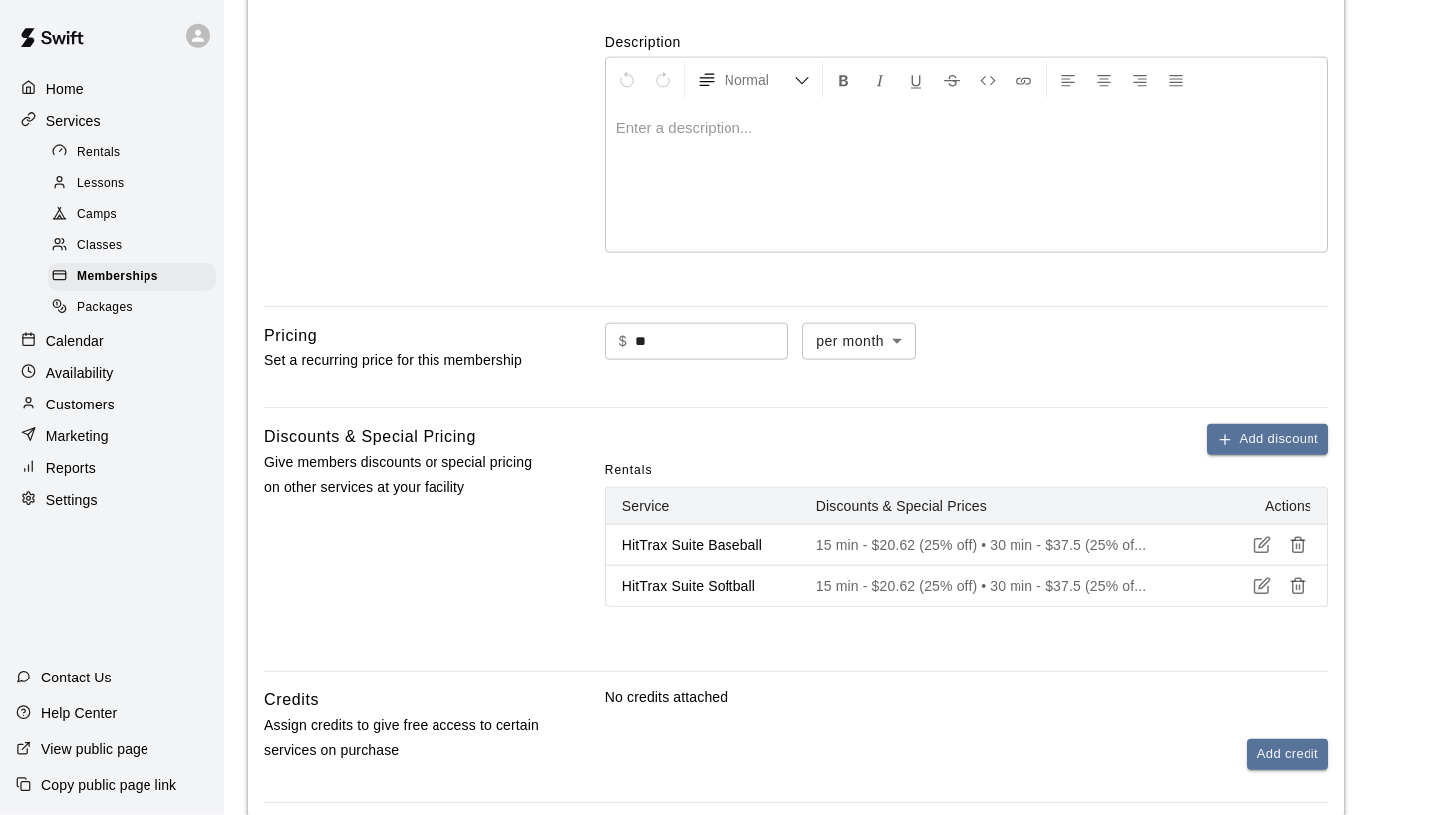 scroll, scrollTop: 571, scrollLeft: 0, axis: vertical 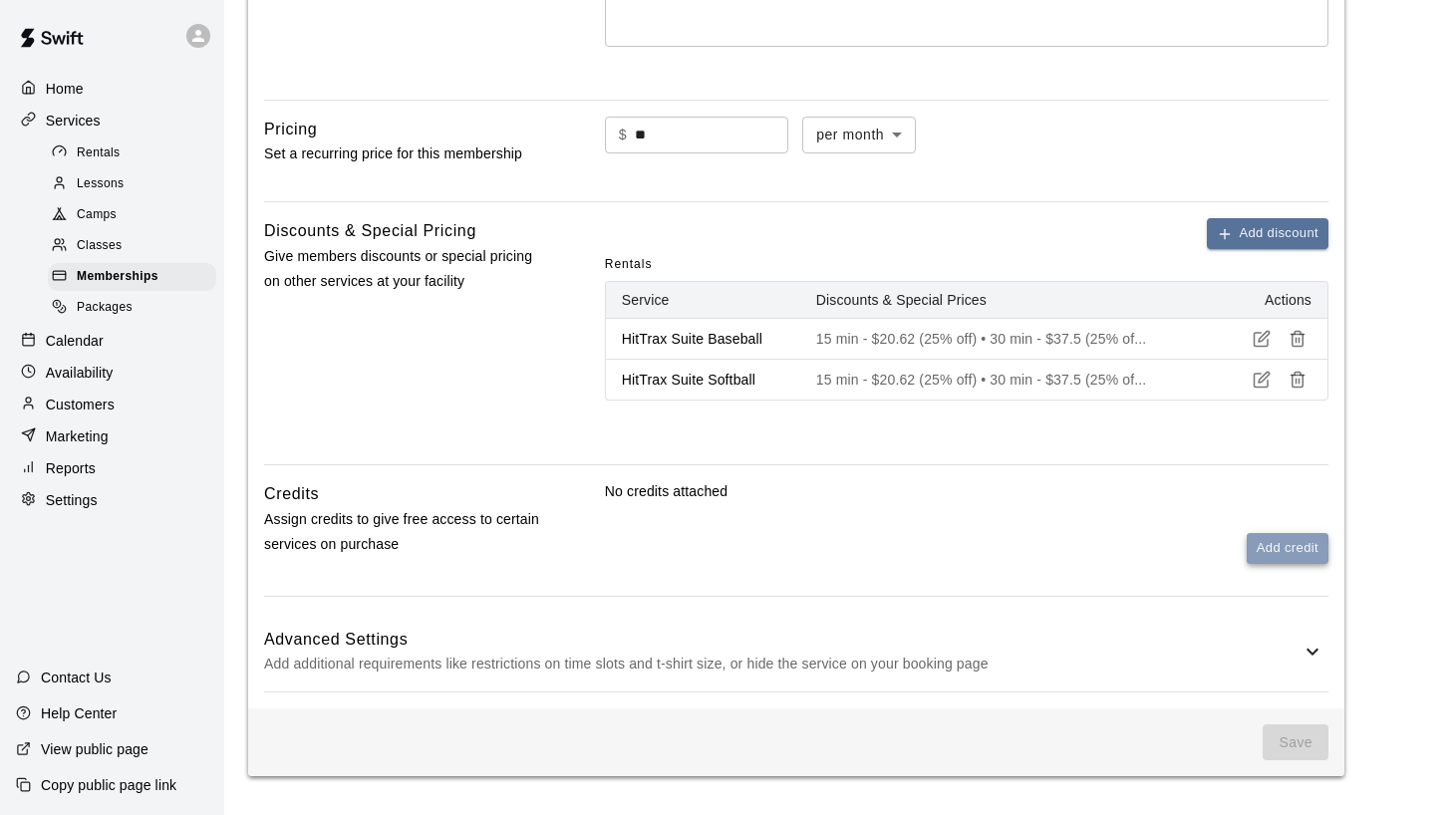 click on "Add credit" at bounding box center [1288, 548] 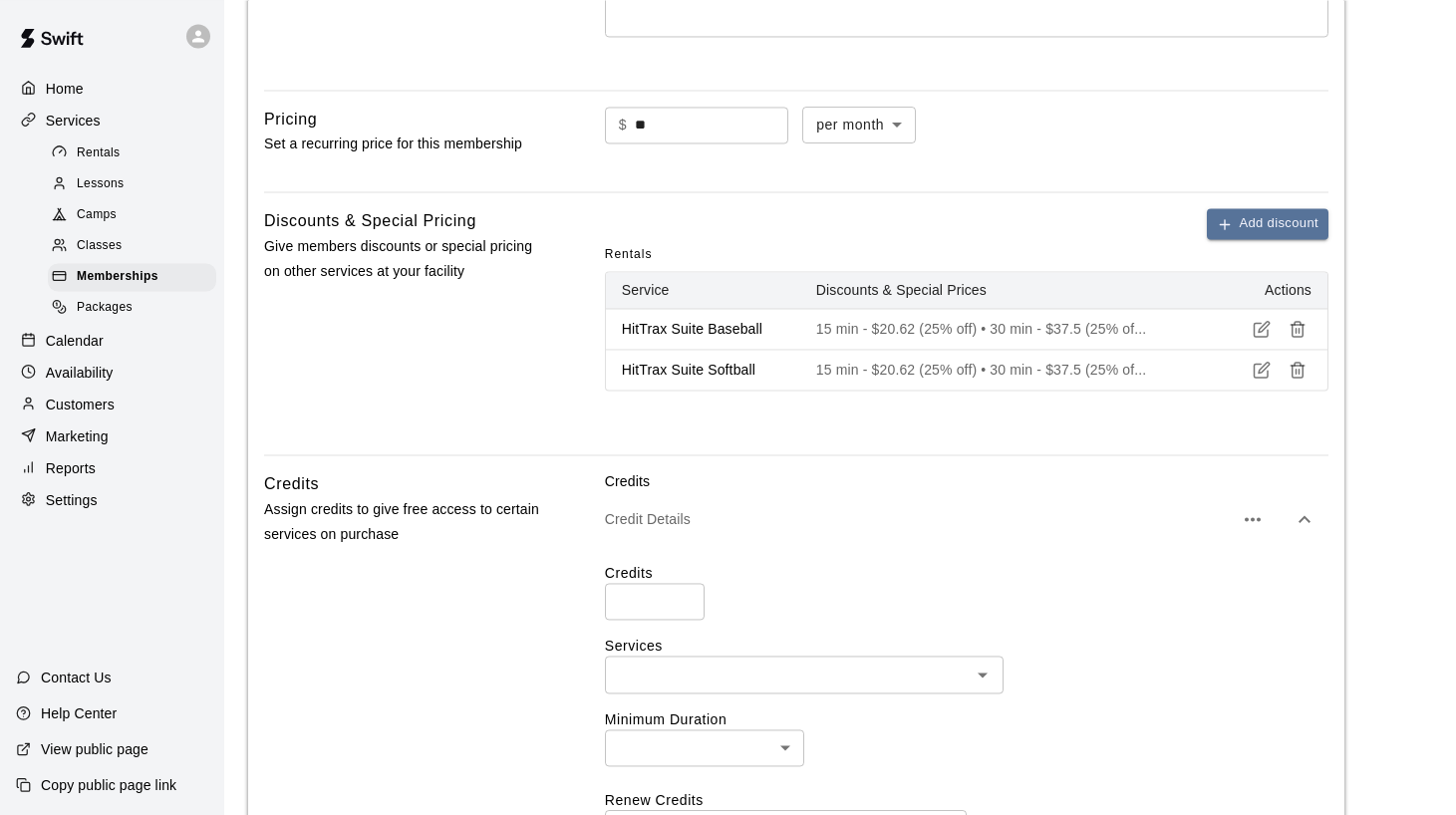 scroll, scrollTop: 673, scrollLeft: 0, axis: vertical 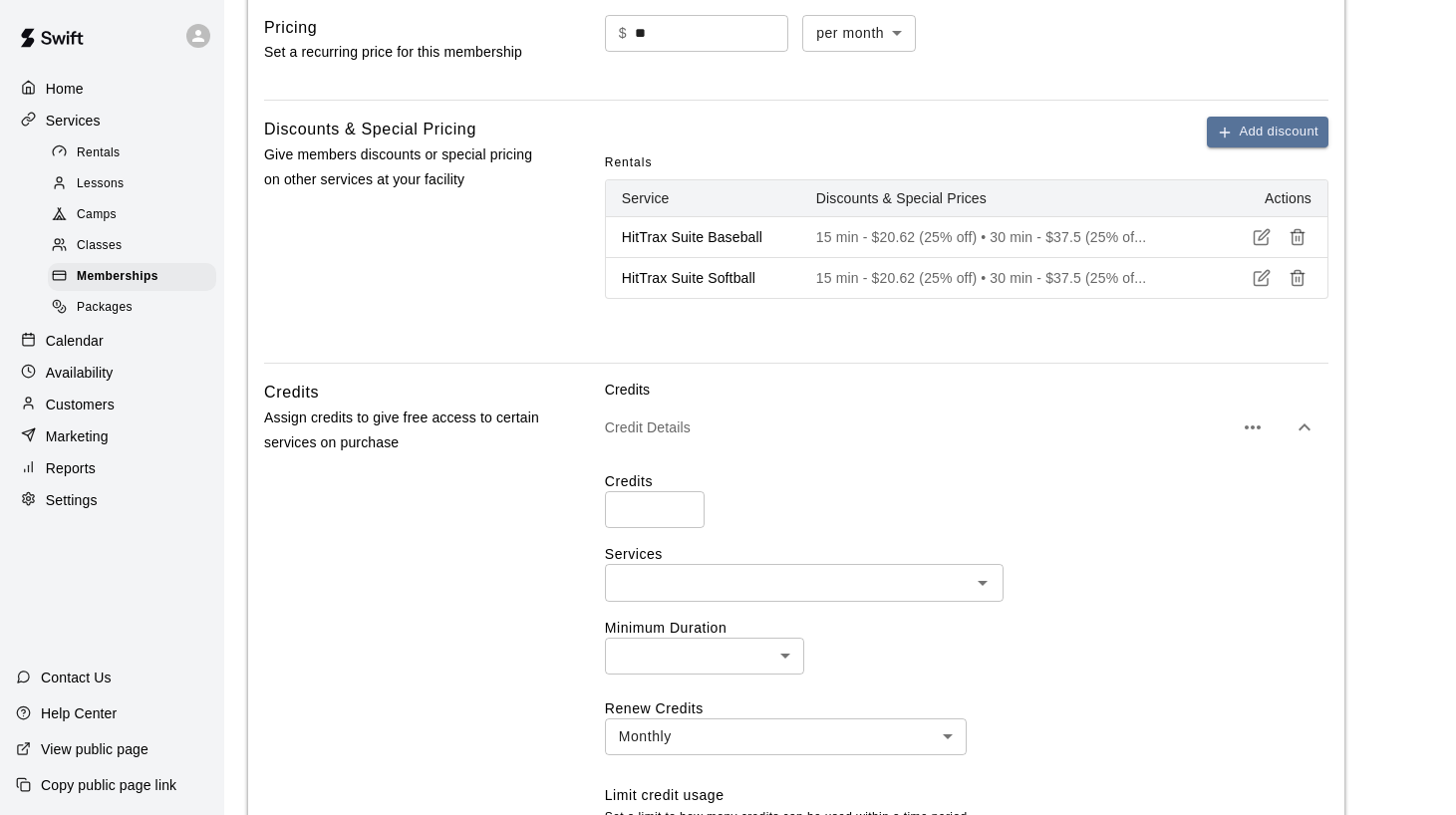 type on "*" 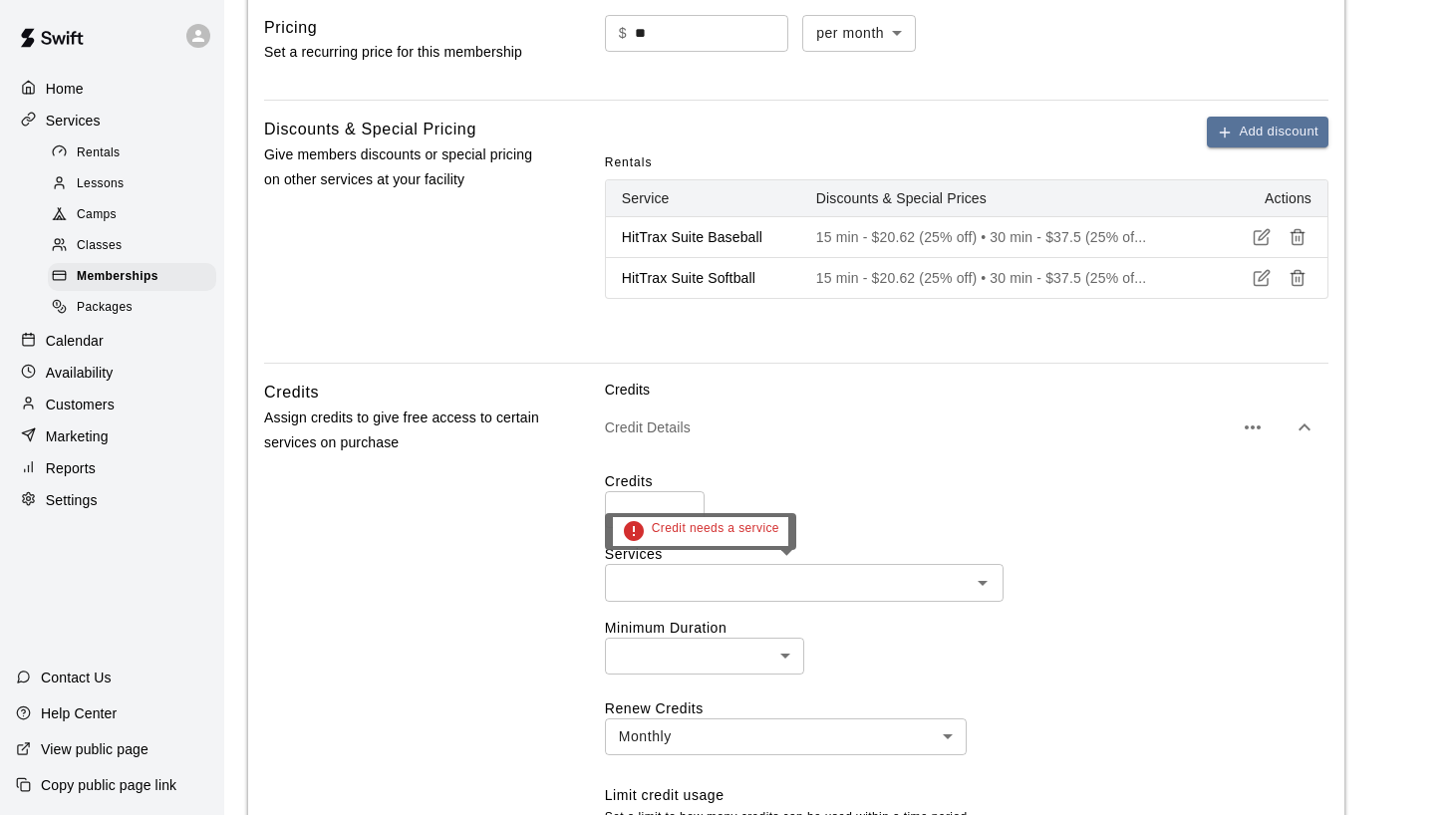 click at bounding box center (787, 582) 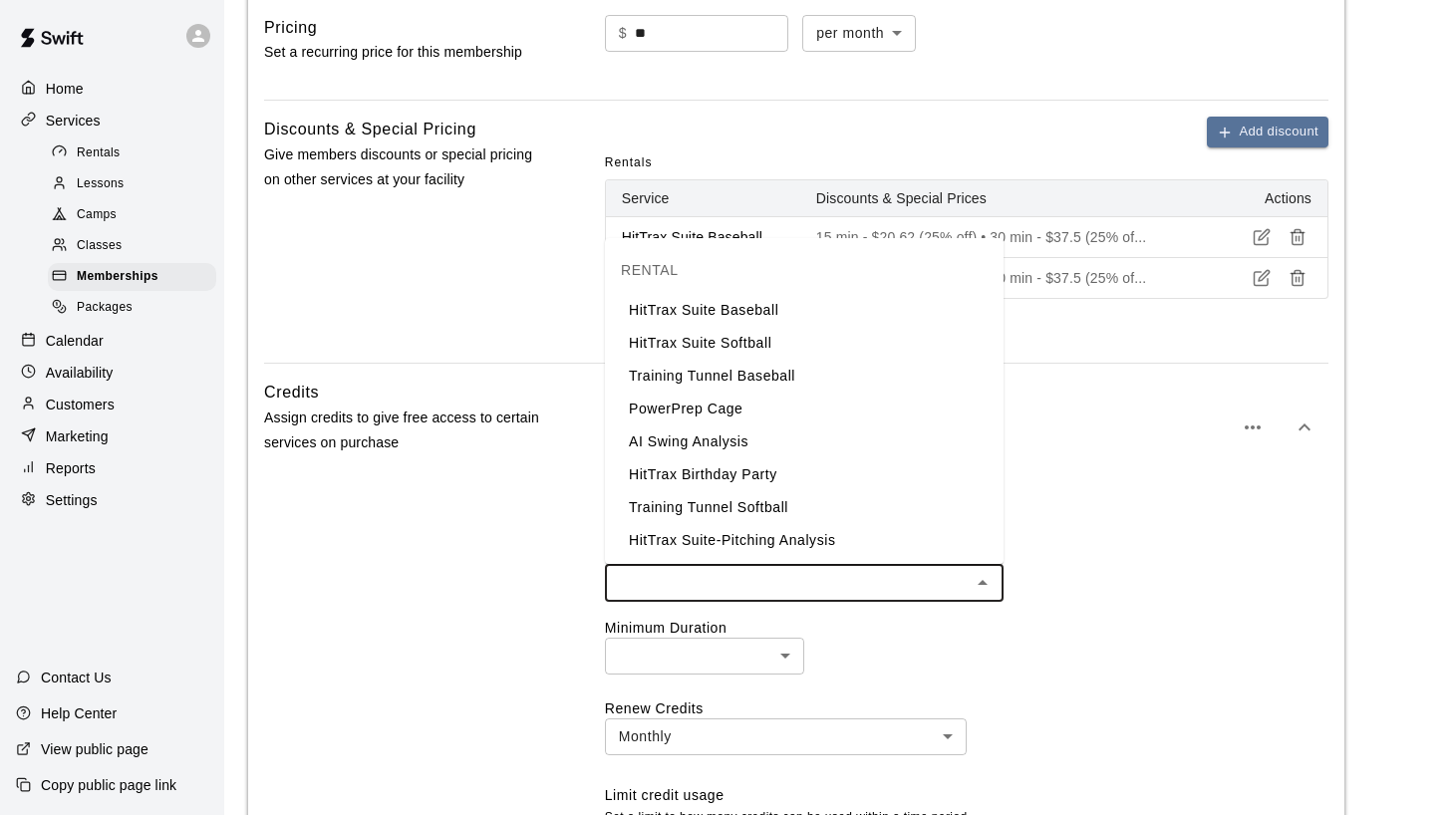 click on "HitTrax Suite Baseball" at bounding box center [804, 310] 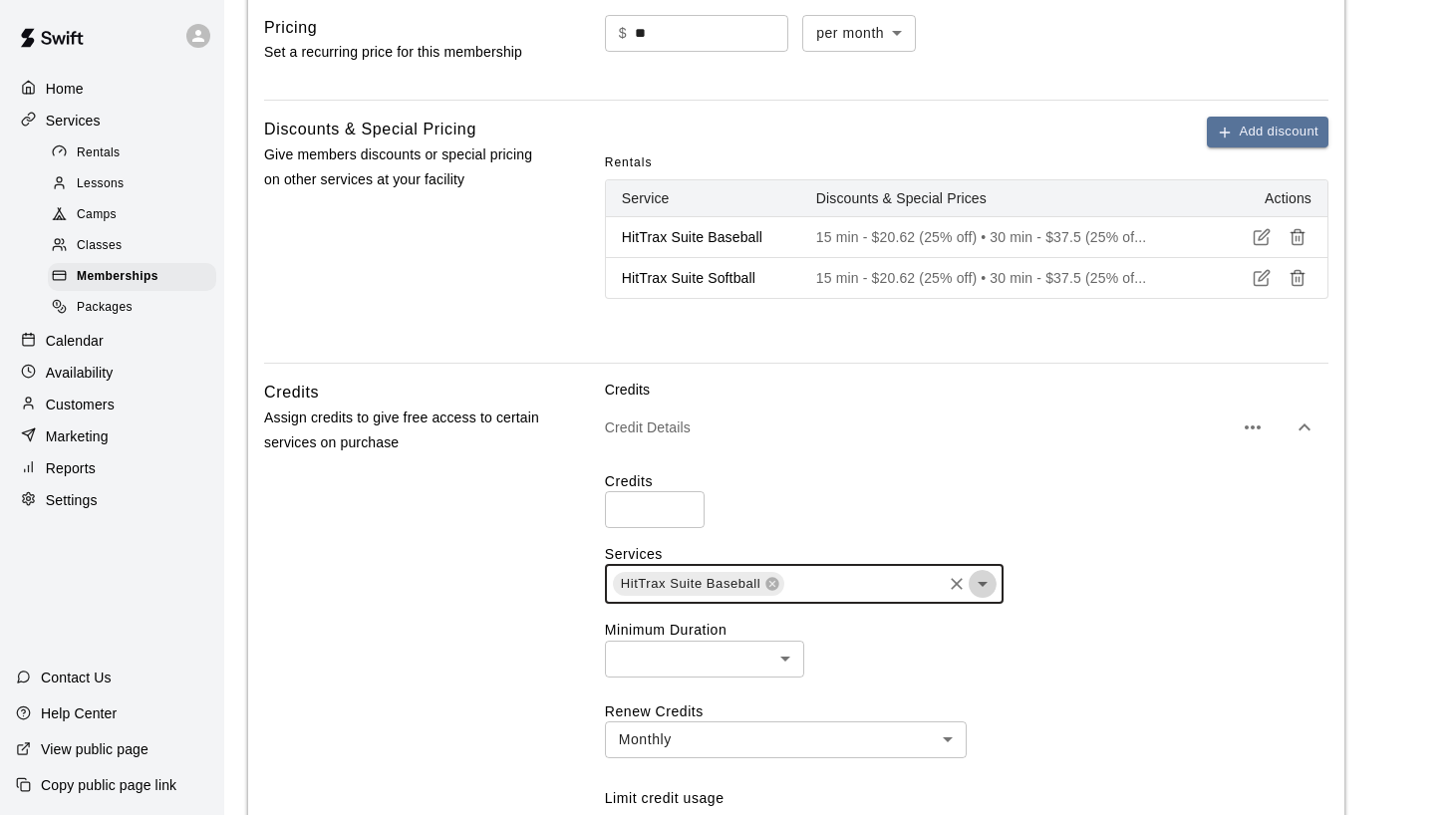 click 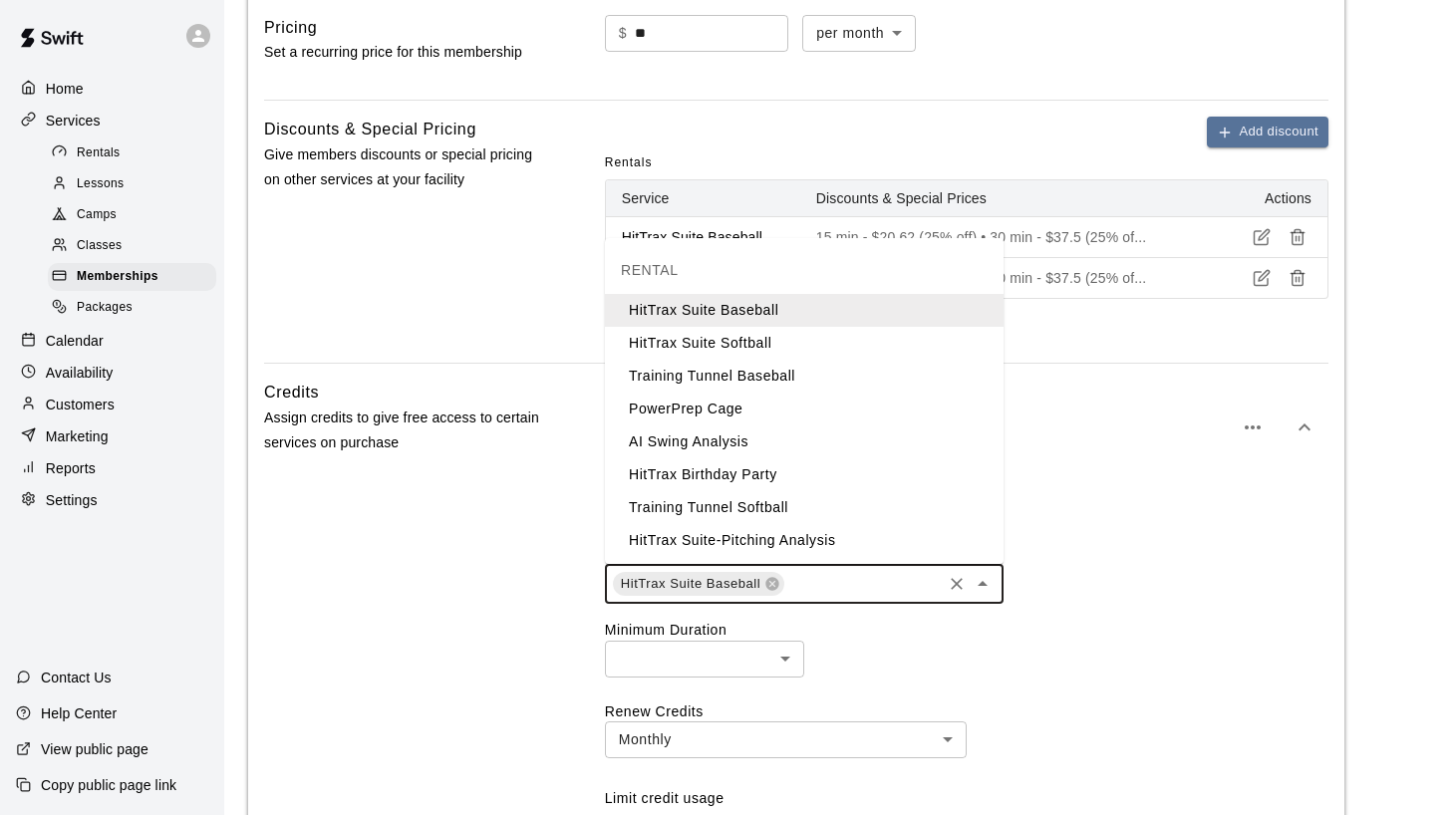 click on "HitTrax Suite Softball" at bounding box center [804, 343] 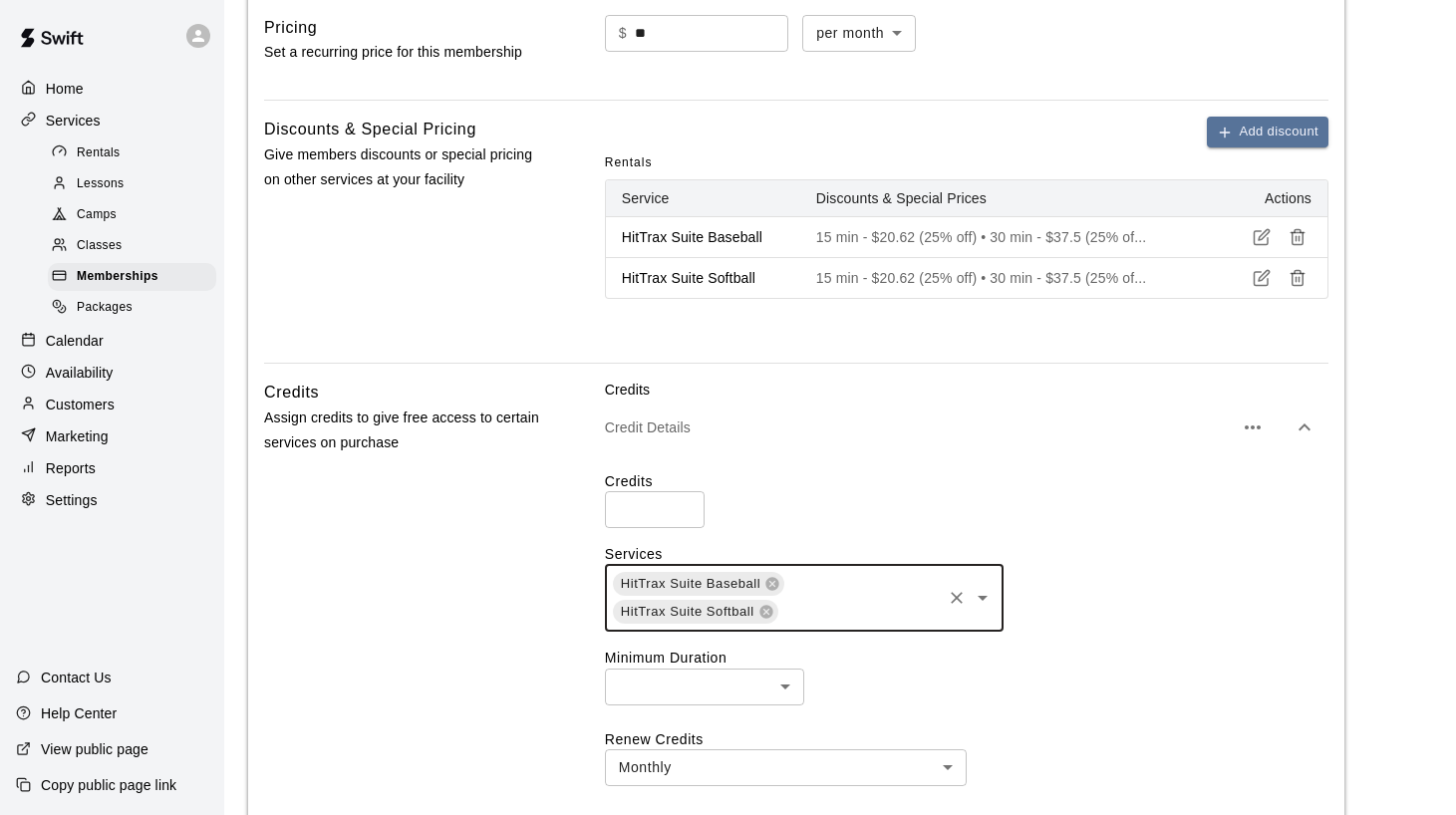 click on "Credits * ​ Services HitTrax Suite Baseball HitTrax Suite Softball  ​ Minimum Duration ​ ​ Renew Credits Monthly ******* ​ Limit credit usage   Set a limit to how many credits can be used within a time period. Off On" at bounding box center [967, 691] 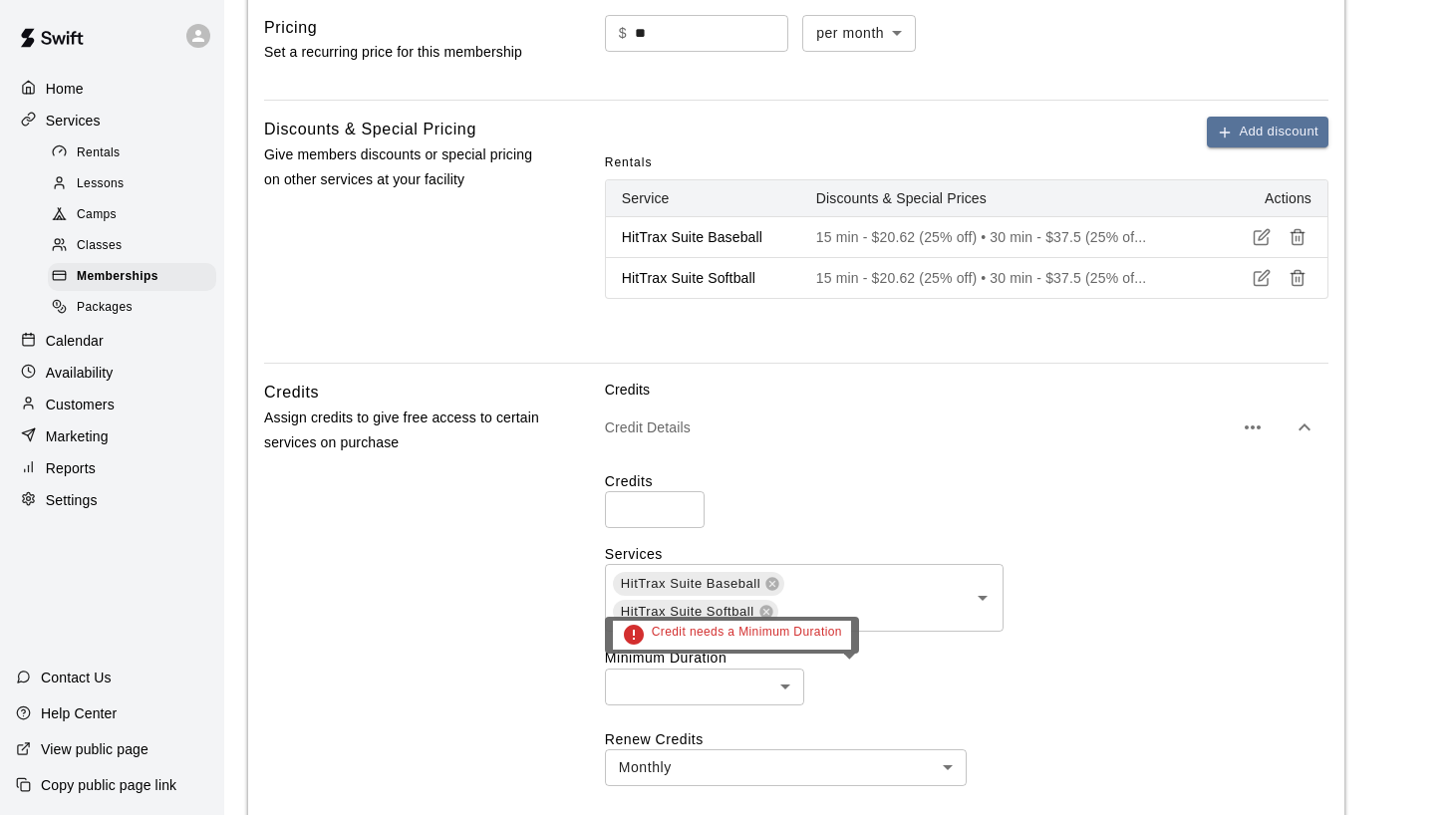 click on "**********" at bounding box center (728, 285) 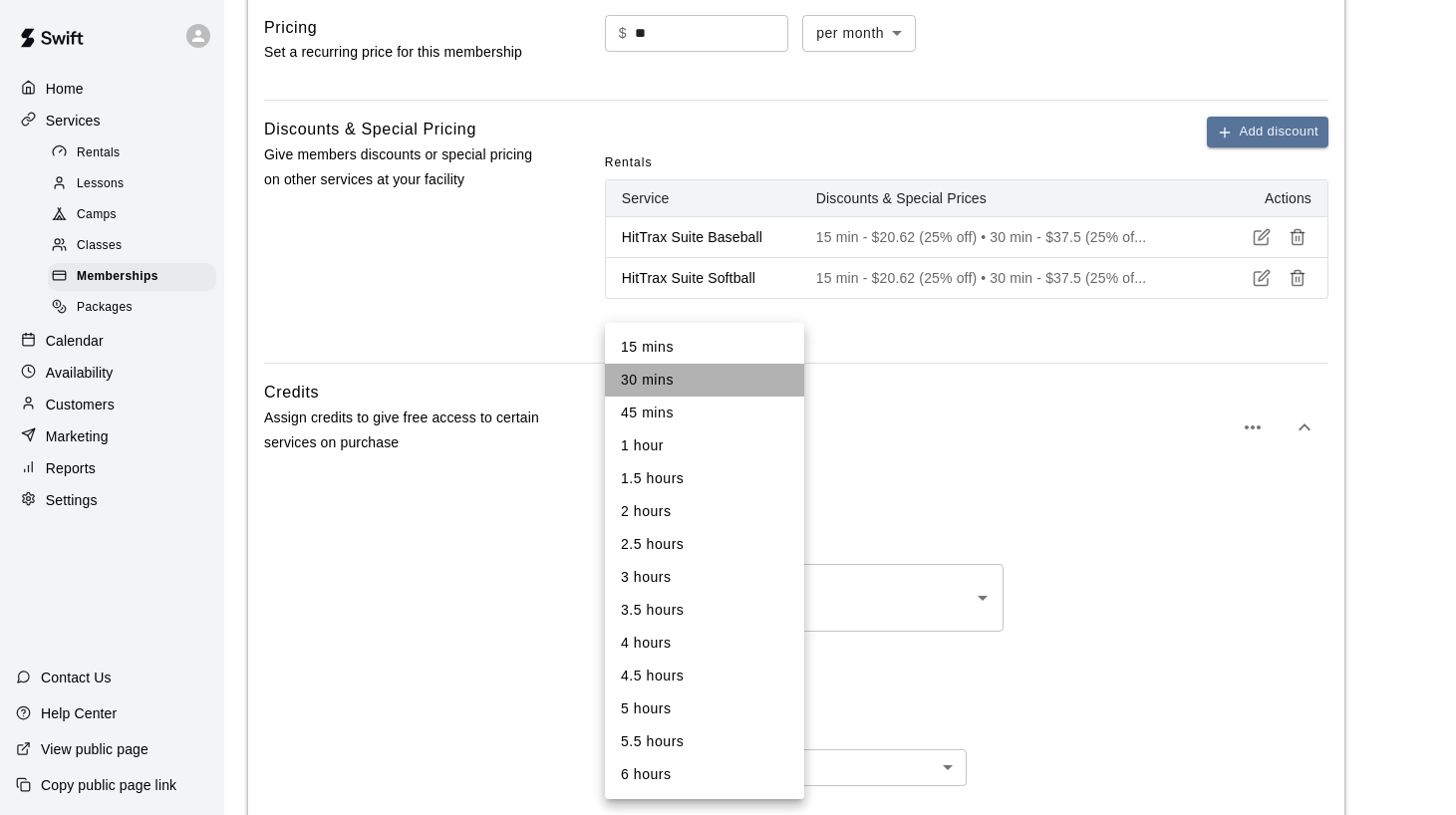 click on "30 mins" at bounding box center (705, 380) 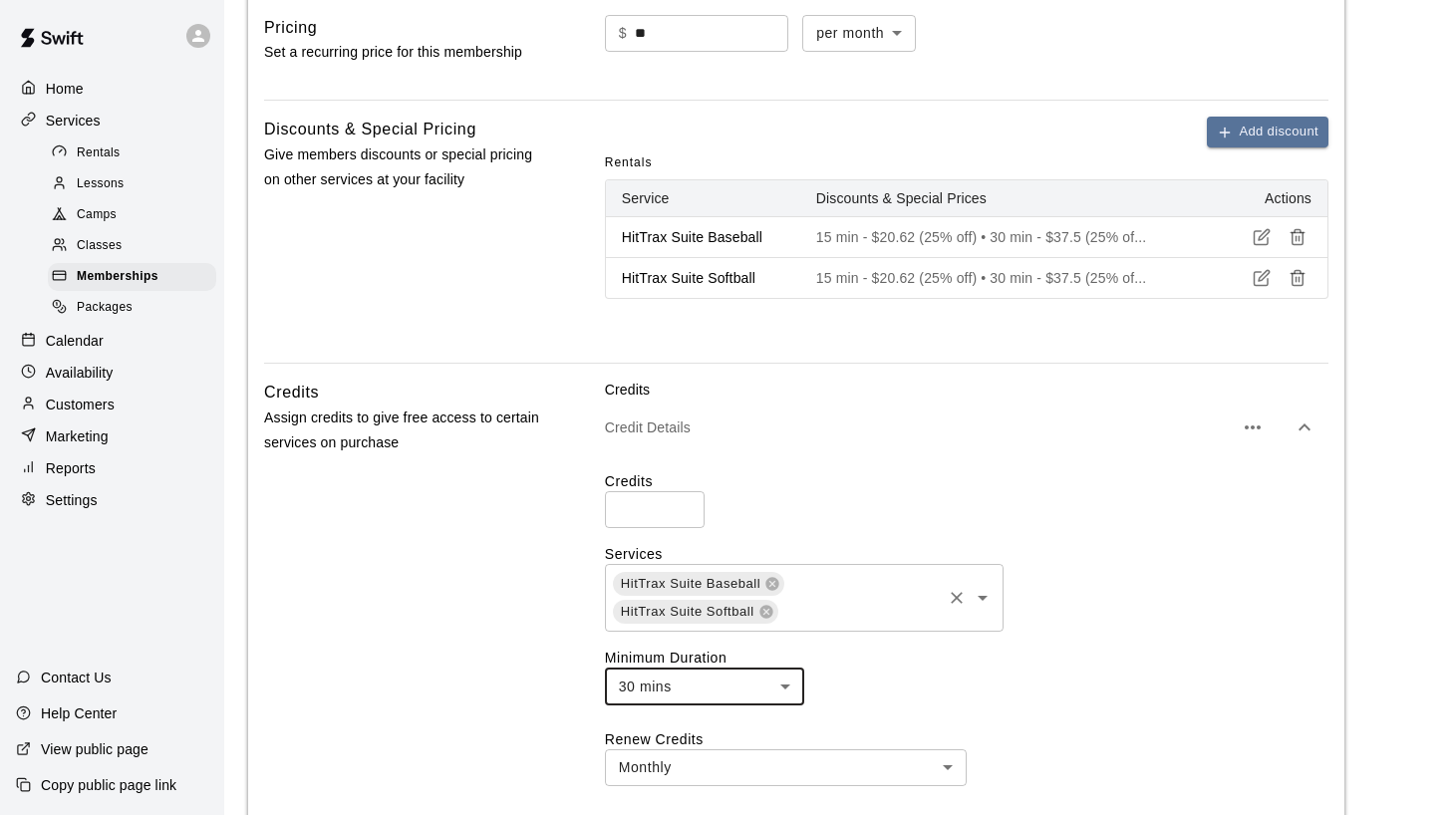 click on "HitTrax Suite Baseball HitTrax Suite Softball  ​" at bounding box center (967, 598) 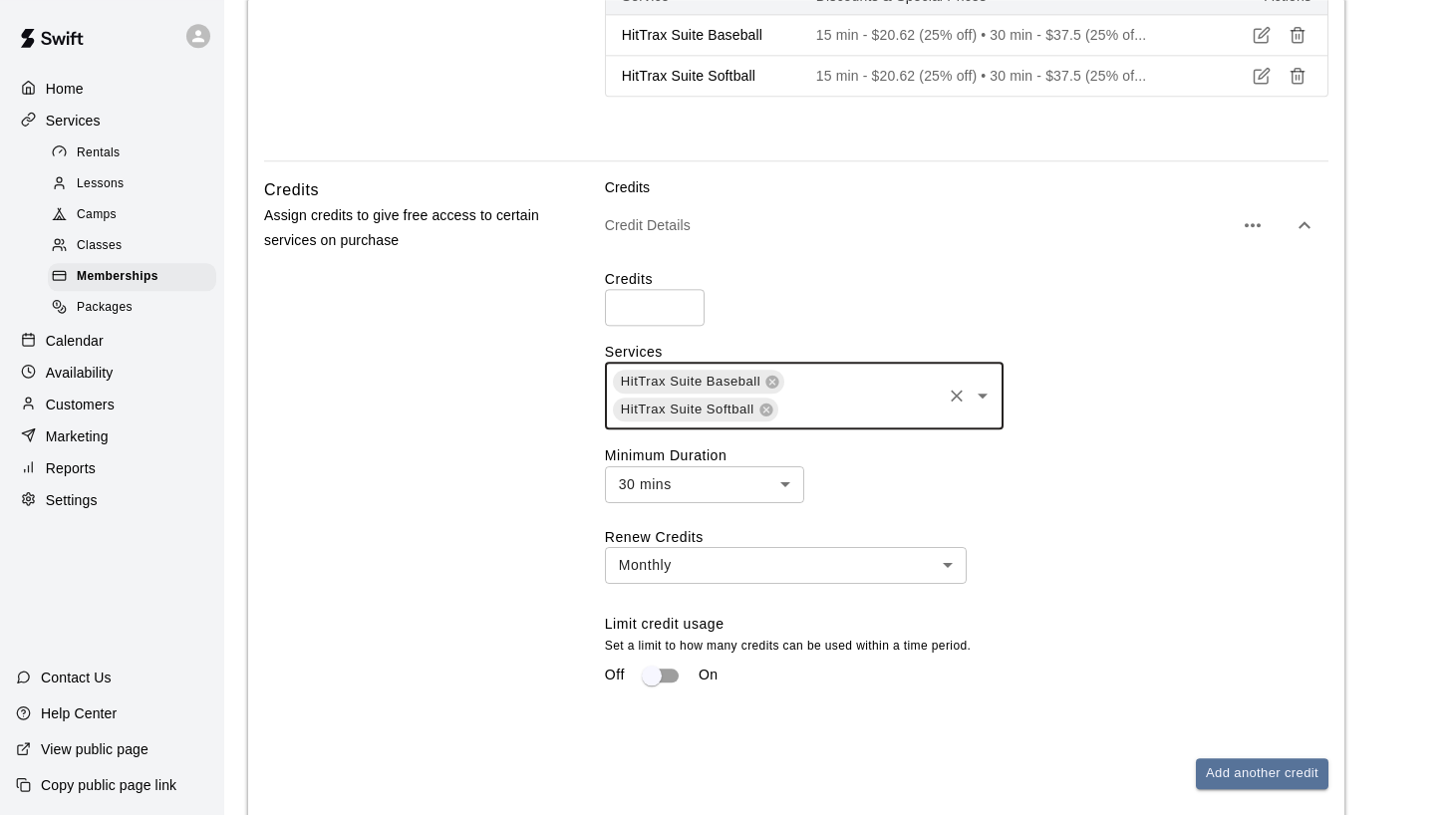 scroll, scrollTop: 876, scrollLeft: 0, axis: vertical 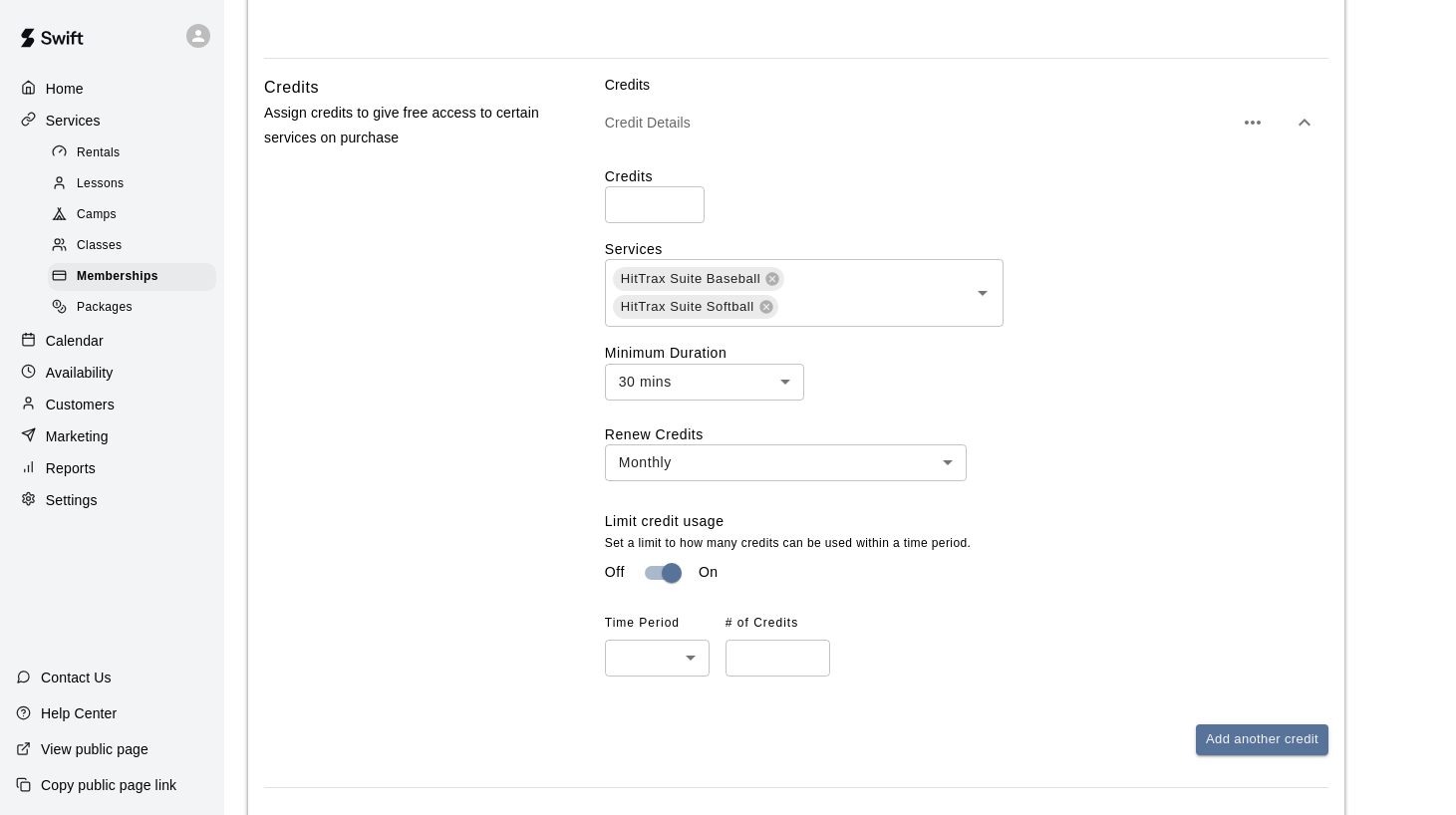click on "**********" at bounding box center (728, 15) 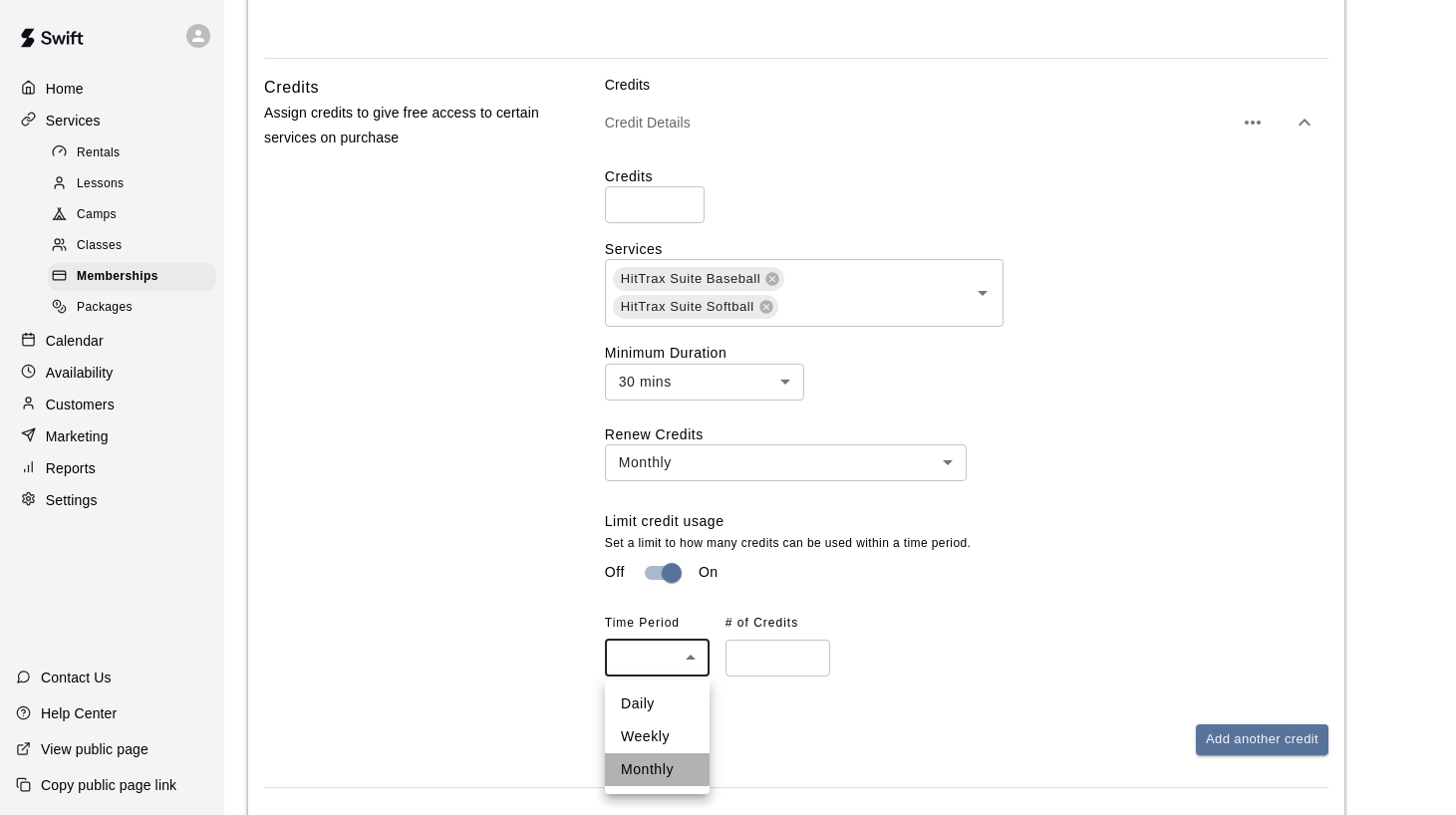 click on "Monthly" at bounding box center (657, 769) 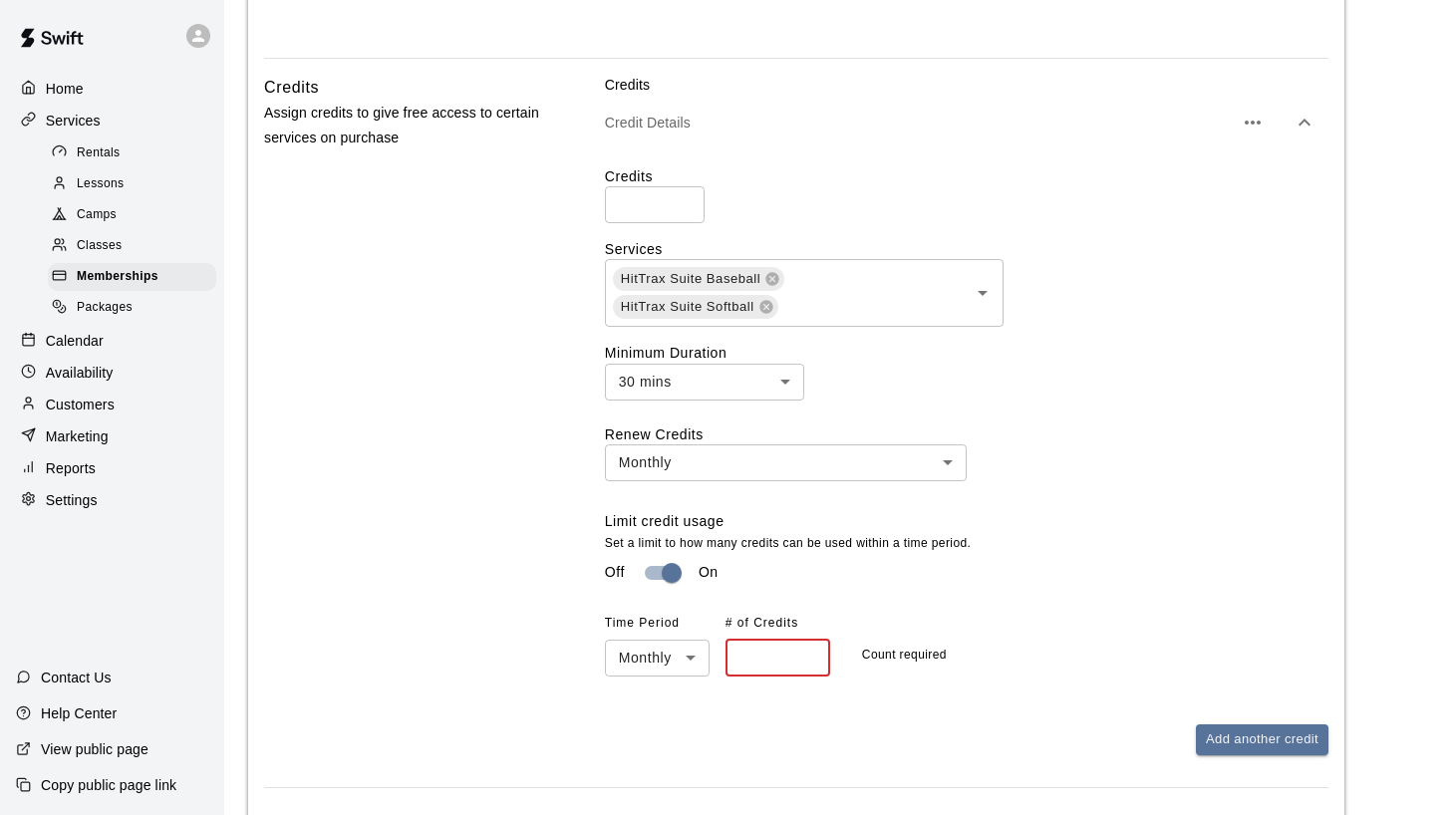 click at bounding box center (777, 658) 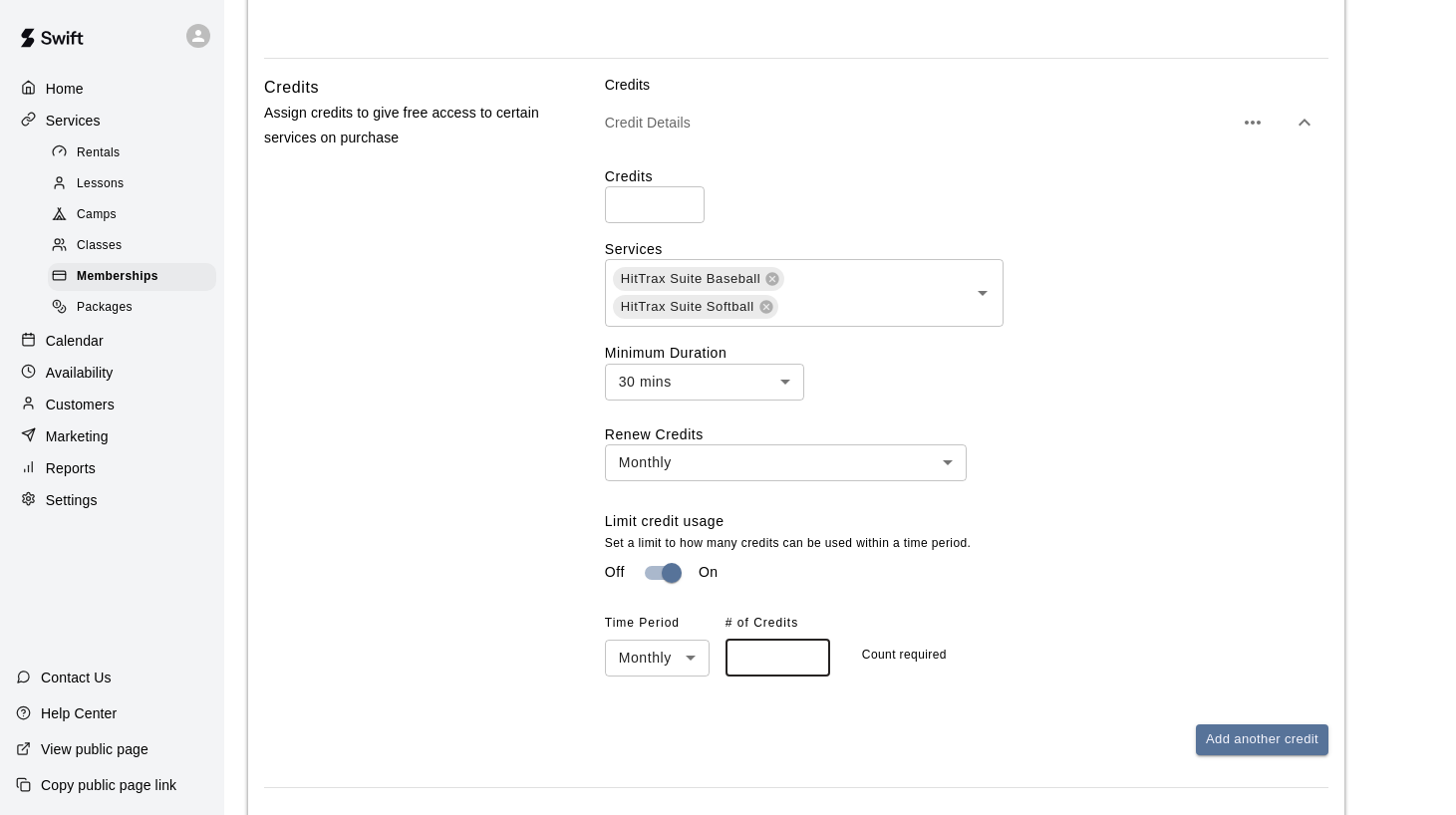 type on "*" 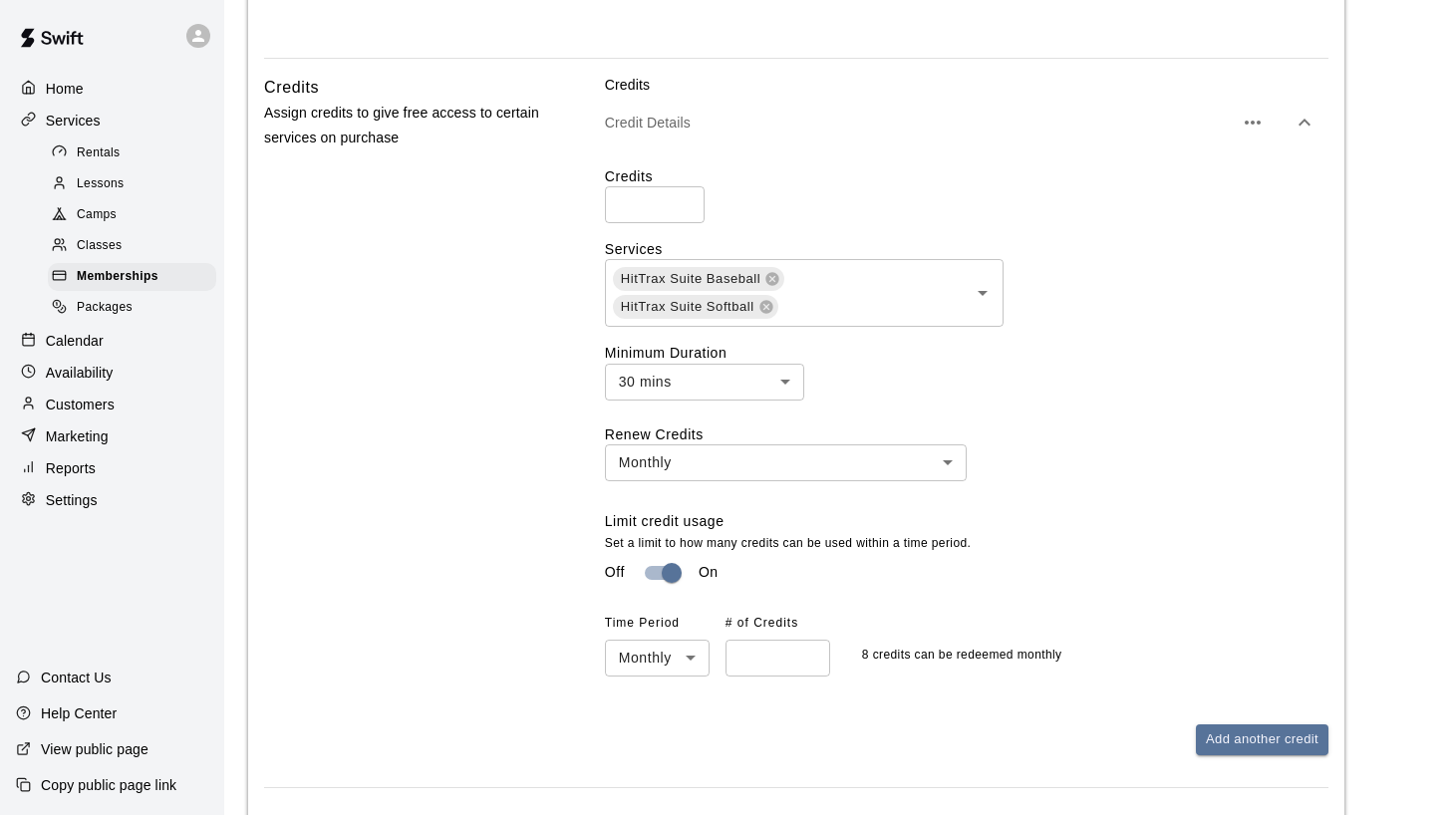 click on "Off On" at bounding box center (967, 573) 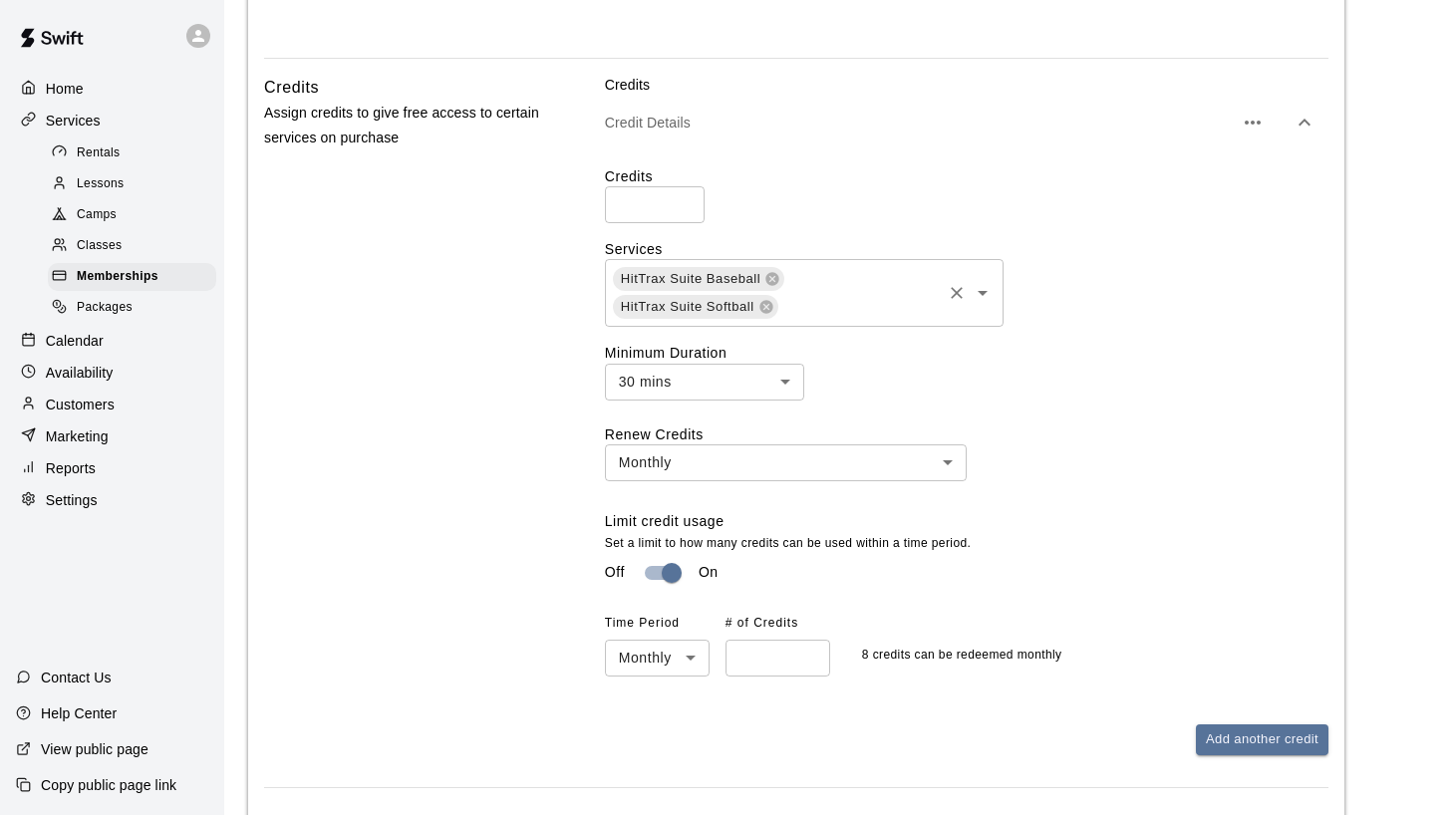 scroll, scrollTop: 571, scrollLeft: 0, axis: vertical 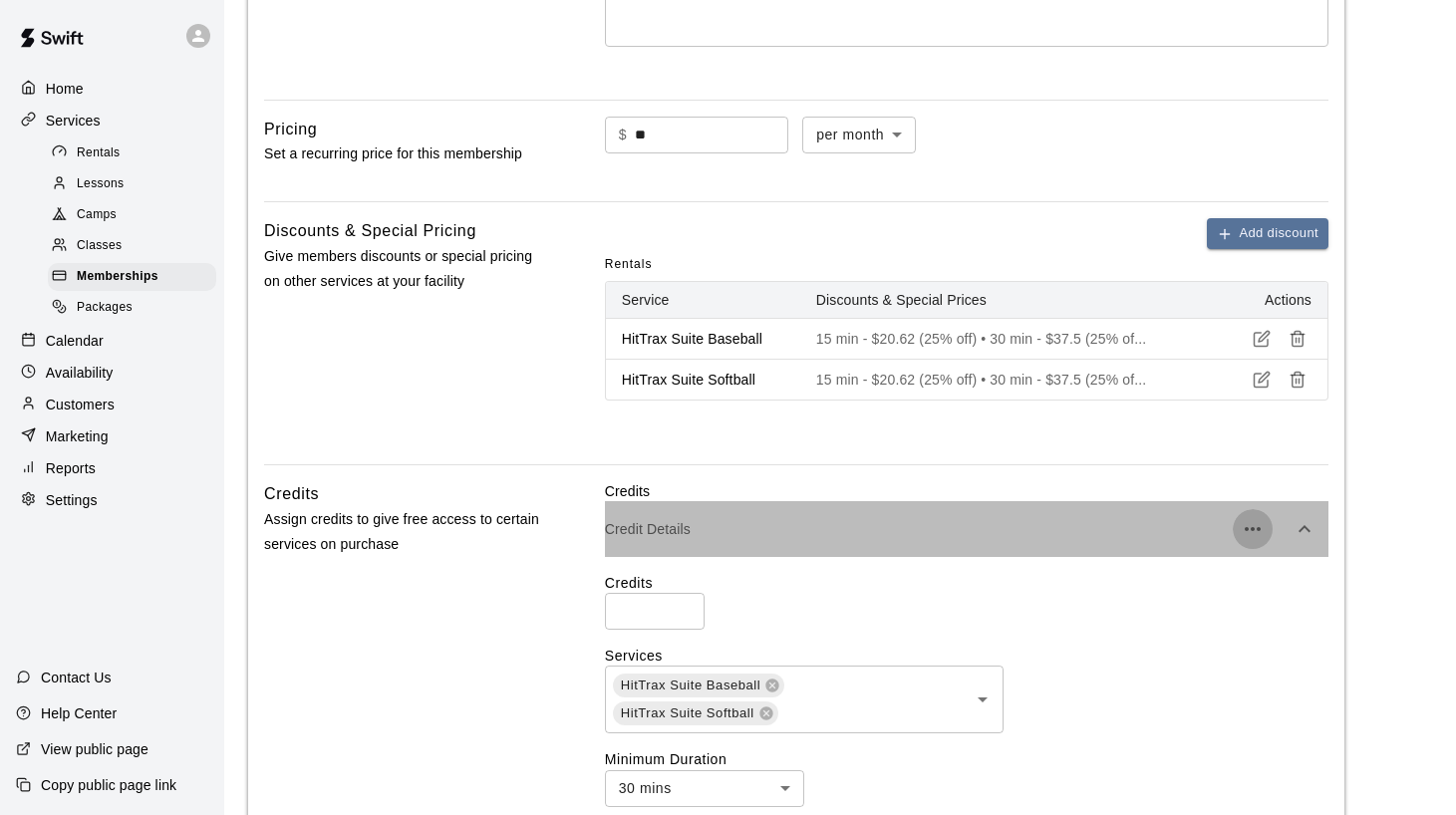 click 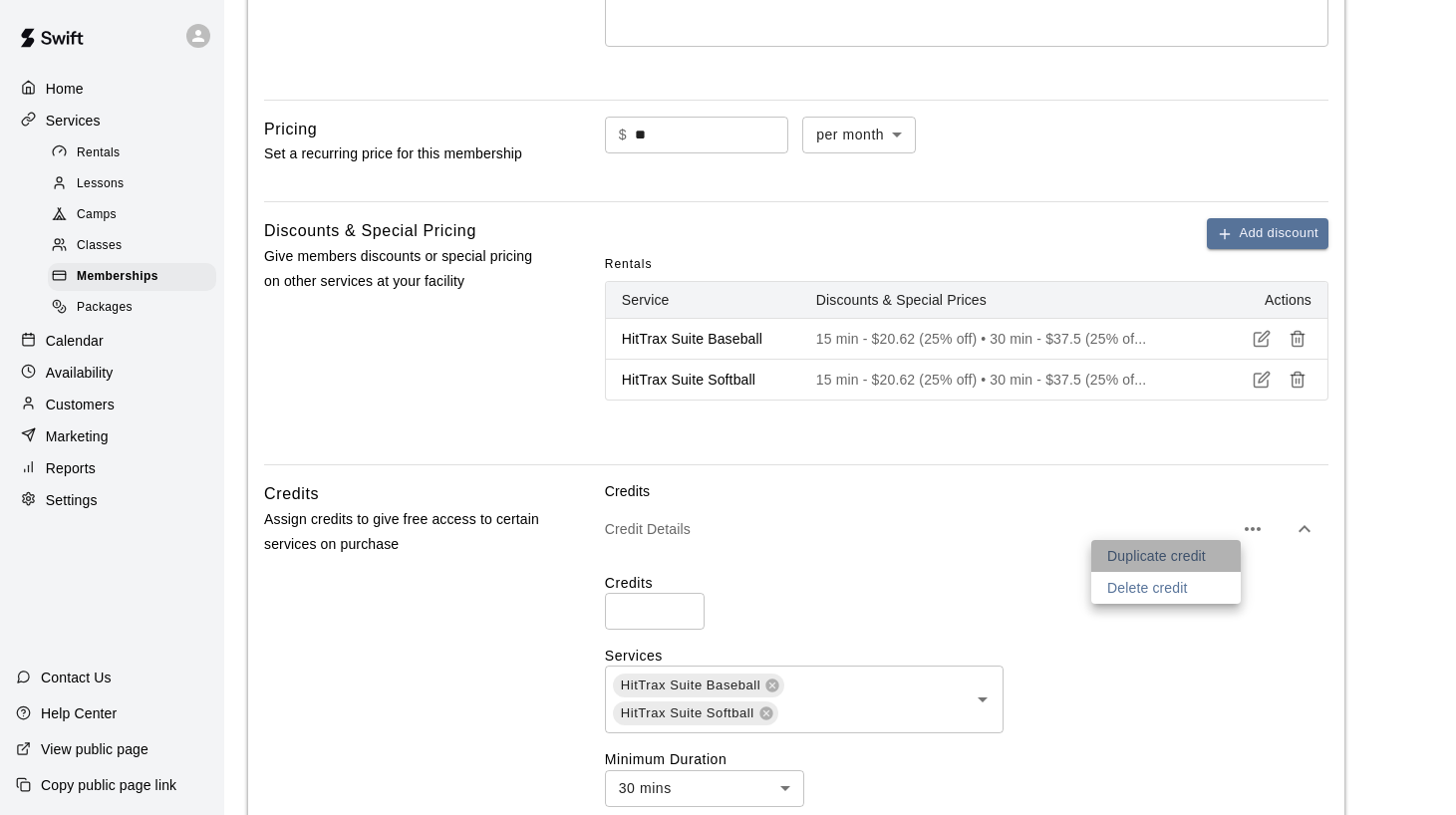 click on "Duplicate credit" at bounding box center [1156, 556] 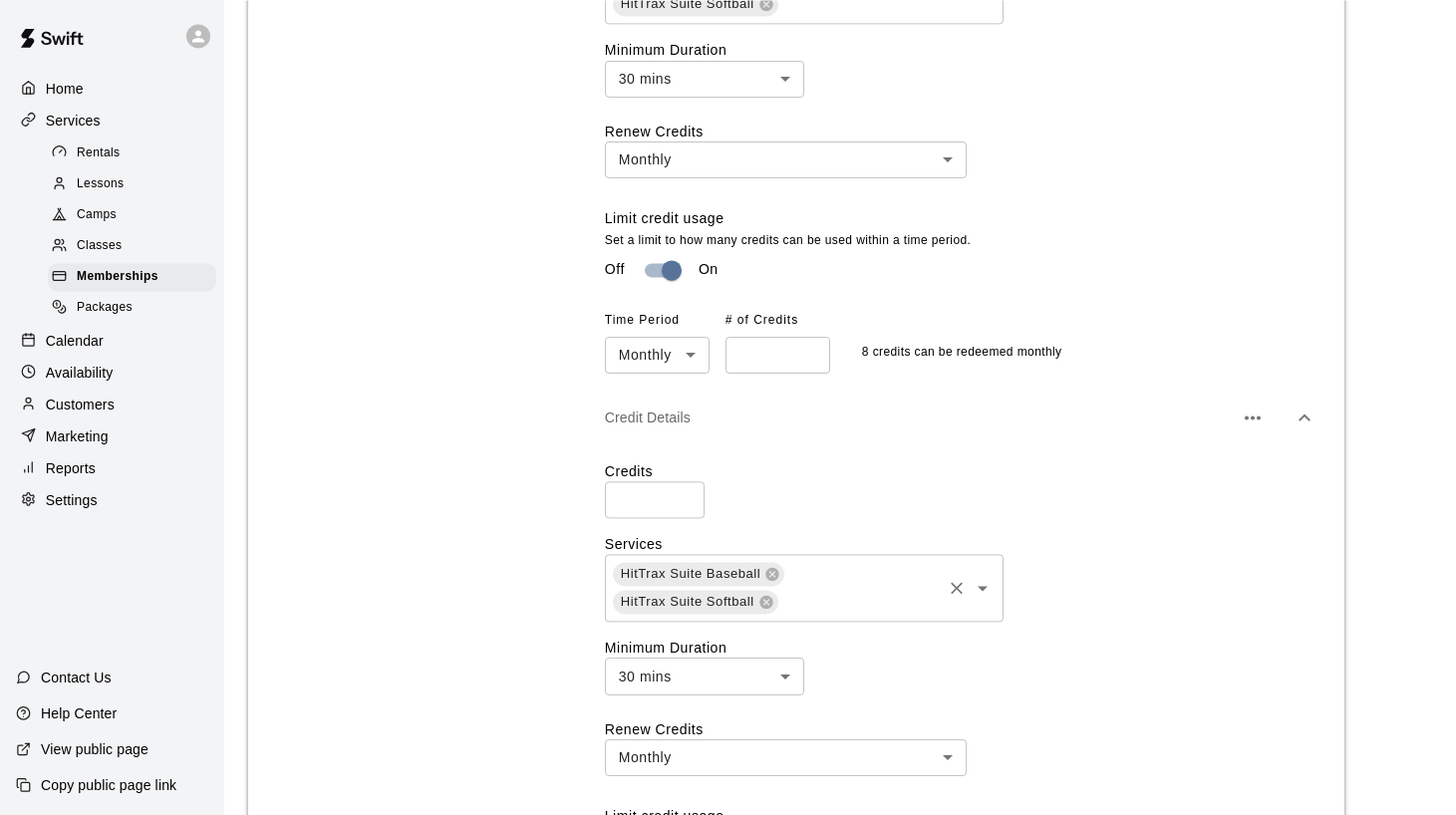 scroll, scrollTop: 1282, scrollLeft: 0, axis: vertical 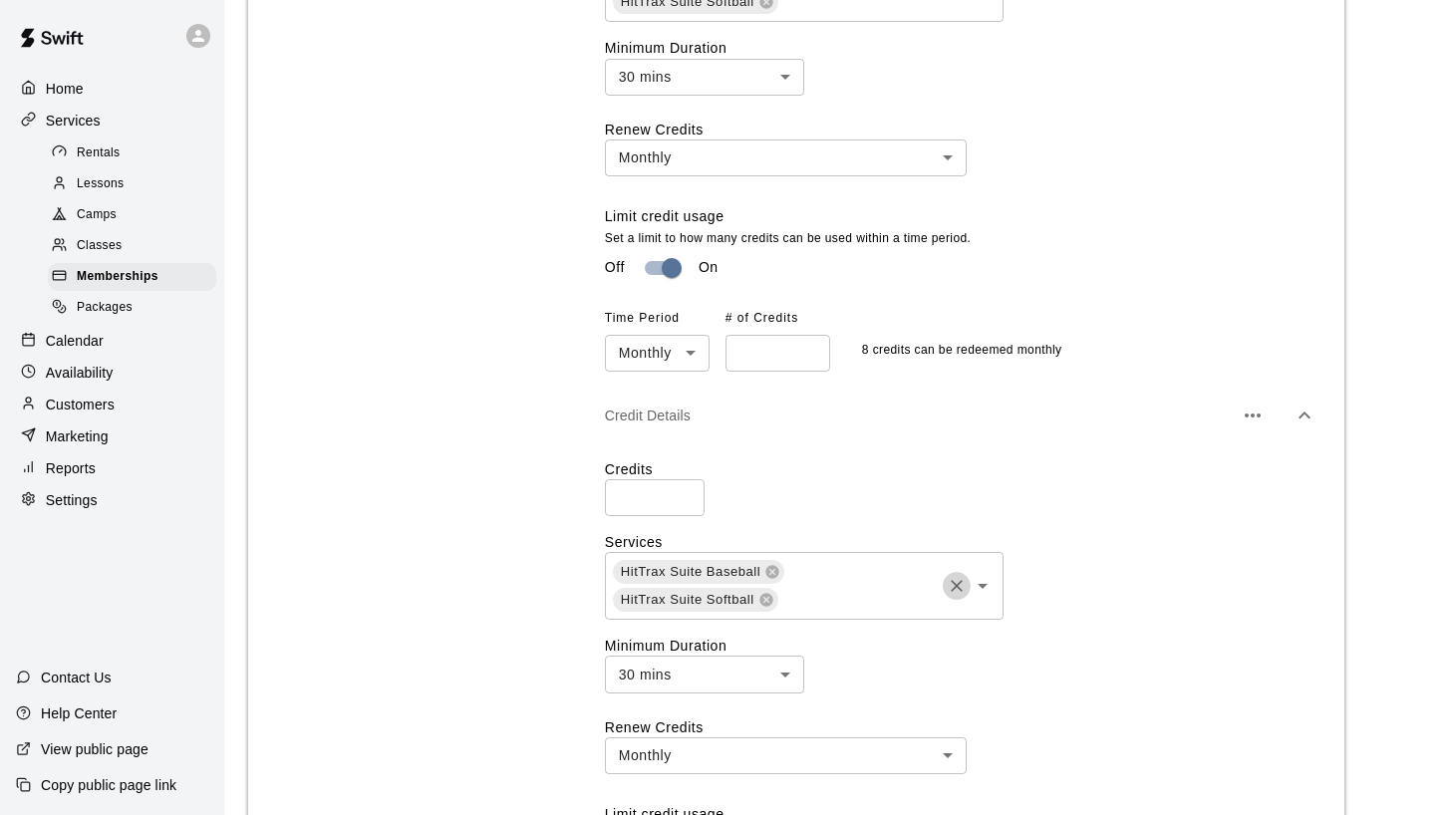 click 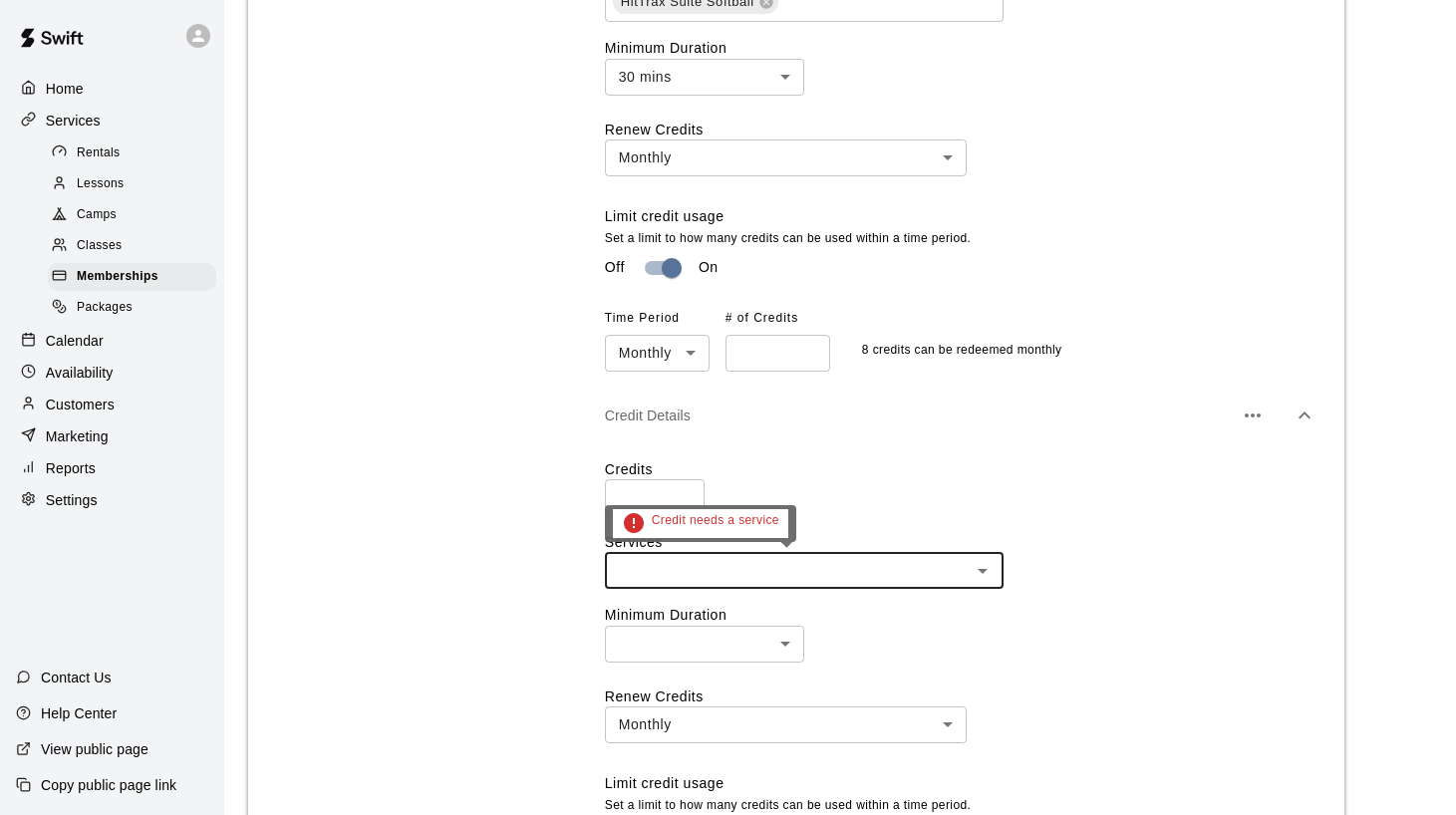 click 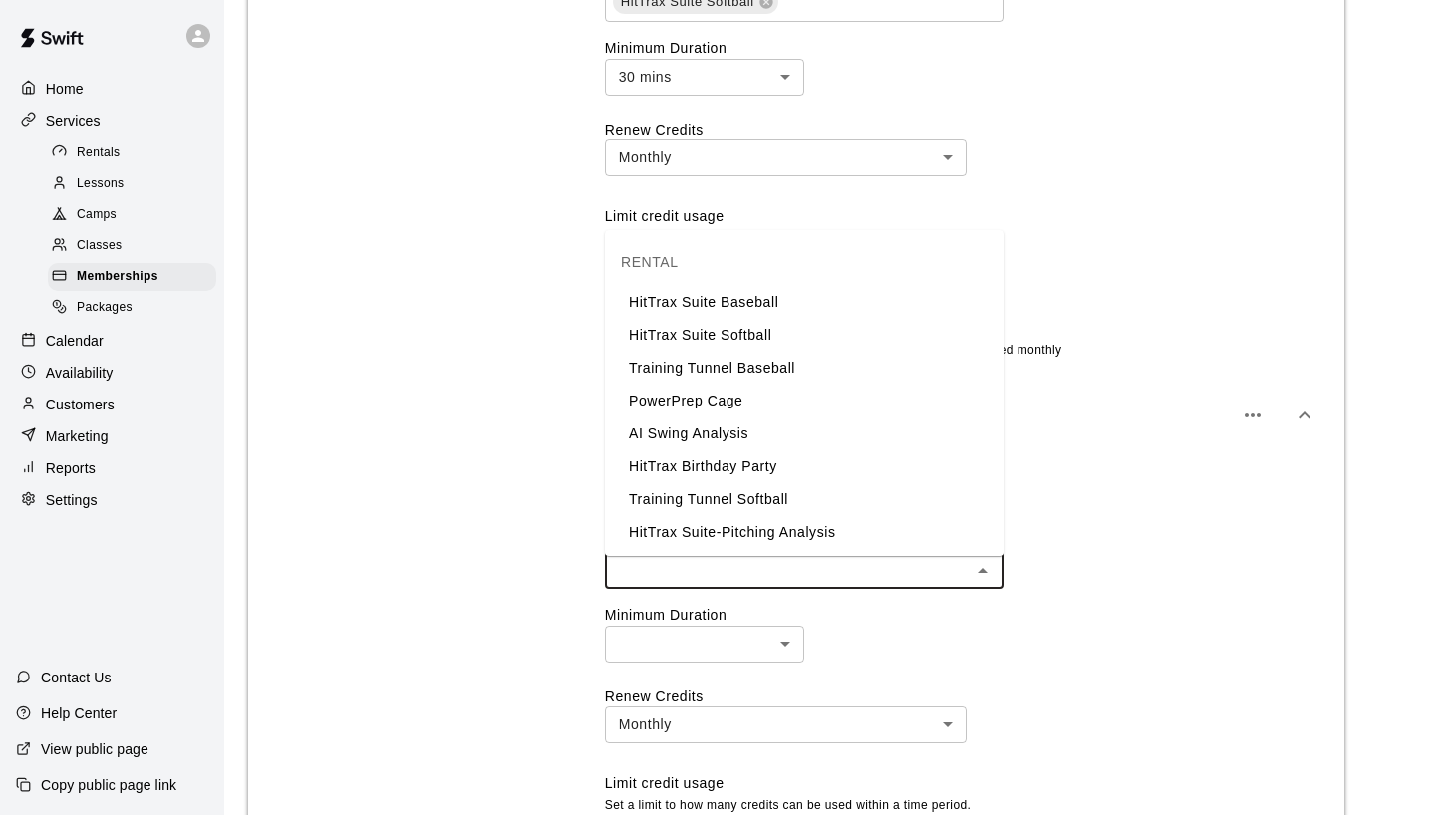 click on "Training Tunnel Baseball" at bounding box center [804, 368] 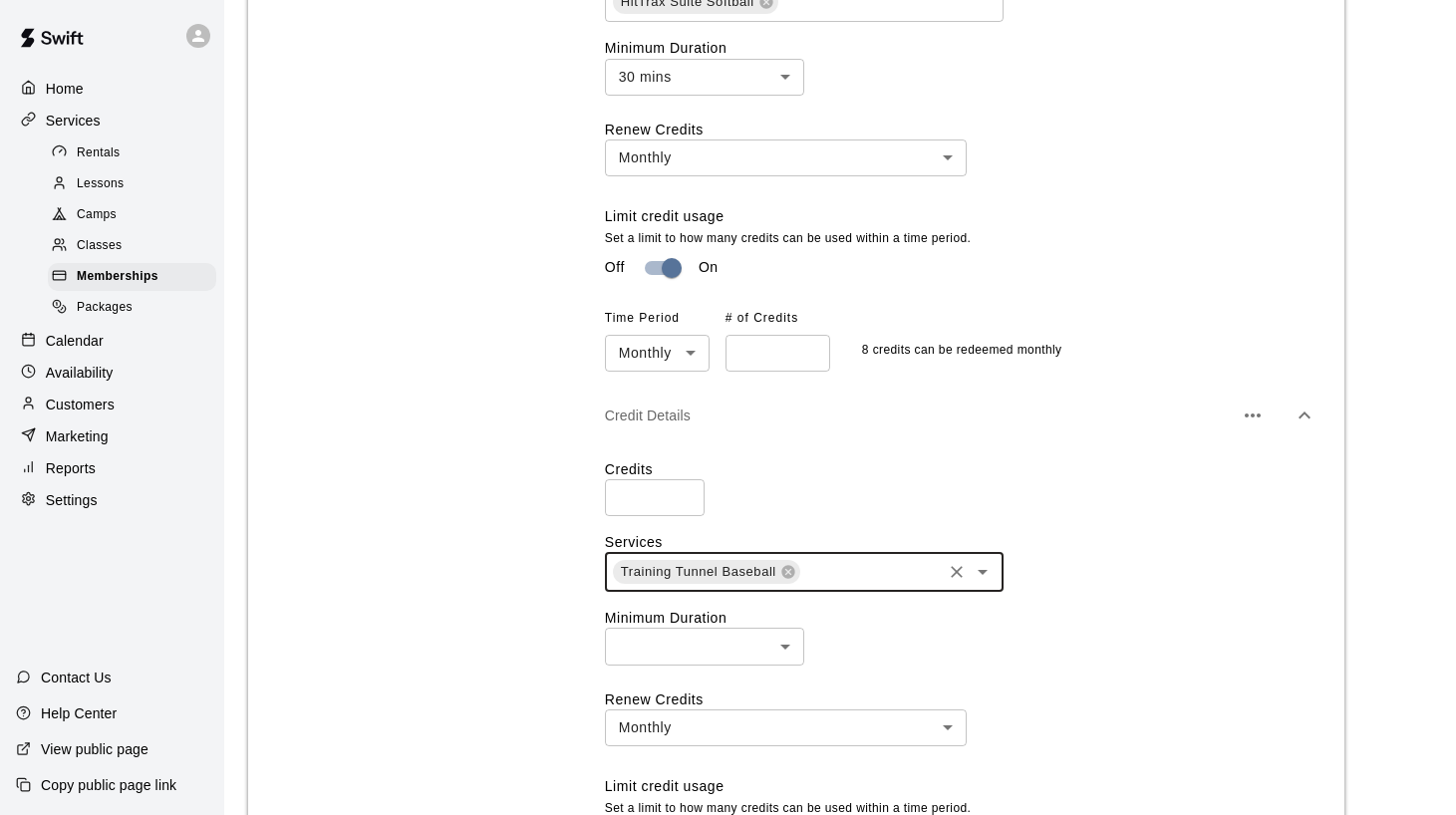 click 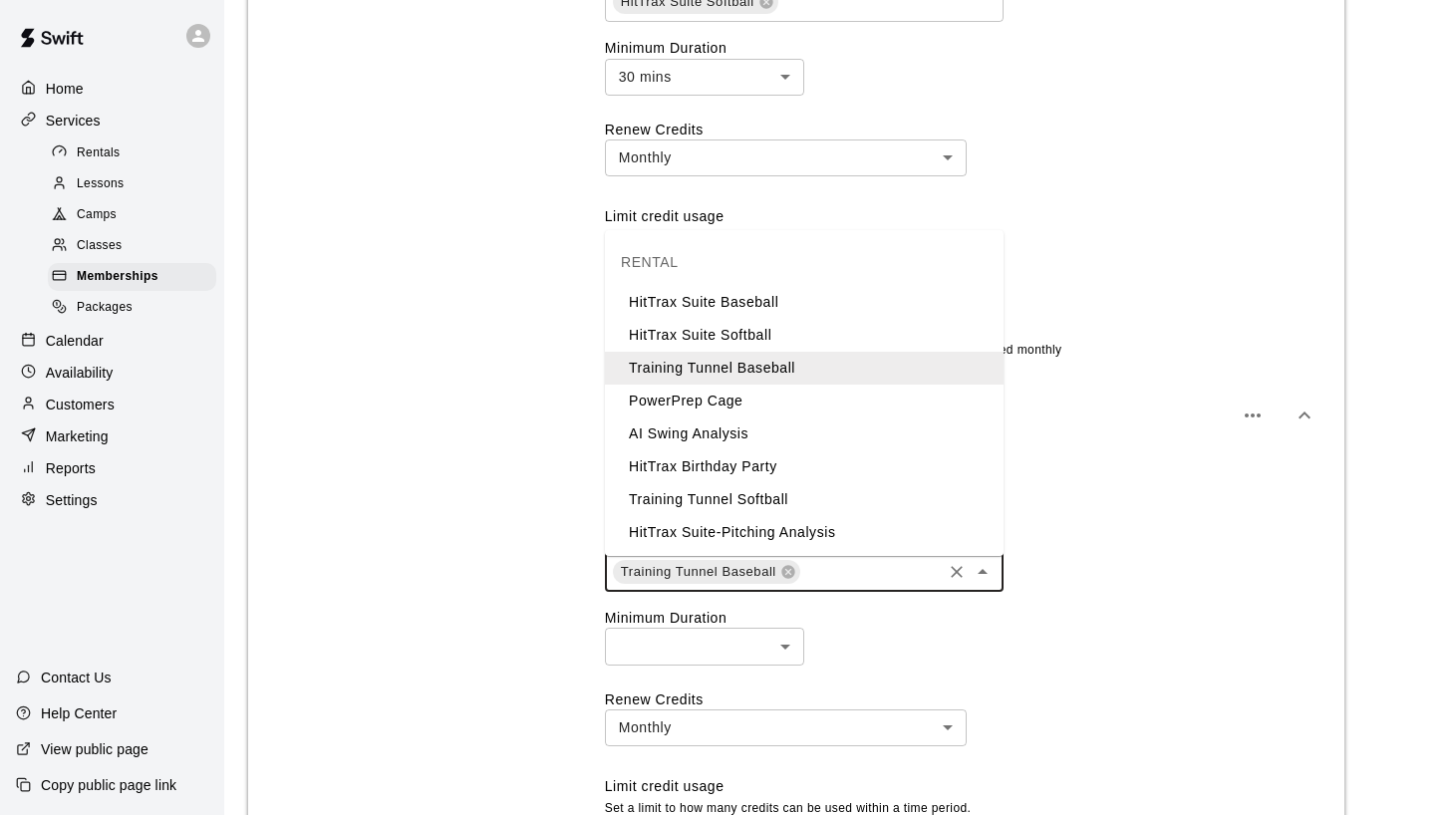 click on "Training Tunnel Softball" at bounding box center (804, 499) 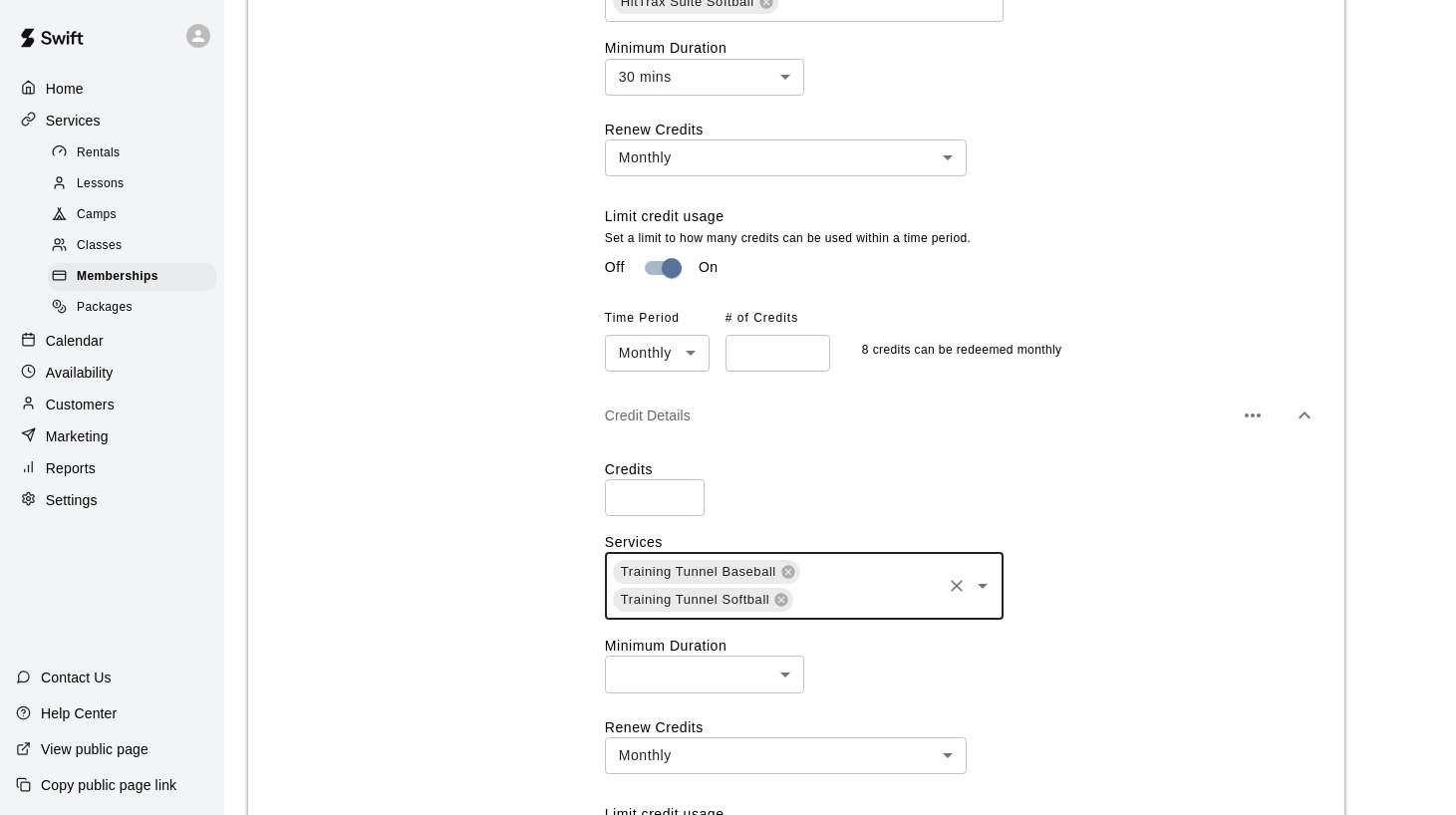 type on "*" 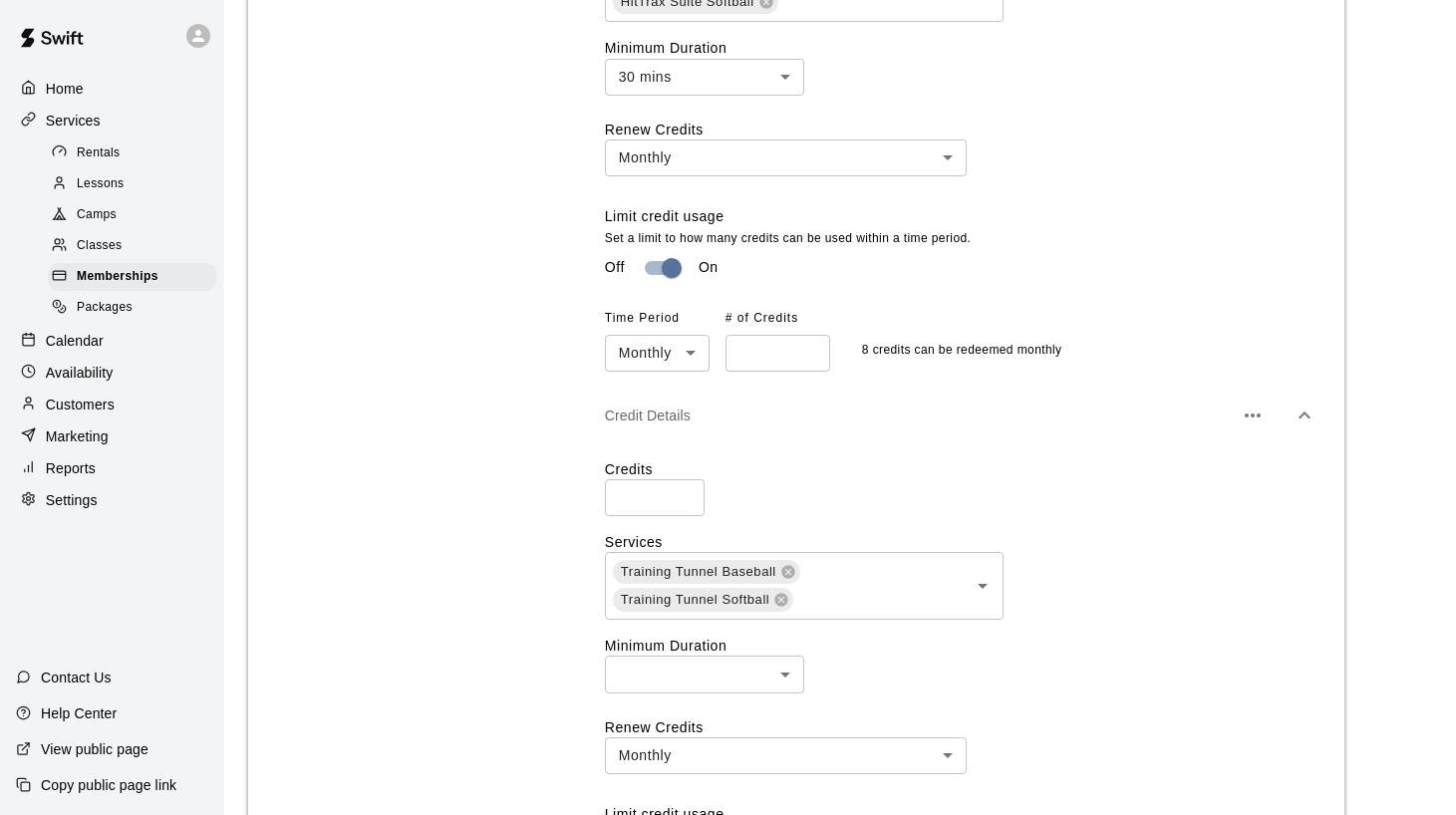 click on "Credits" at bounding box center (967, 469) 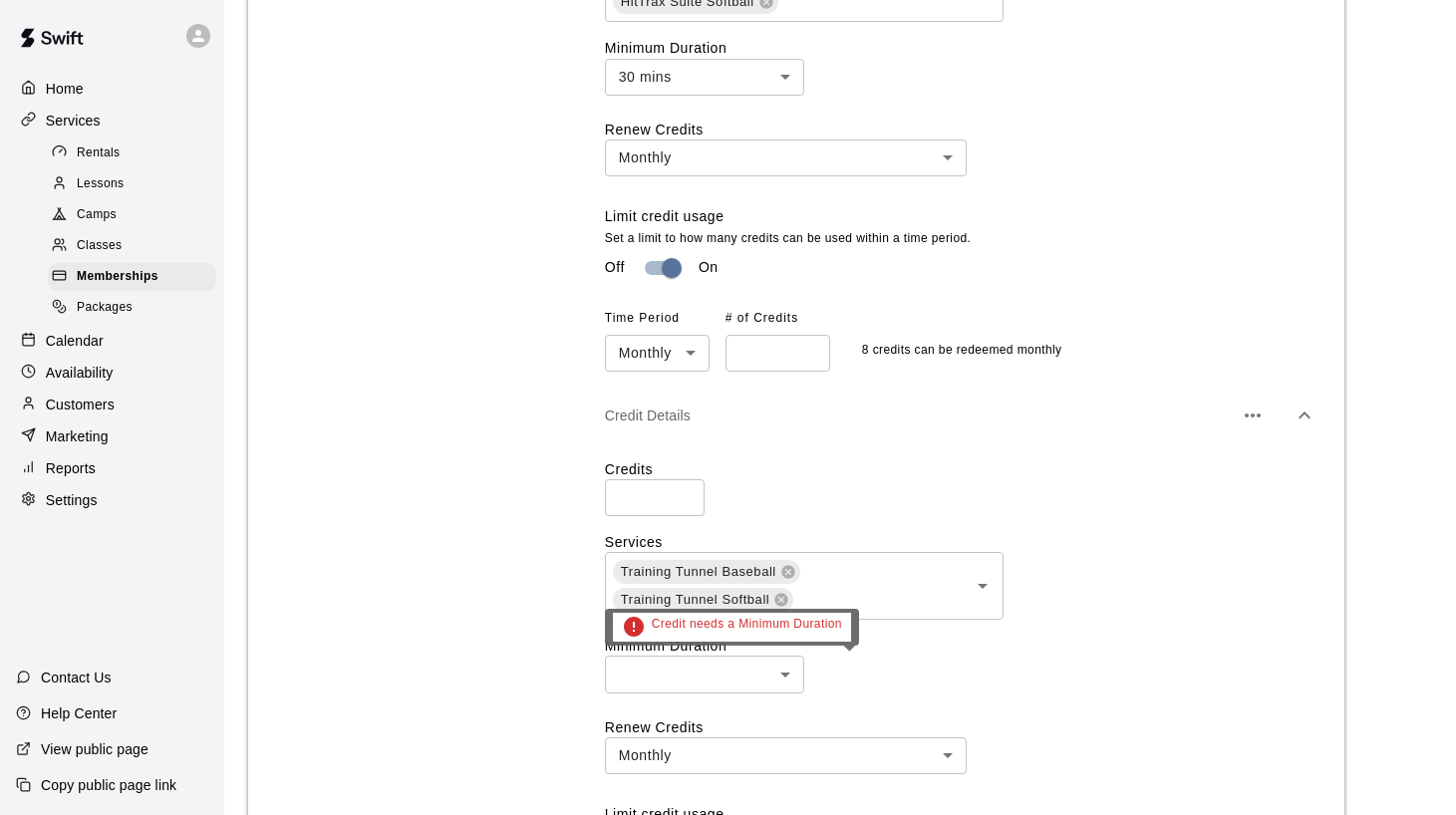 click on "**********" at bounding box center (728, 9) 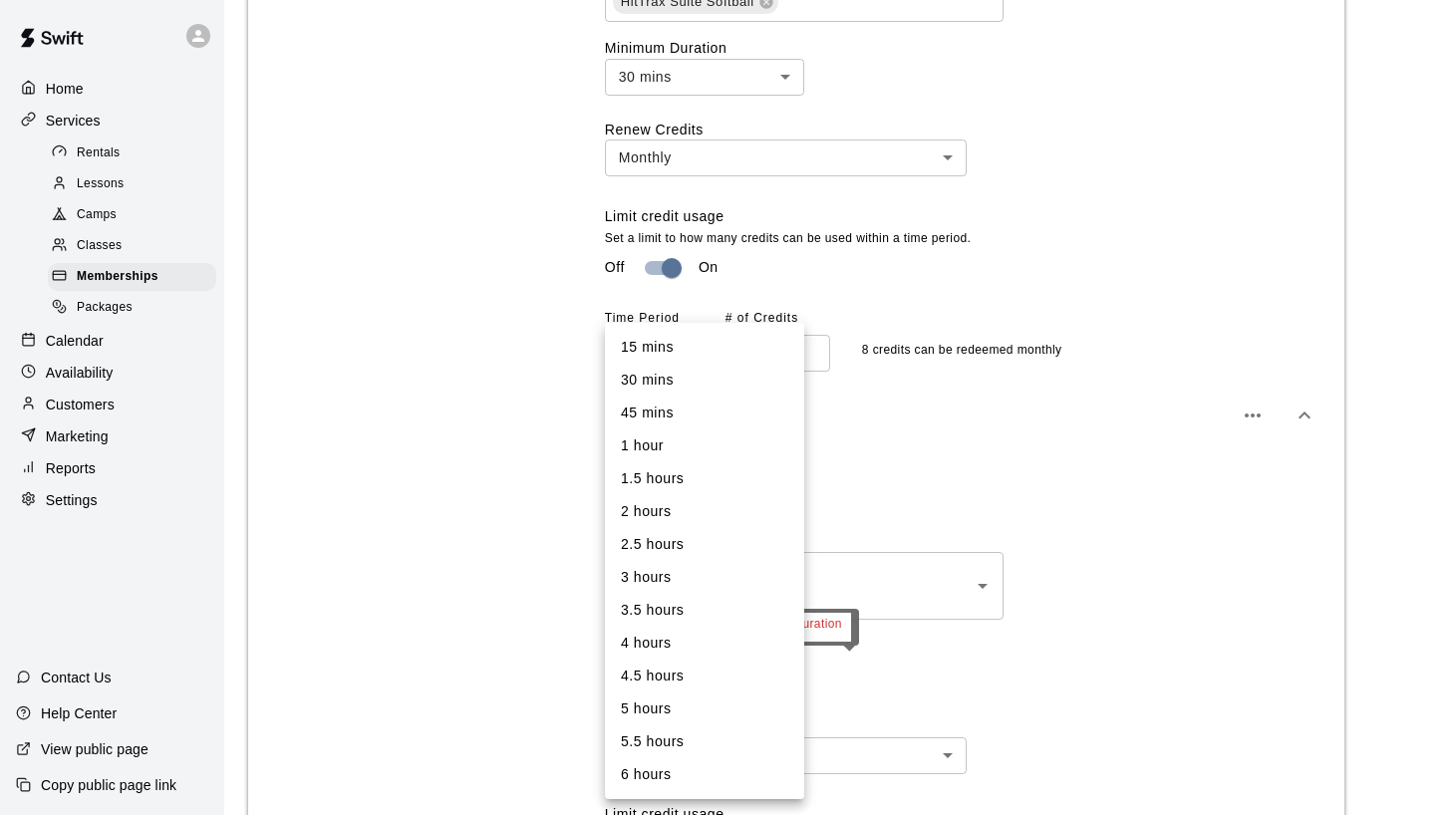 click on "30 mins" at bounding box center [705, 380] 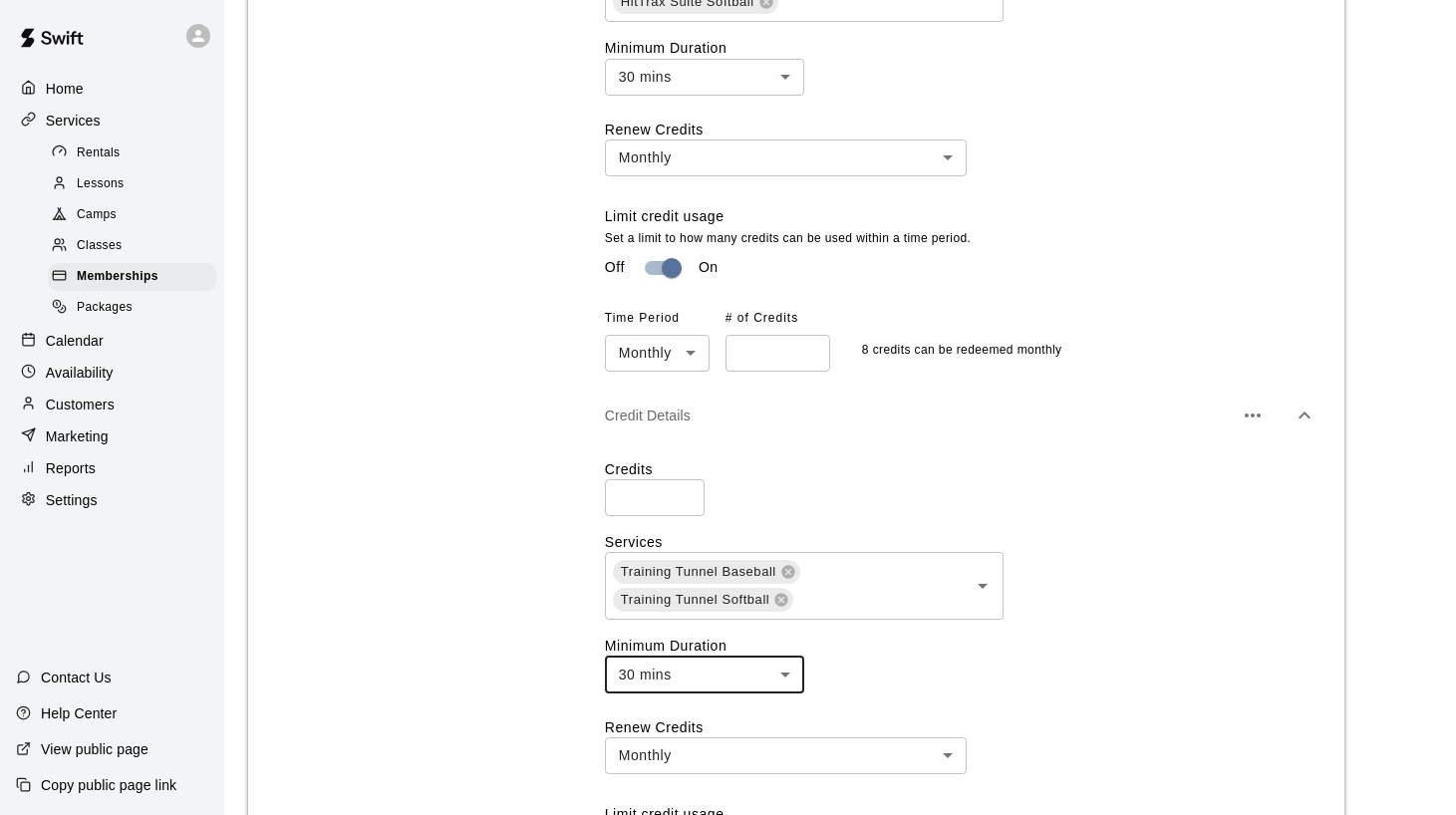 type on "**" 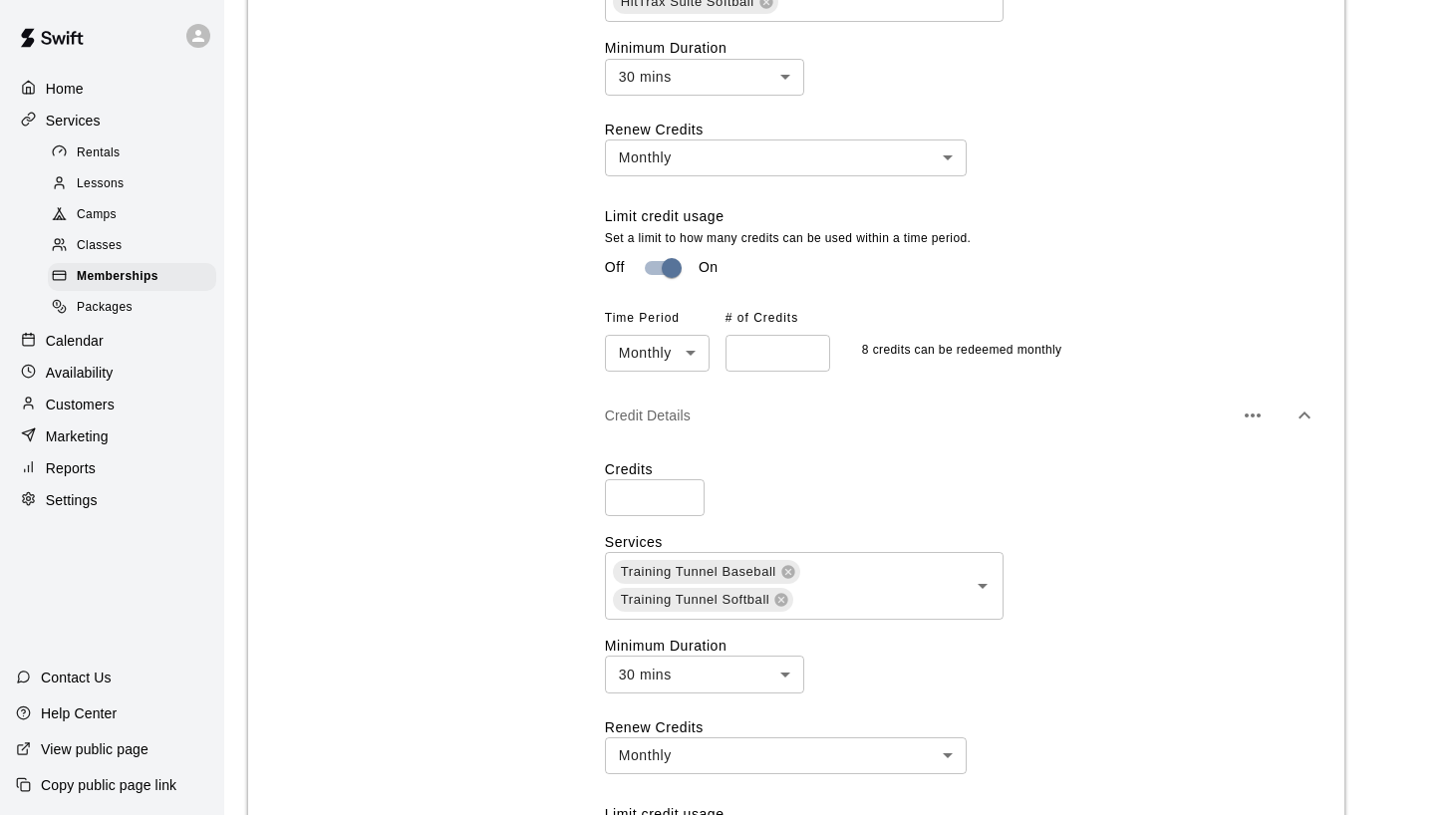 click on "Services" at bounding box center (967, 542) 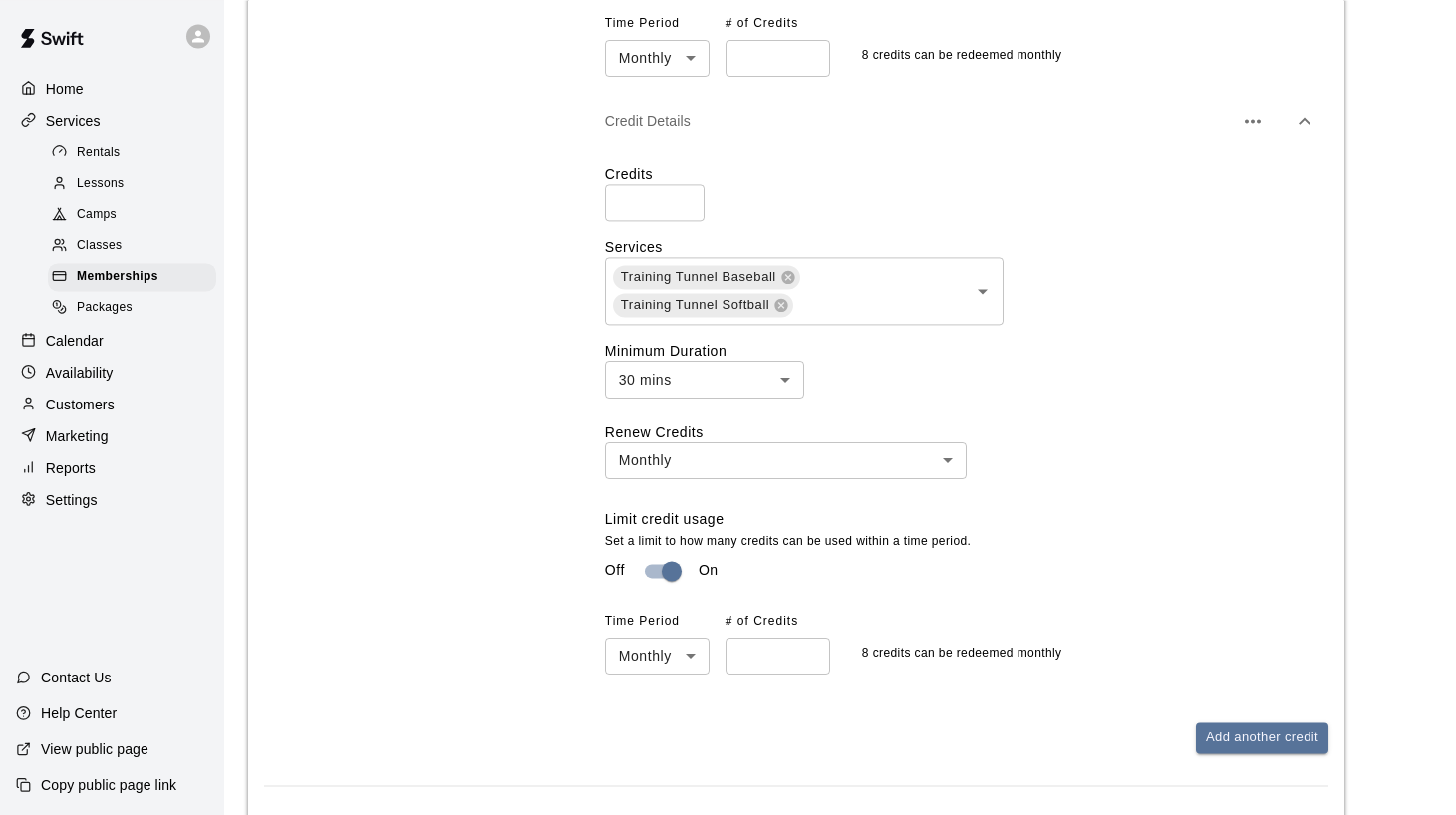 scroll, scrollTop: 1587, scrollLeft: 0, axis: vertical 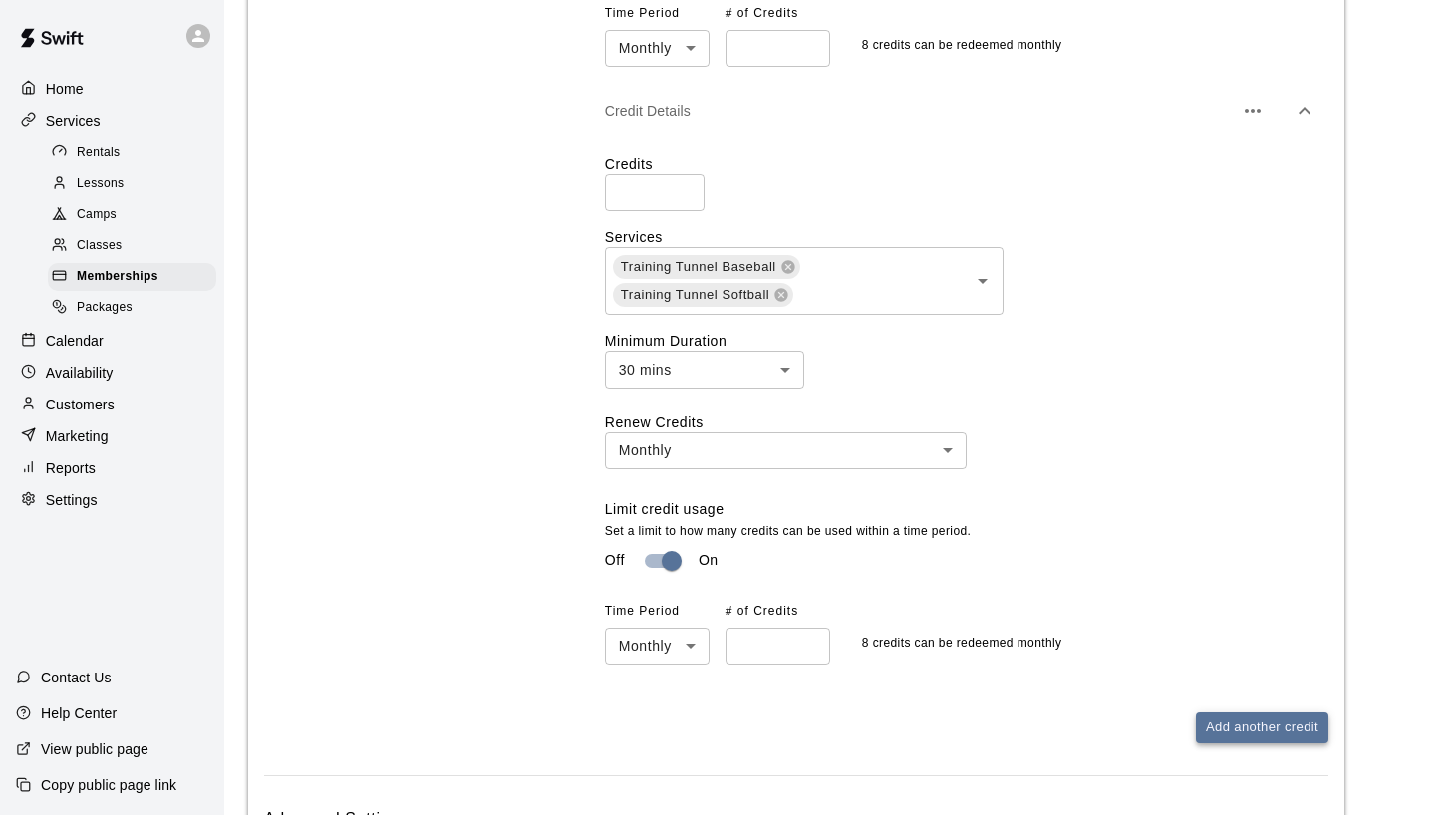 click on "Add another credit" at bounding box center [1262, 727] 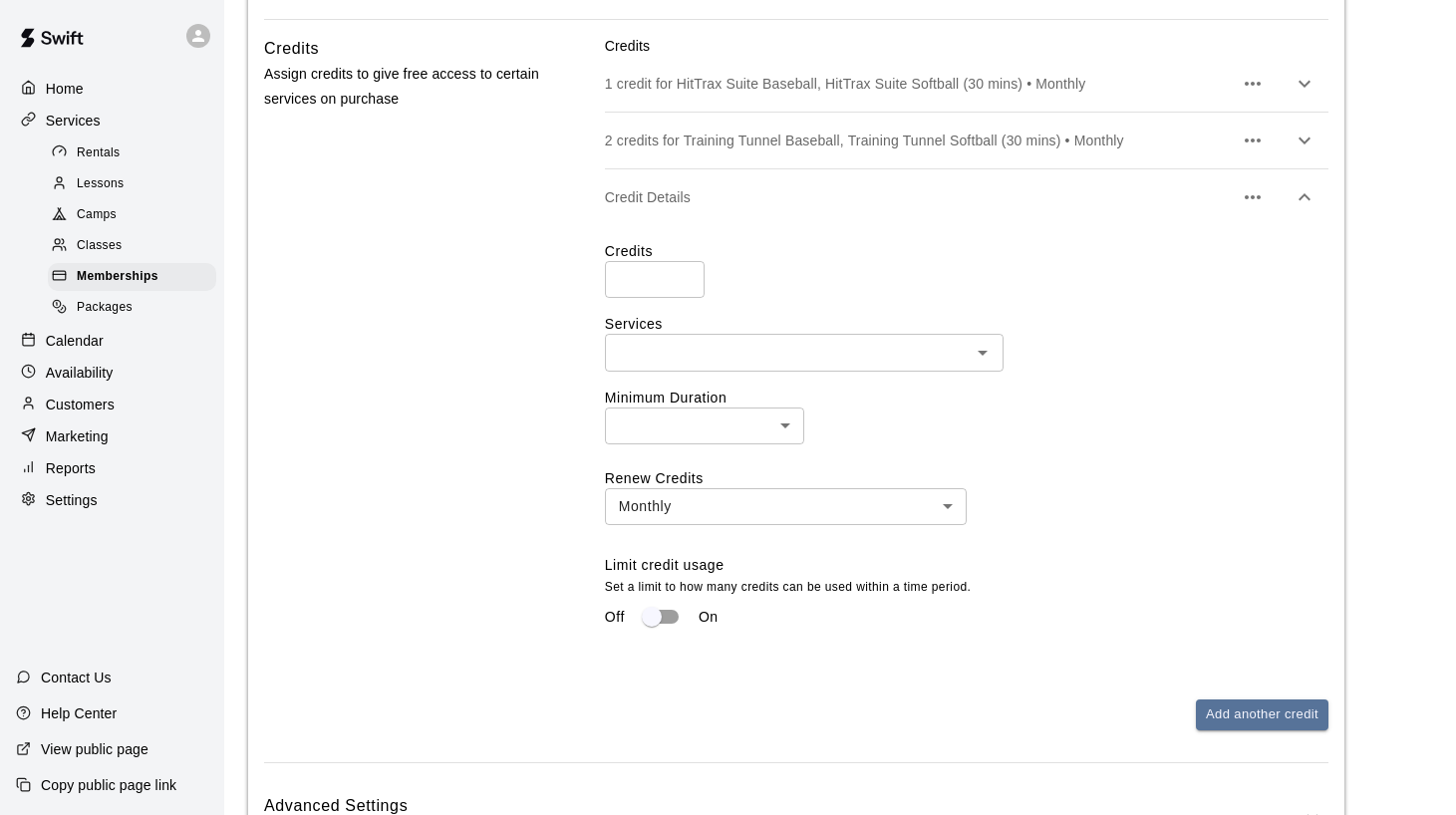 scroll, scrollTop: 1187, scrollLeft: 0, axis: vertical 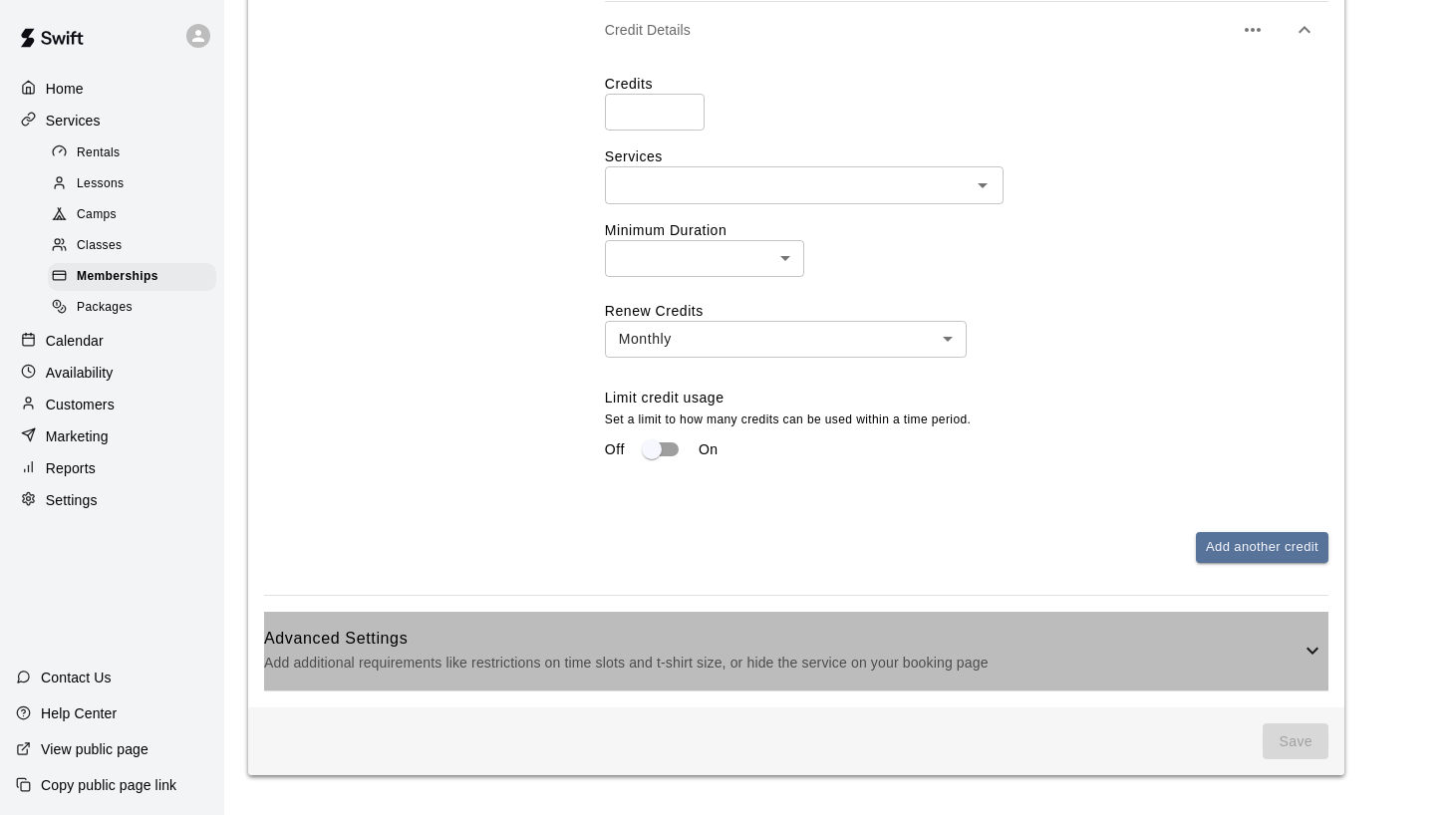 click on "Advanced Settings" at bounding box center [782, 639] 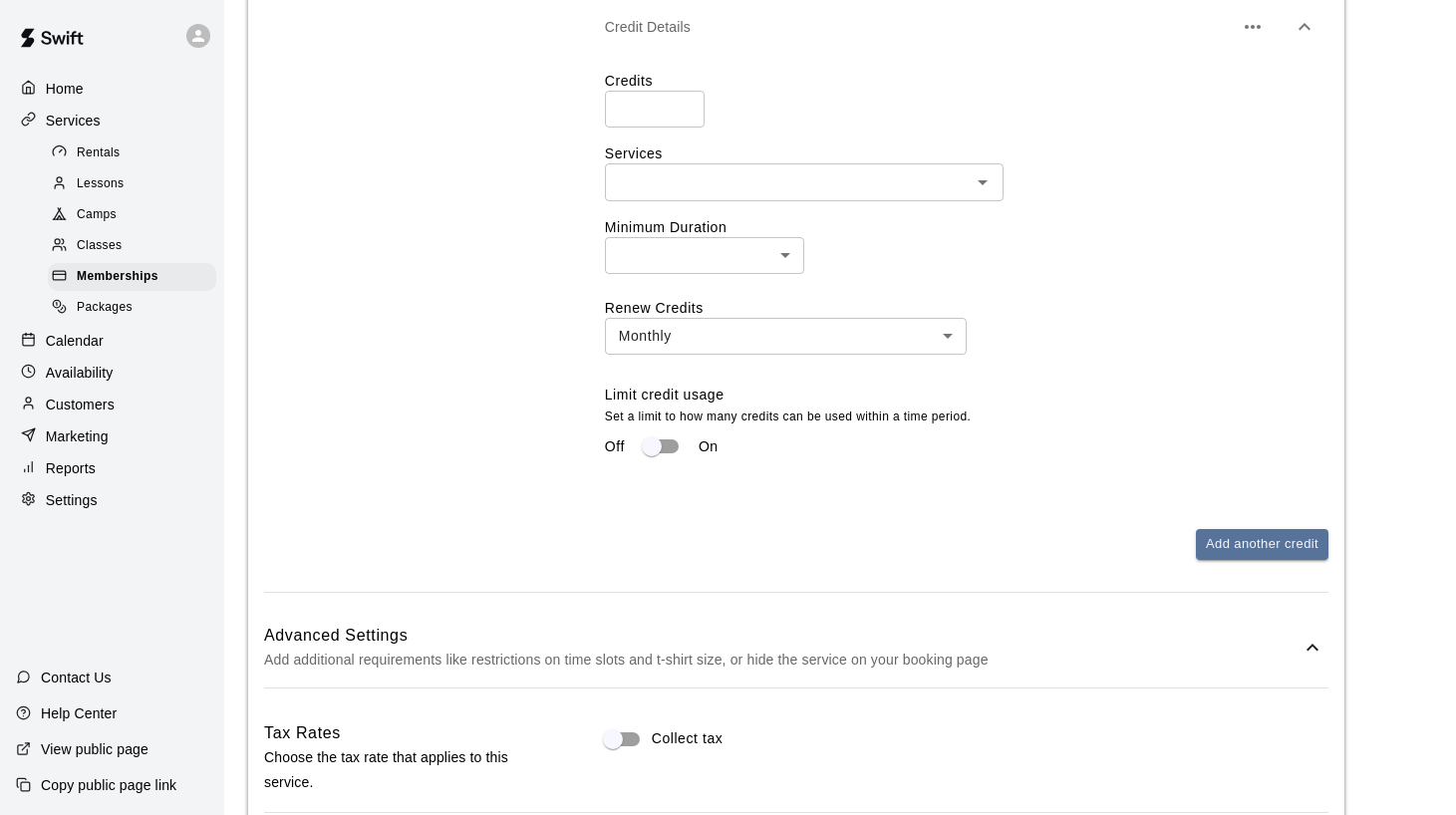 scroll, scrollTop: 1492, scrollLeft: 0, axis: vertical 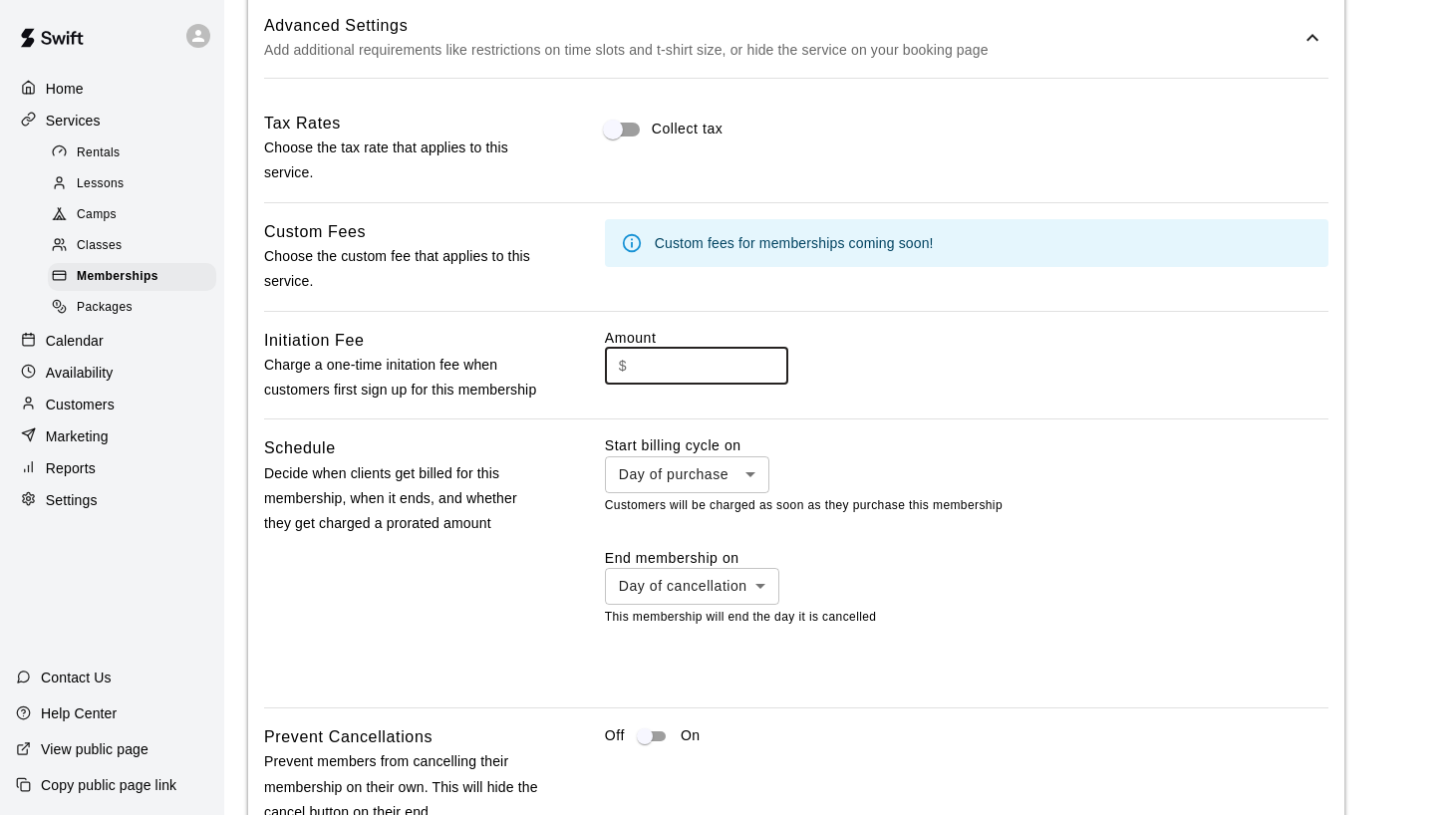 click at bounding box center (712, 366) 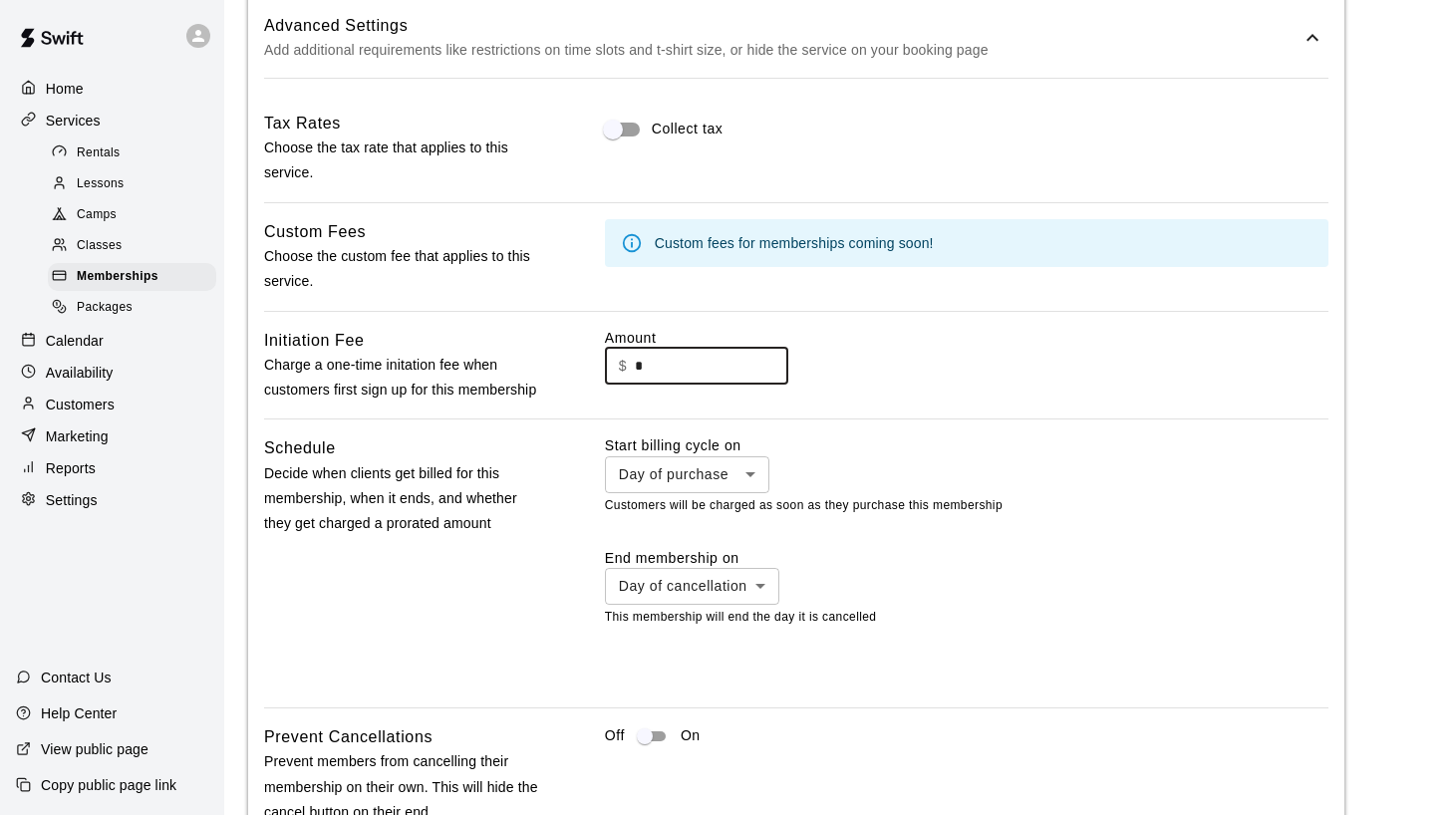 type on "*" 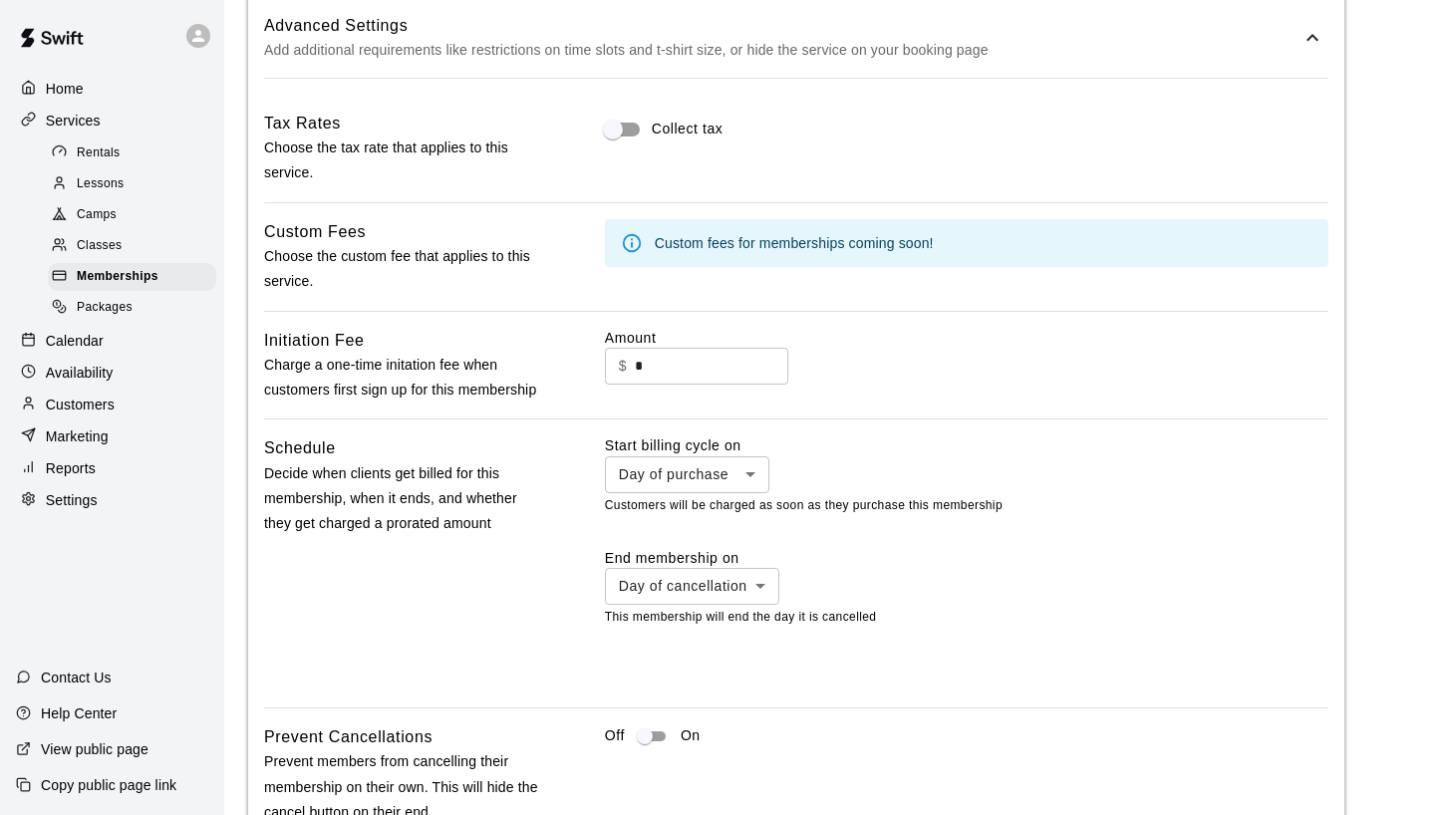 click on "End membership on Day of cancellation ********* ​" at bounding box center (967, 576) 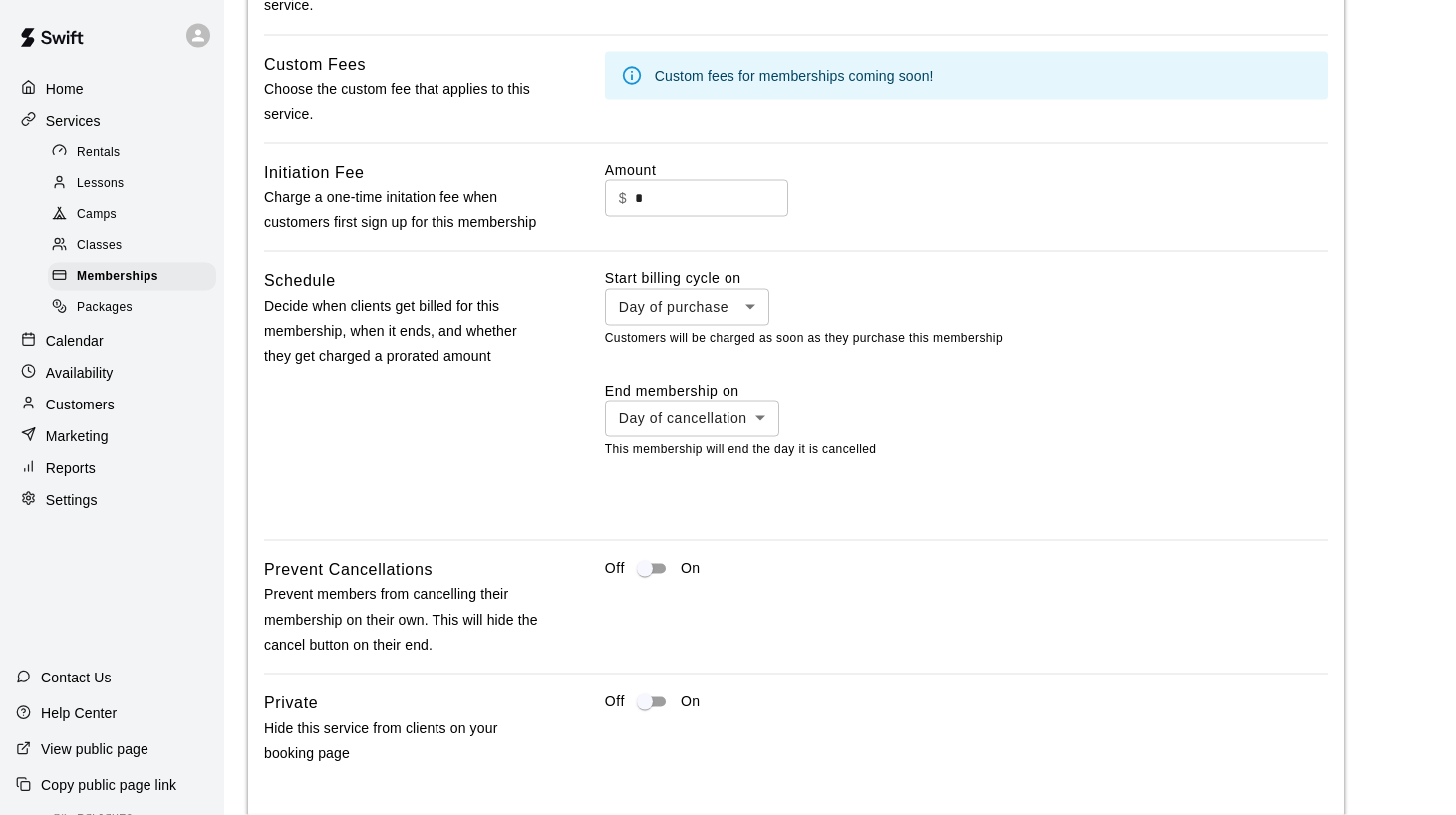 scroll, scrollTop: 2074, scrollLeft: 0, axis: vertical 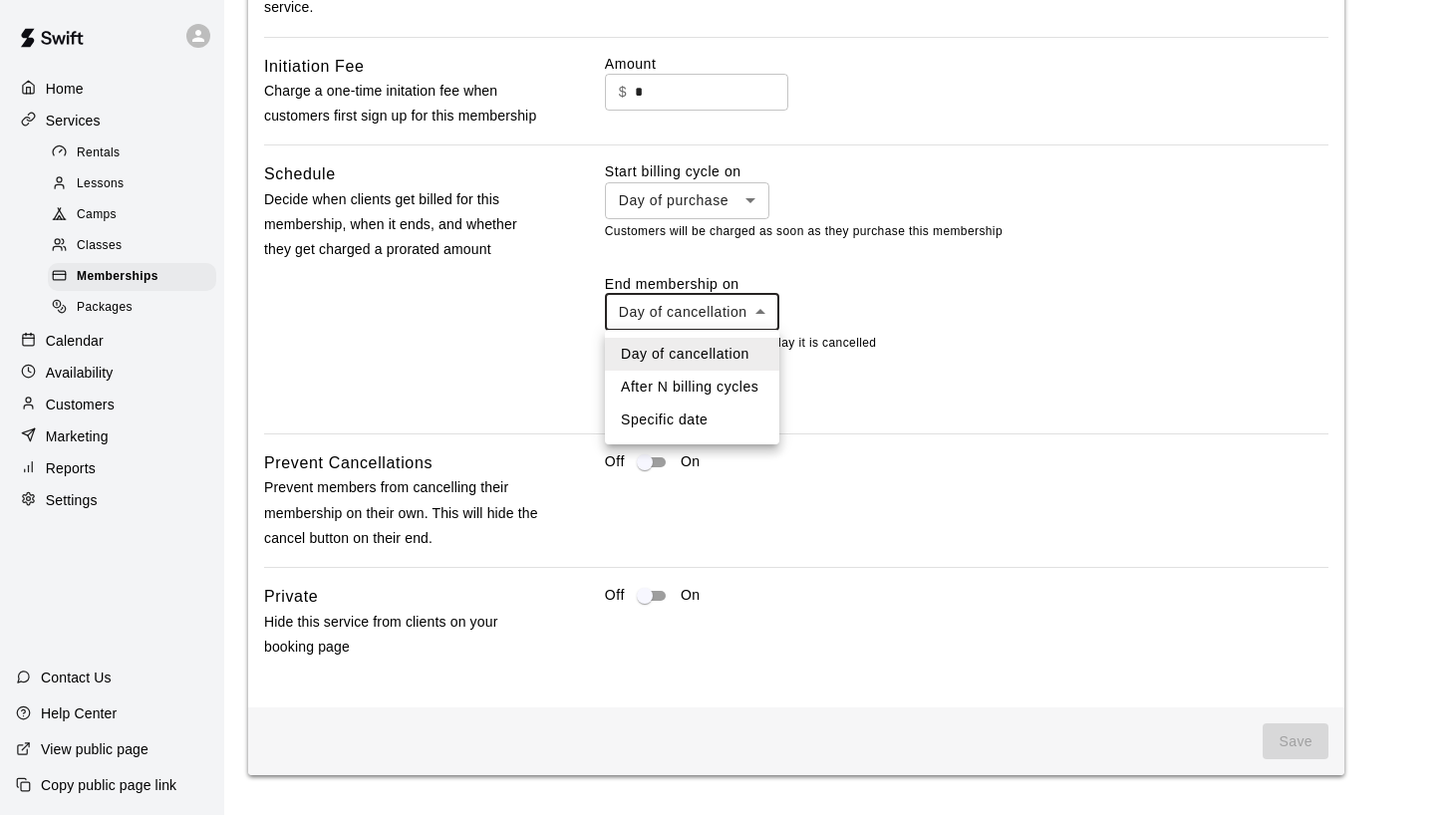 click on "**********" at bounding box center (728, -628) 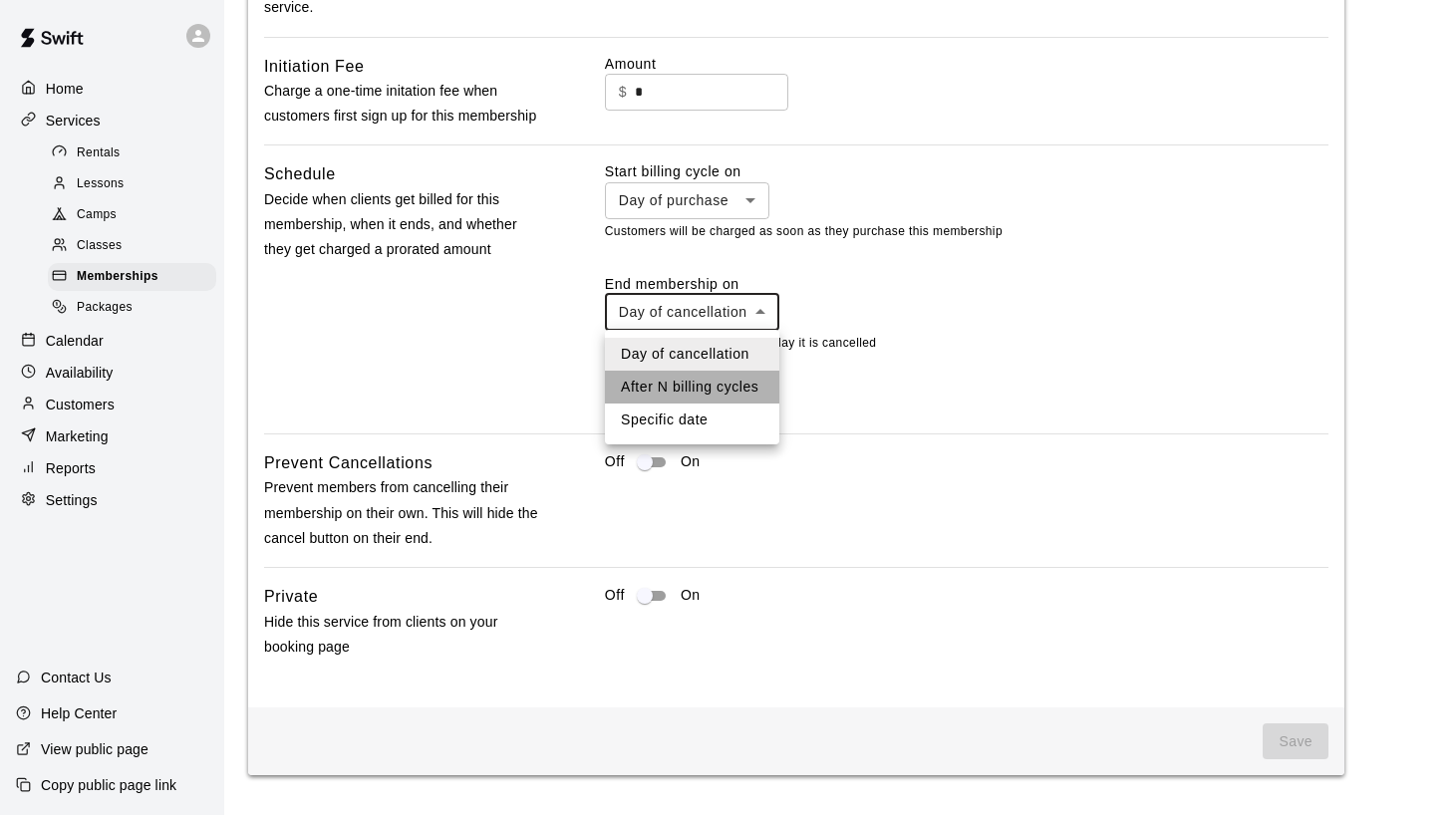 click on "After N billing cycles" at bounding box center (692, 387) 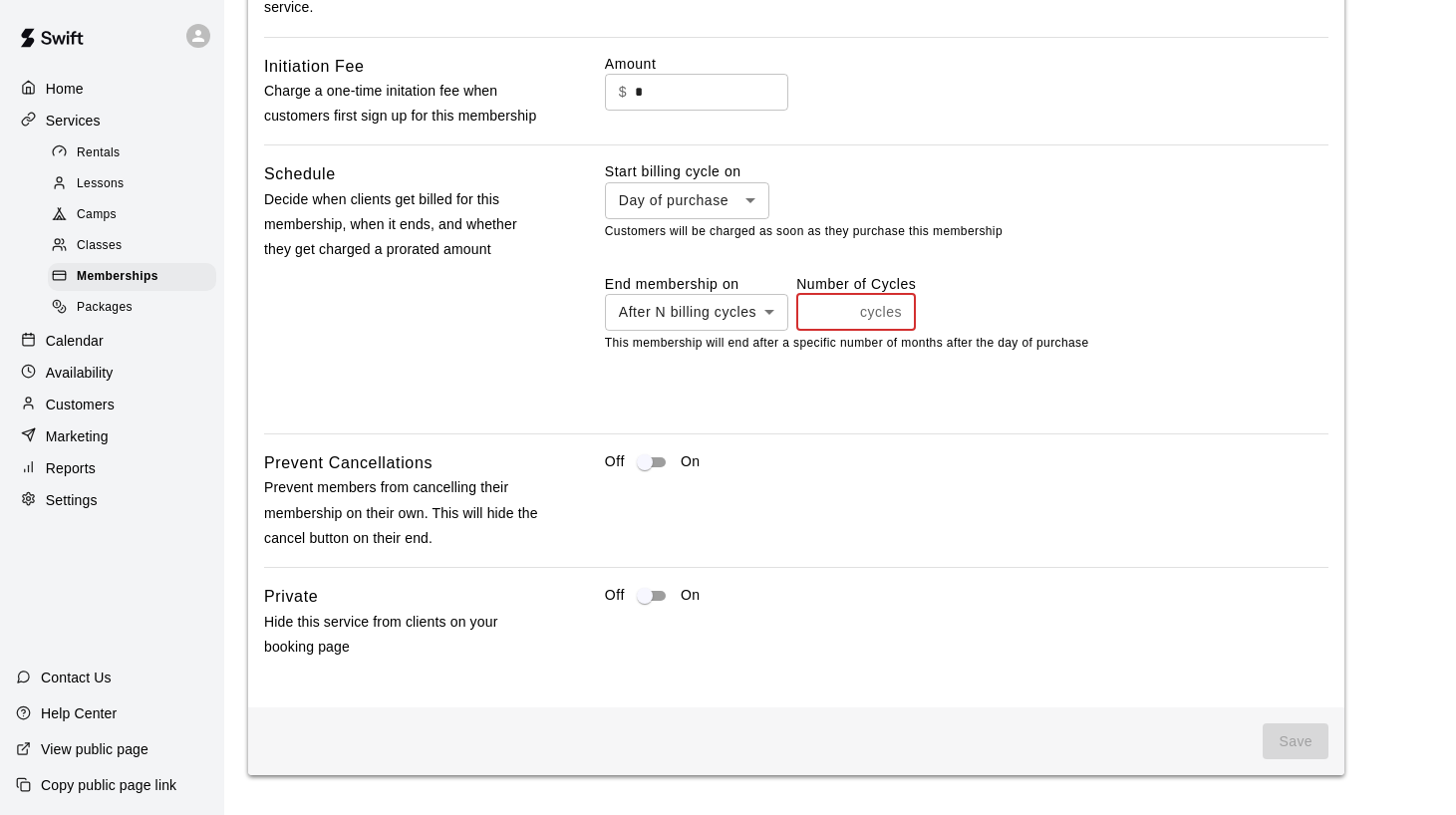 click at bounding box center [824, 312] 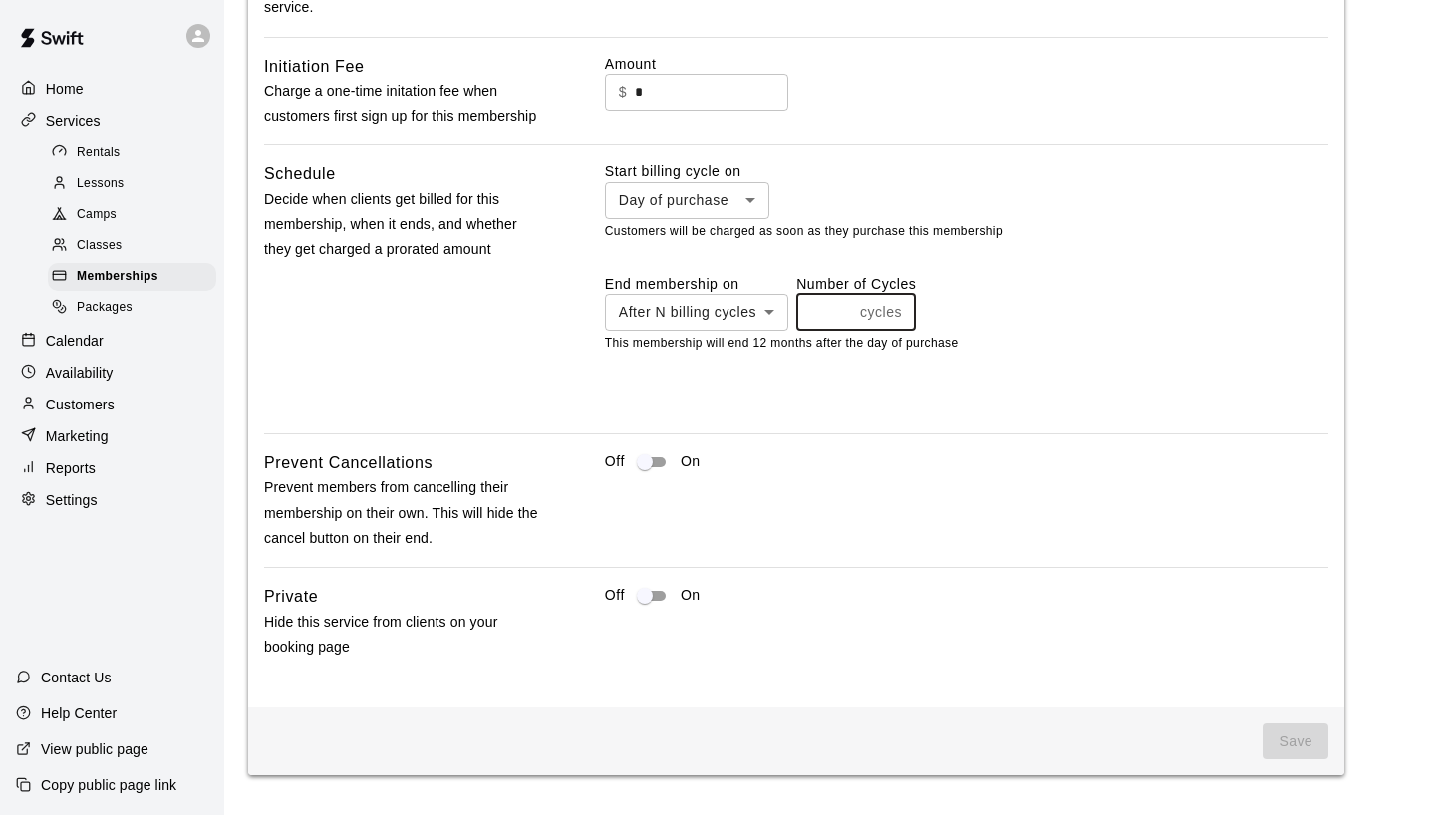type on "**" 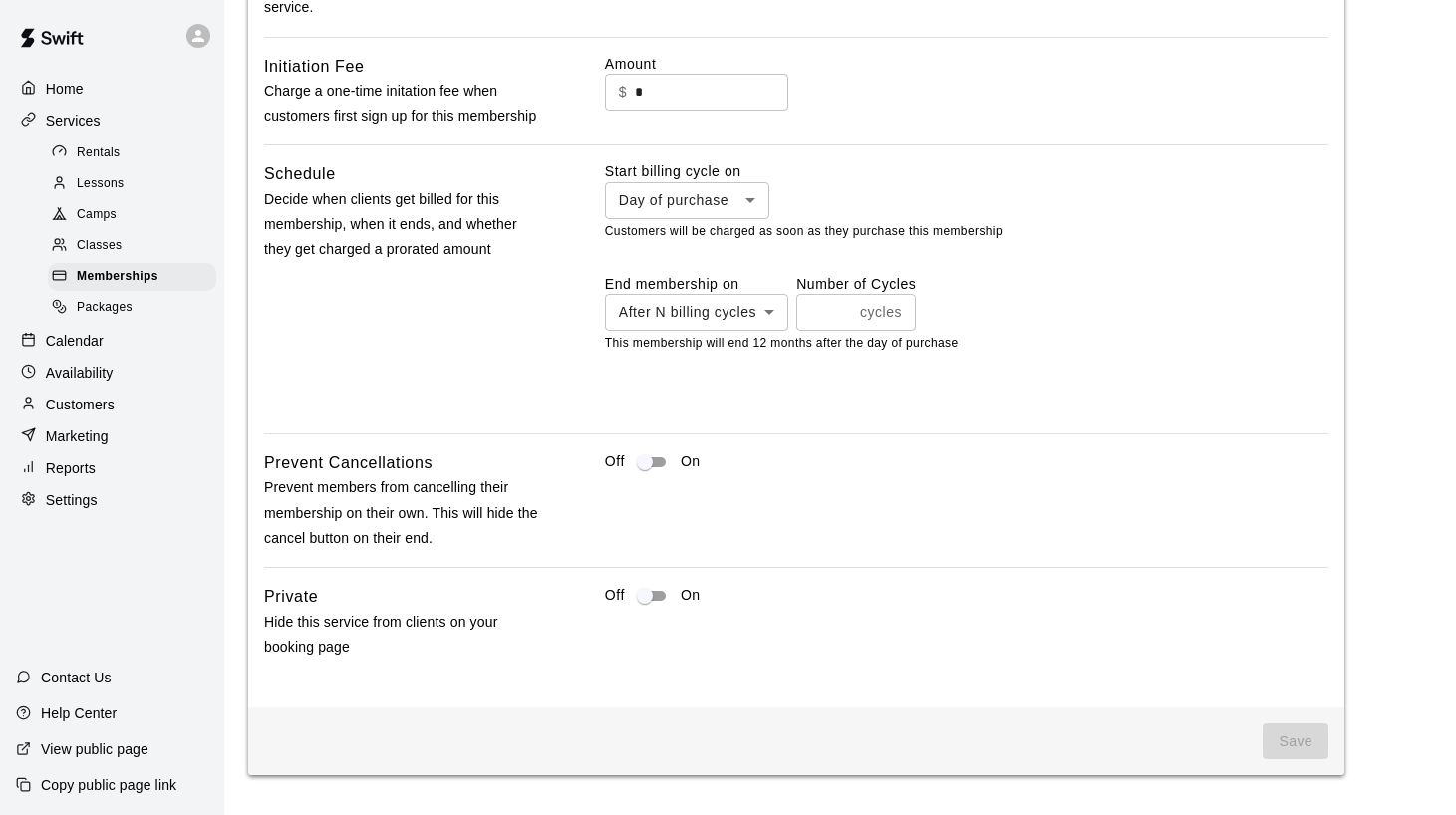 scroll, scrollTop: 1973, scrollLeft: 0, axis: vertical 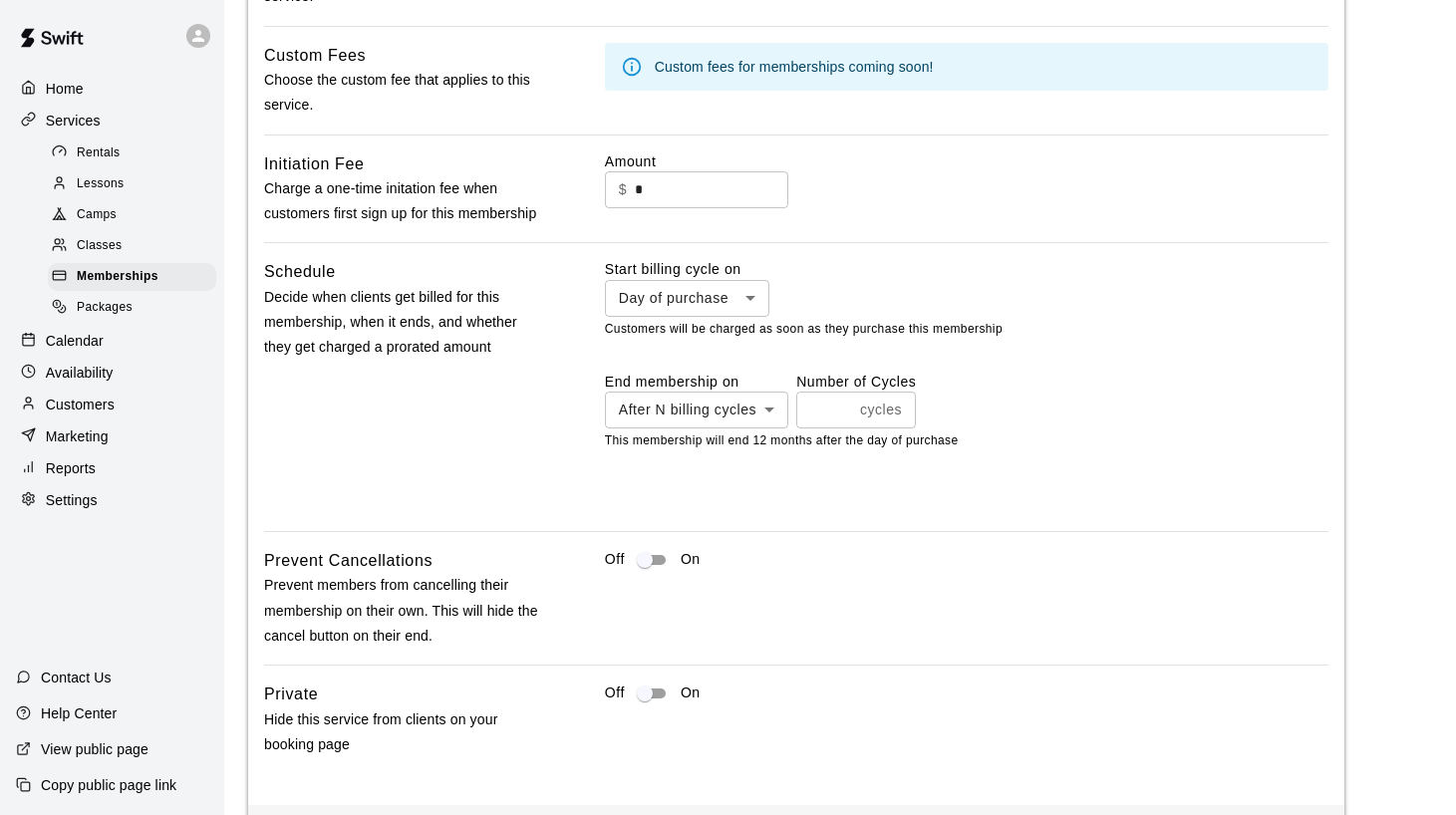 click on "**********" at bounding box center (728, -530) 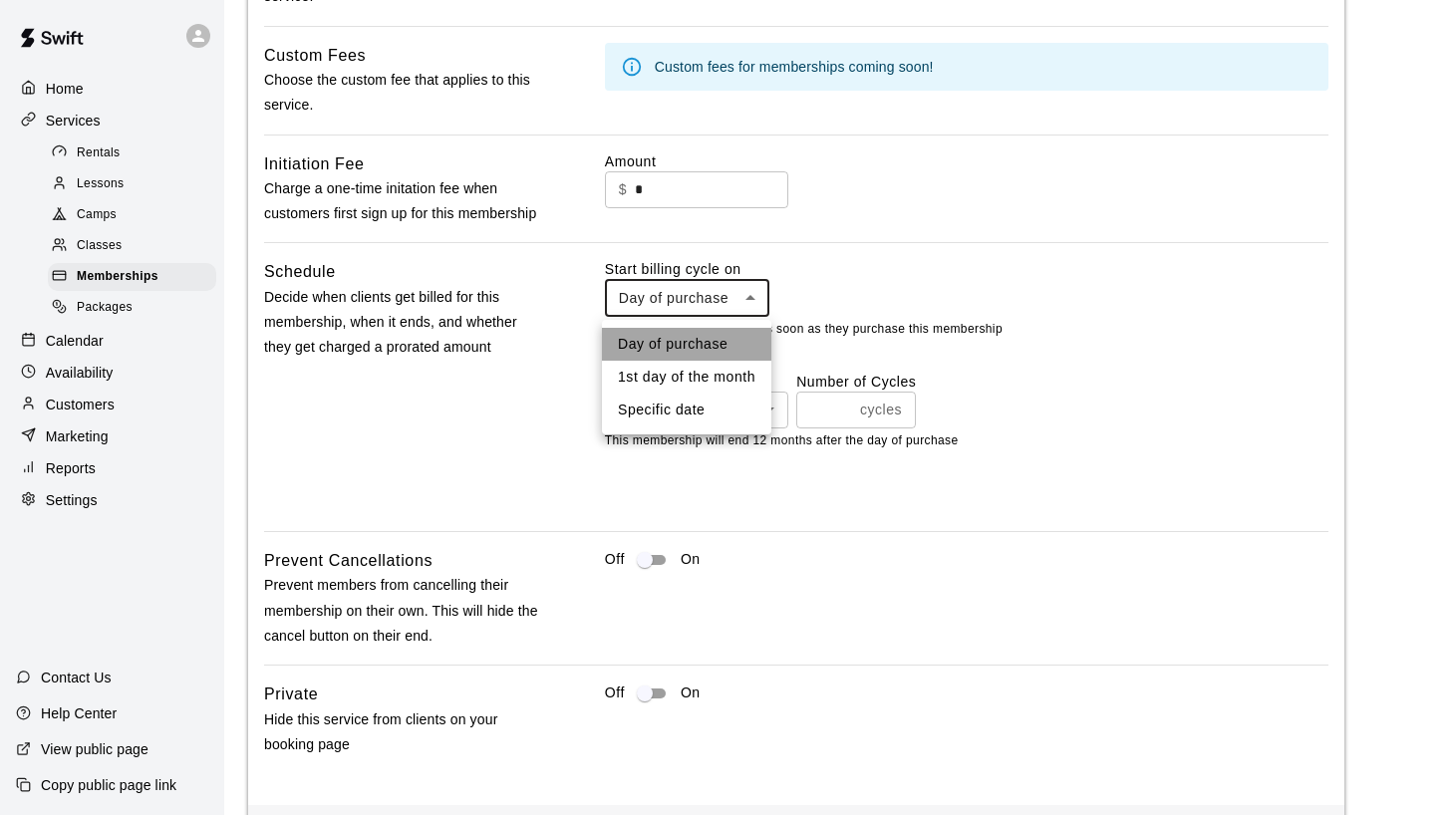 click on "Day of purchase" at bounding box center [687, 344] 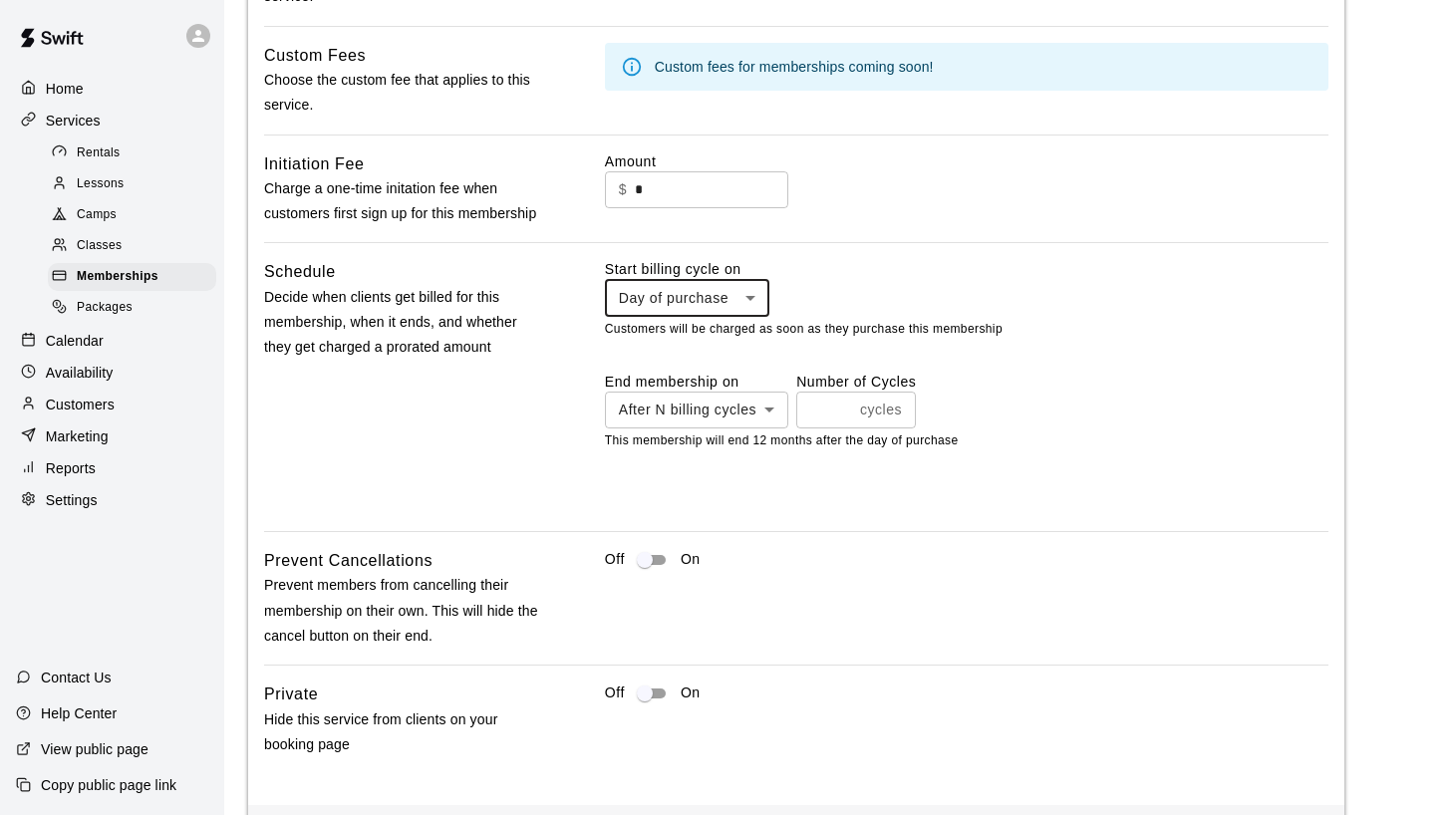 click on "**********" at bounding box center [967, 287] 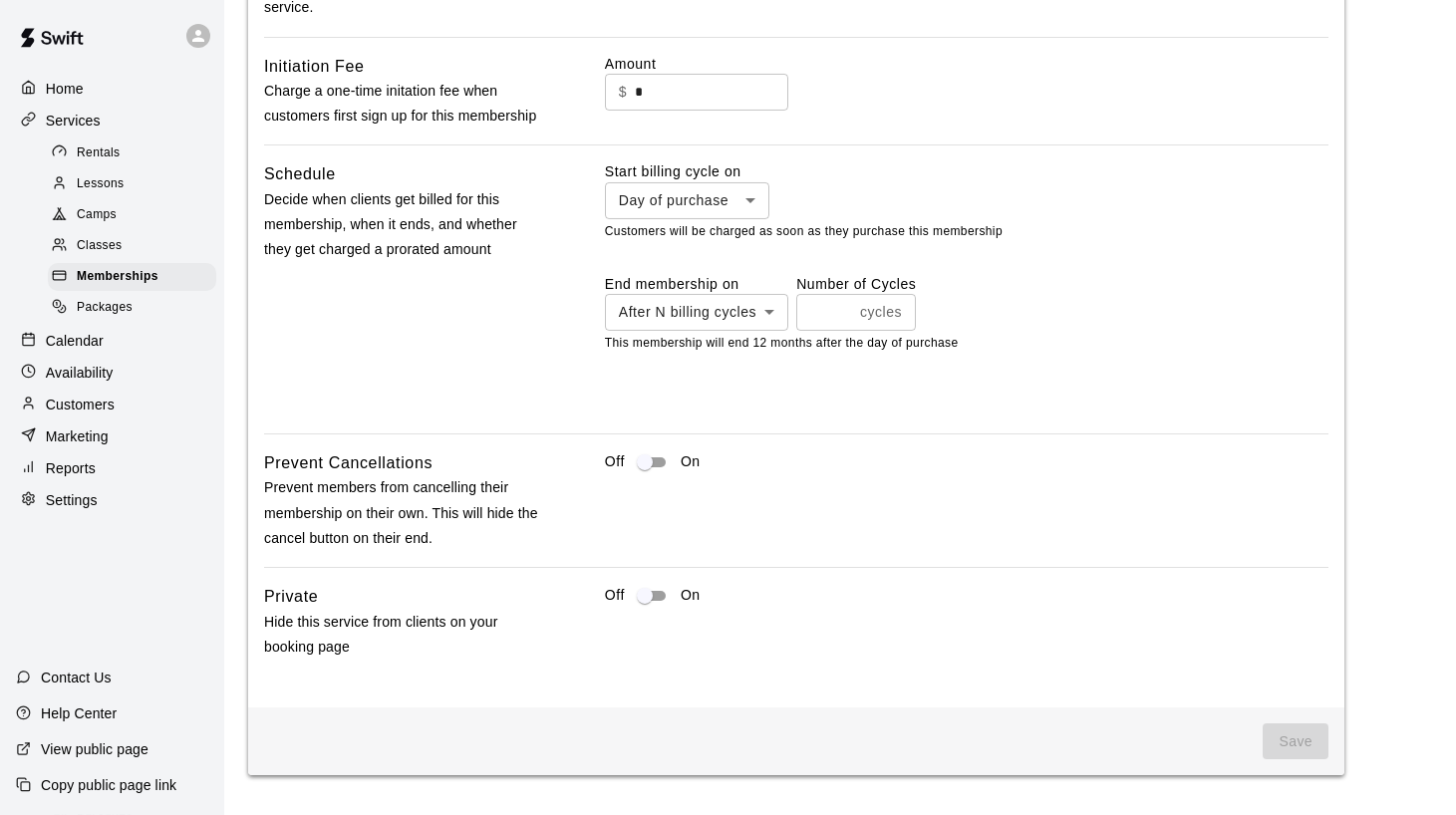 scroll, scrollTop: 2074, scrollLeft: 0, axis: vertical 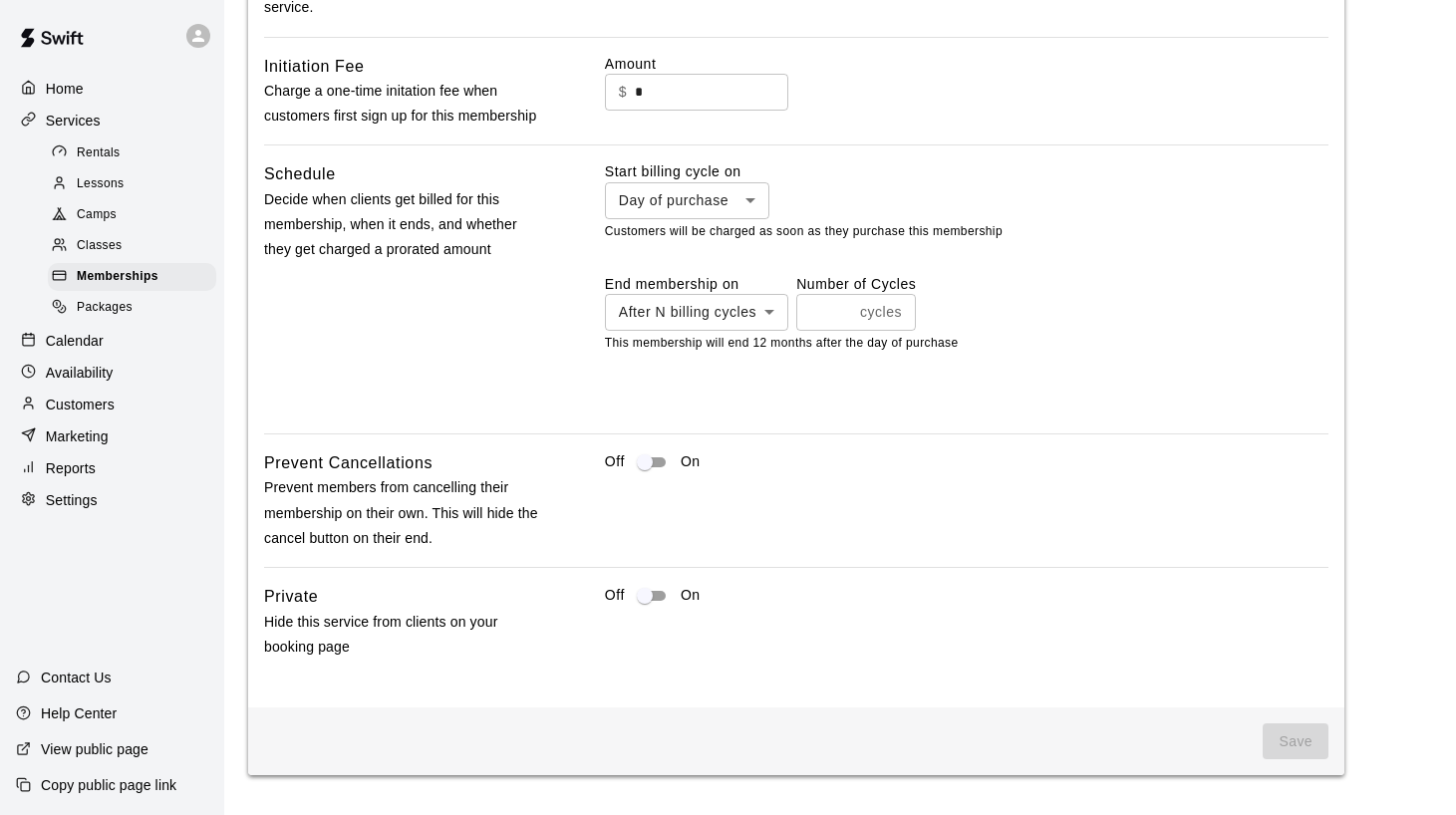 click on "**********" at bounding box center (796, -602) 